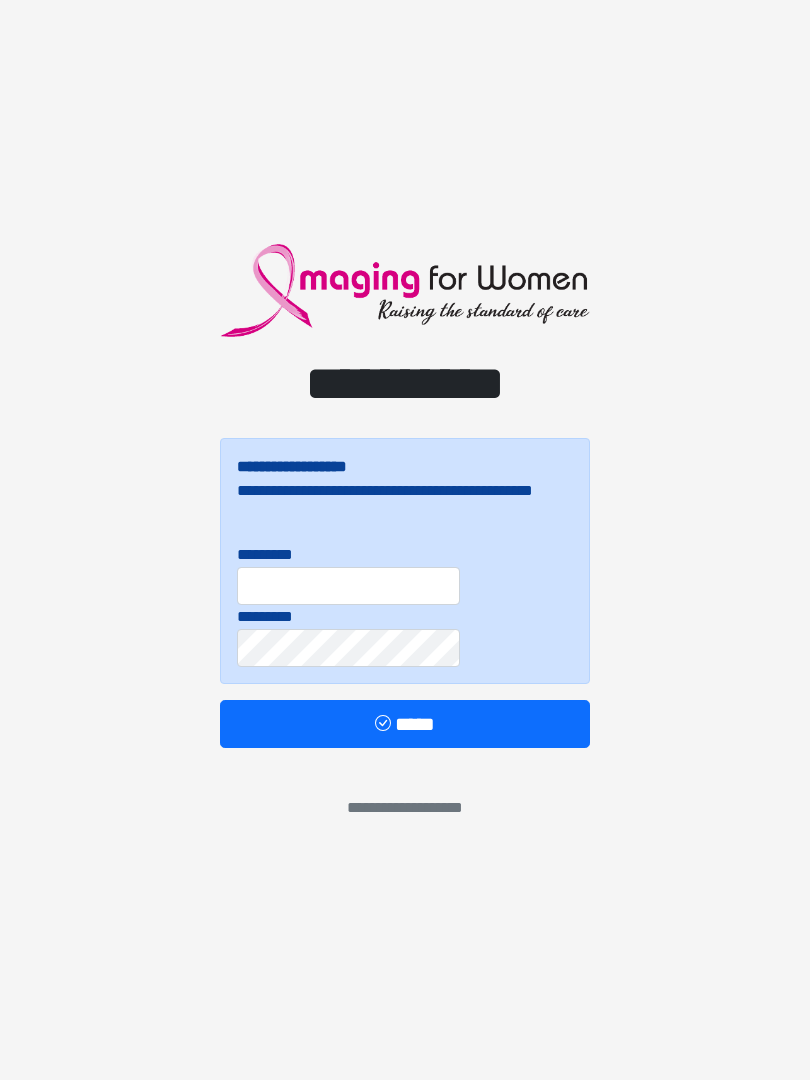 scroll, scrollTop: 0, scrollLeft: 0, axis: both 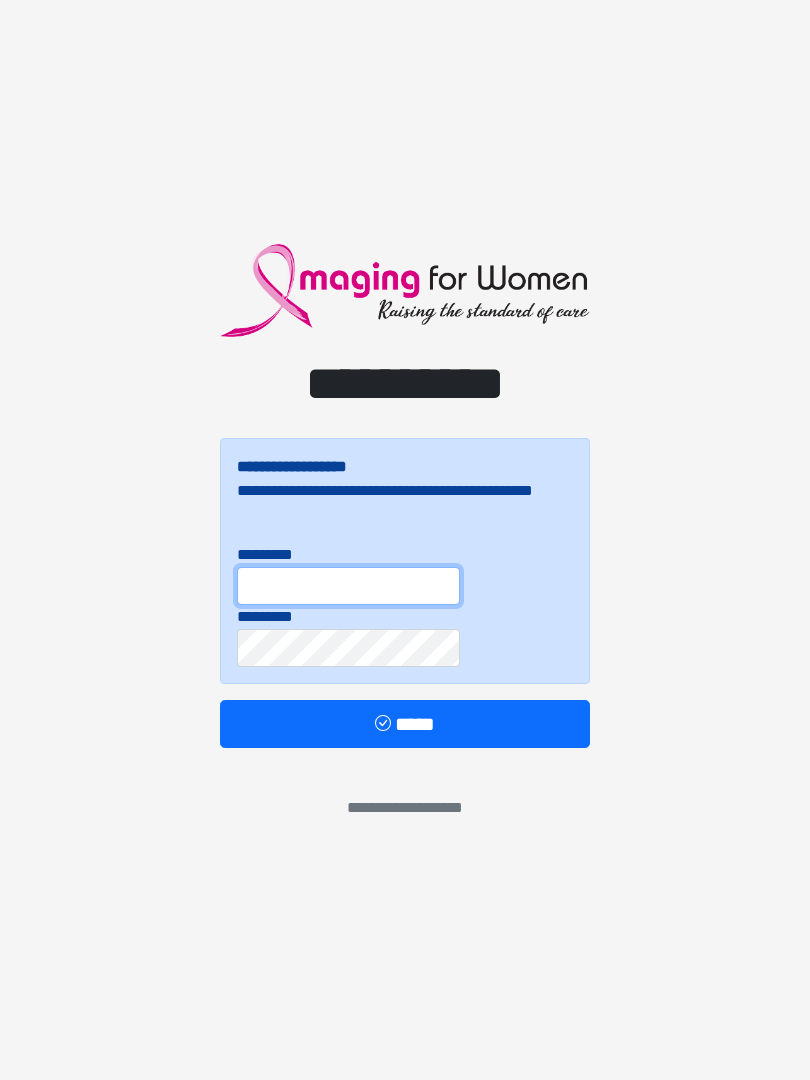 click on "*********" at bounding box center [348, 586] 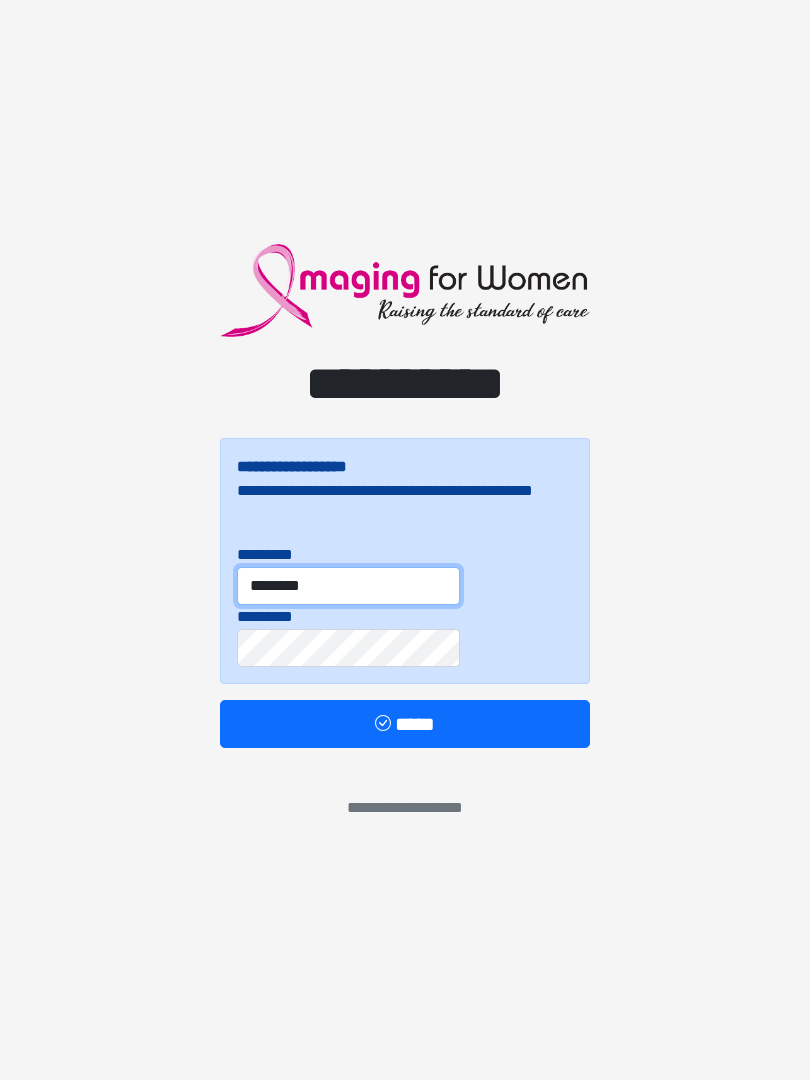 type on "********" 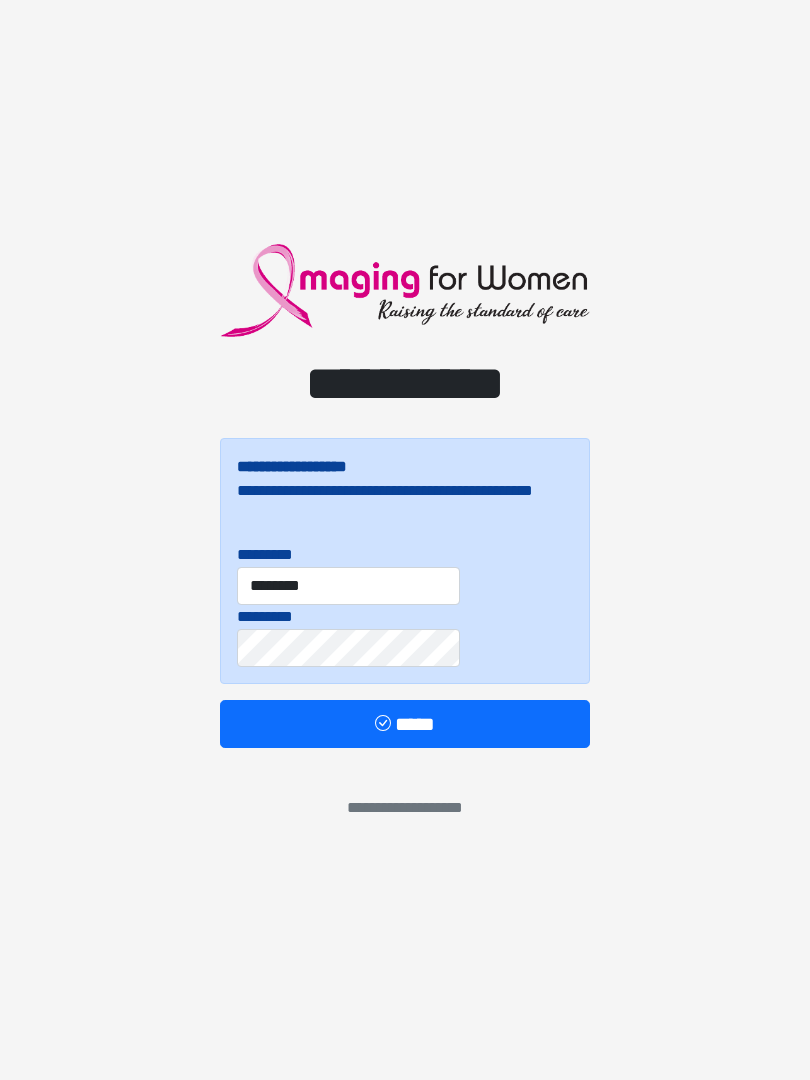 click on "*****" at bounding box center [405, 724] 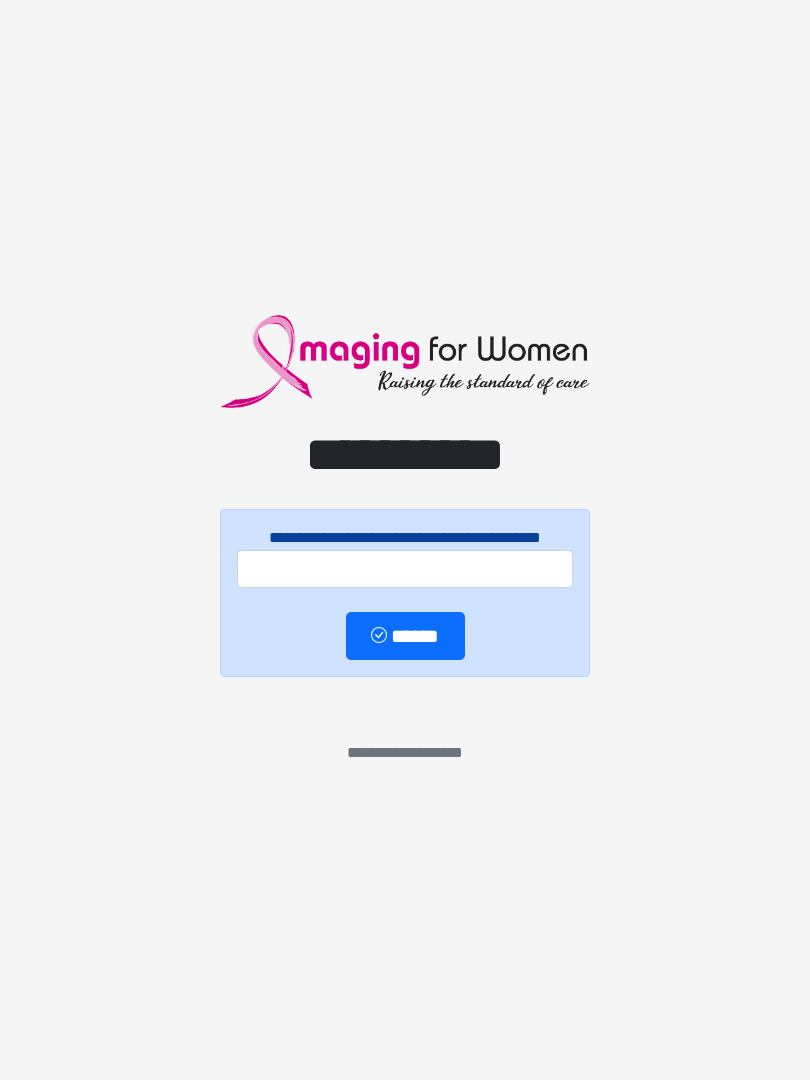 click on "**********" at bounding box center [405, 540] 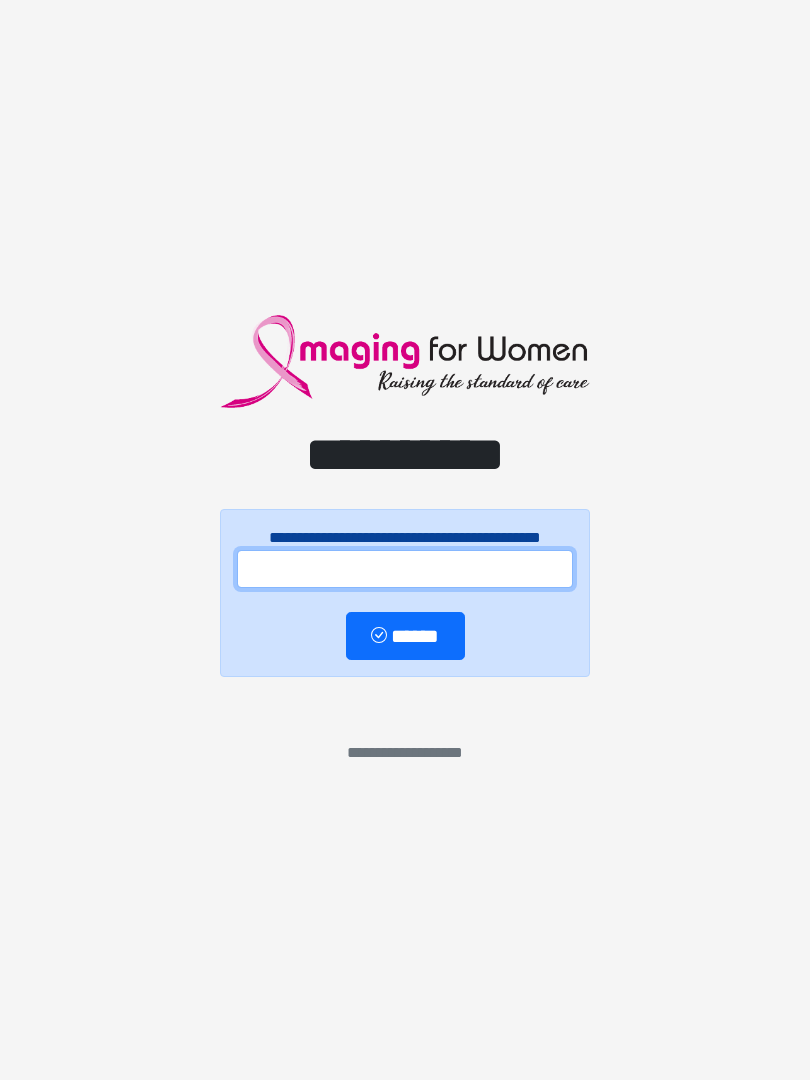 click at bounding box center (405, 569) 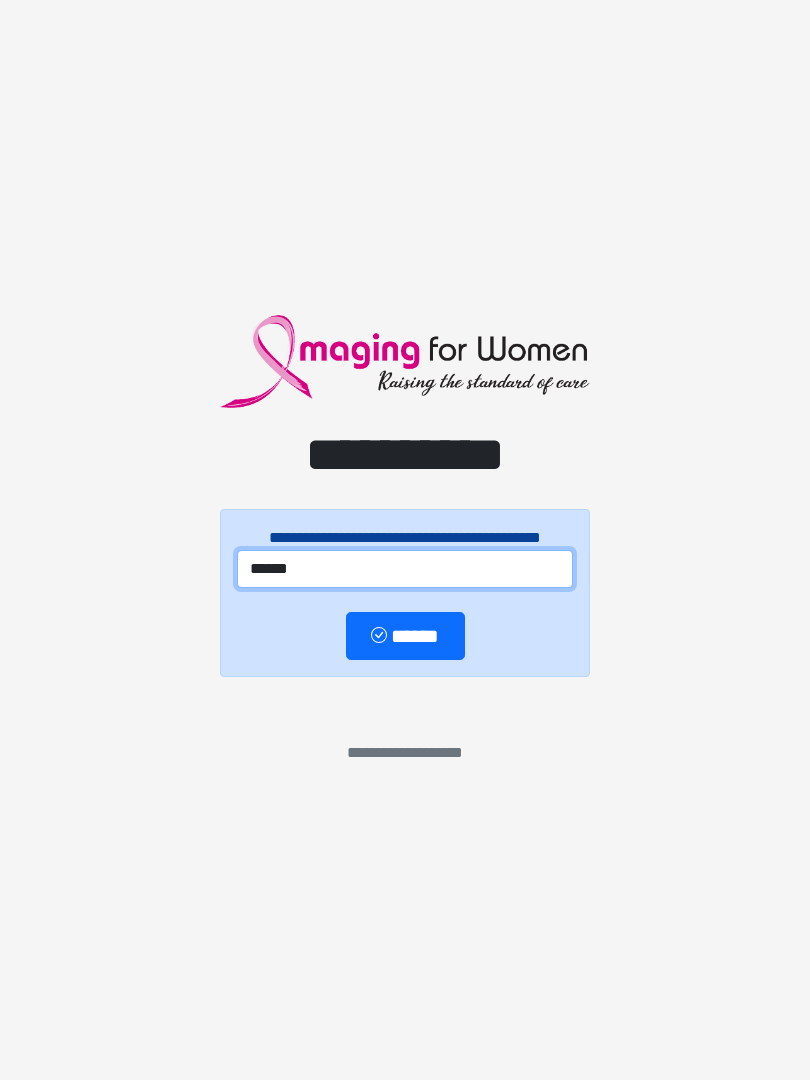 type on "******" 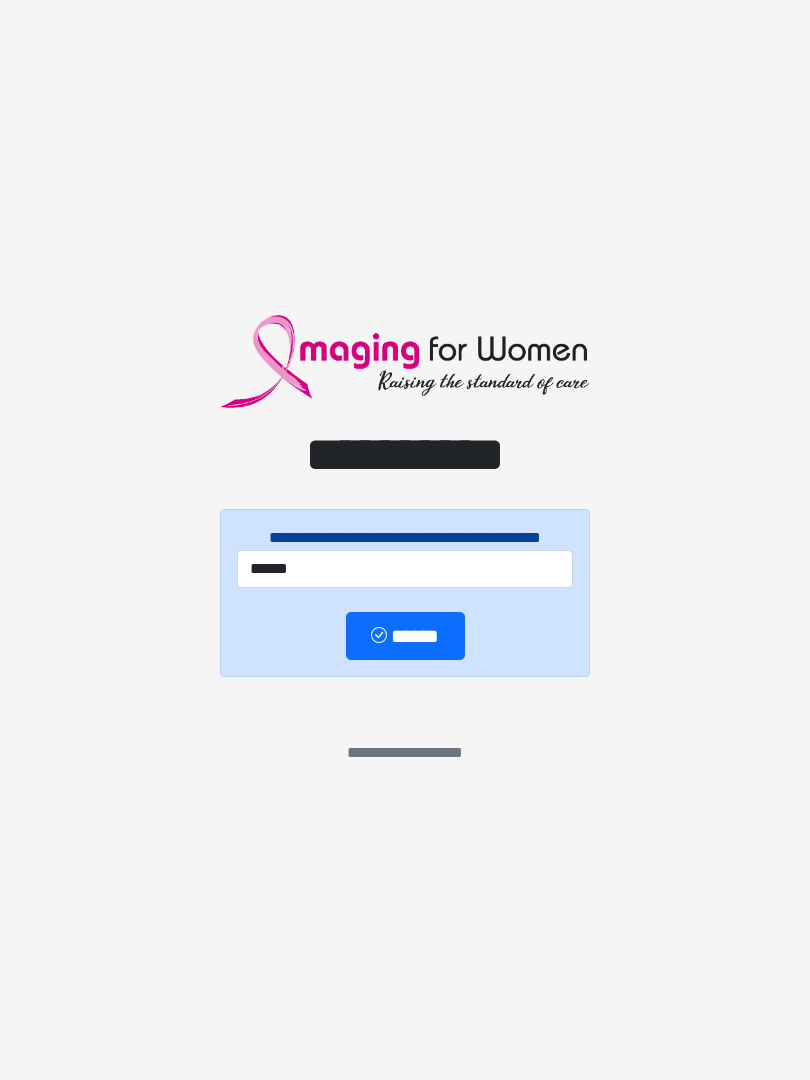 click on "******" at bounding box center [405, 636] 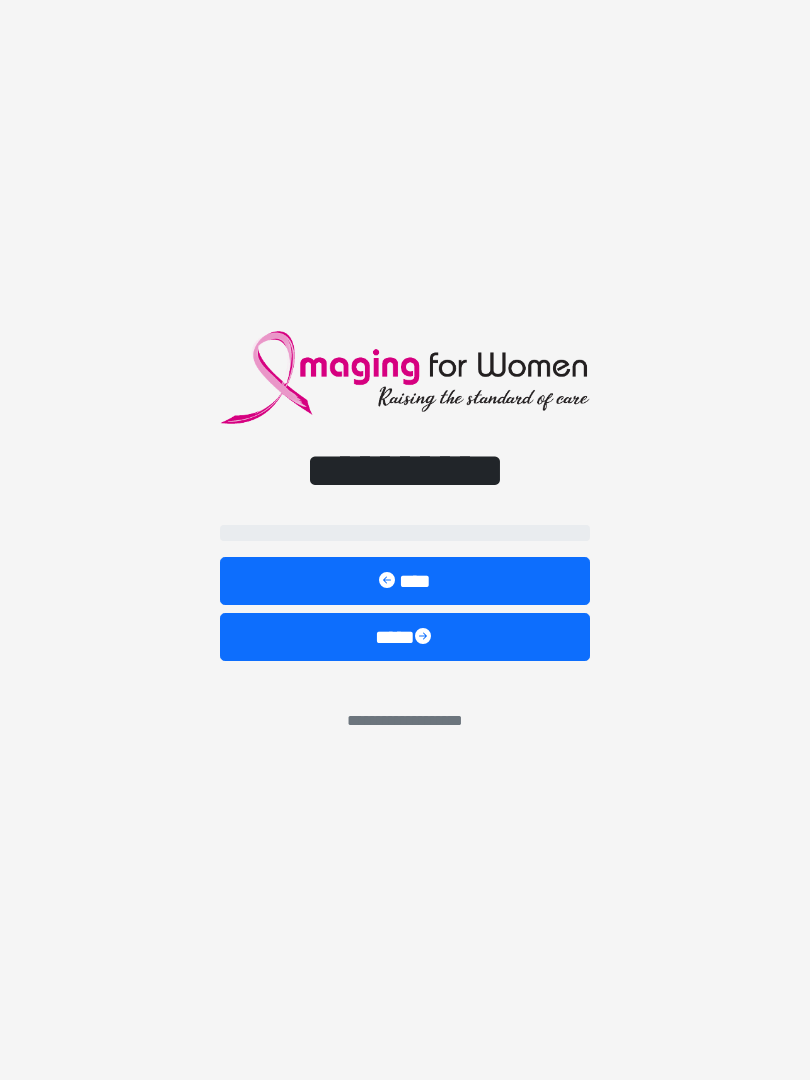 select on "**" 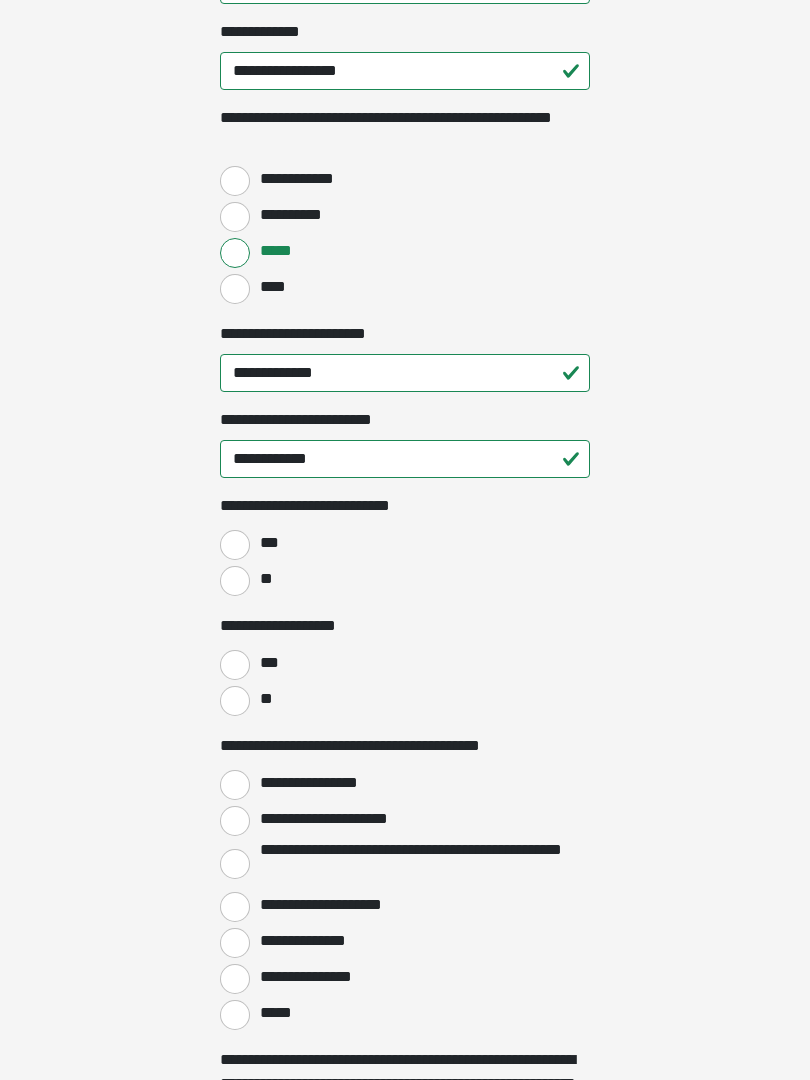 scroll, scrollTop: 2744, scrollLeft: 0, axis: vertical 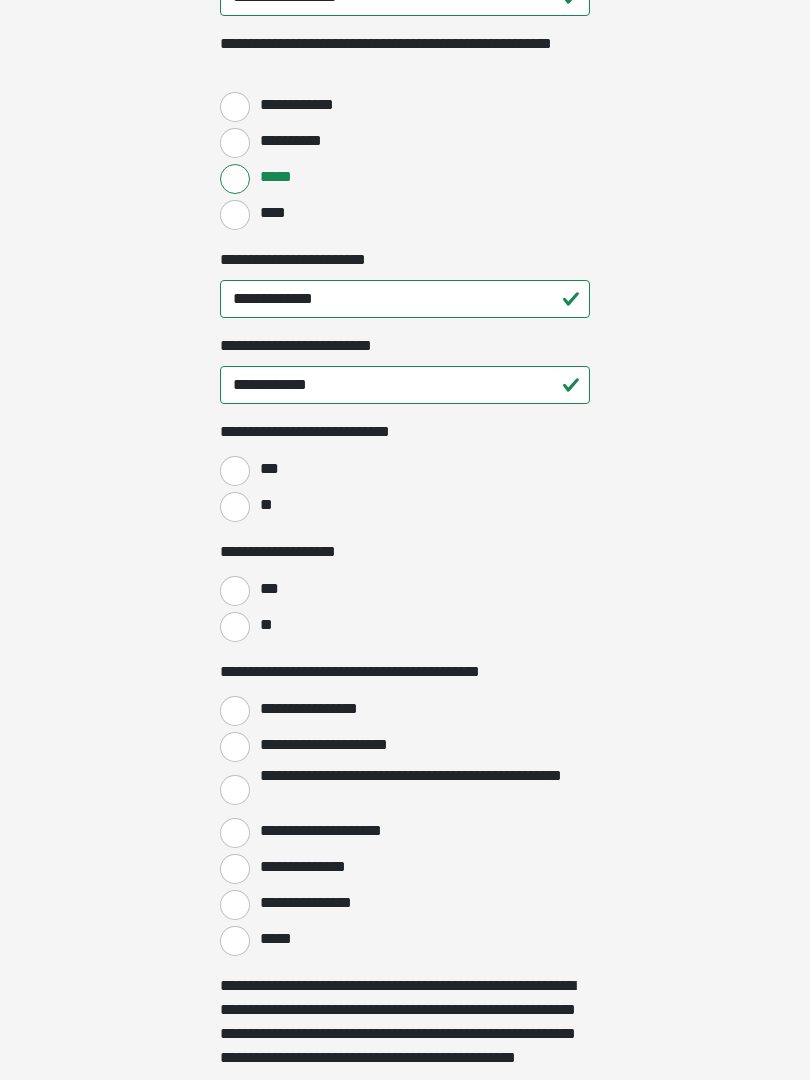 click on "**********" at bounding box center (405, 299) 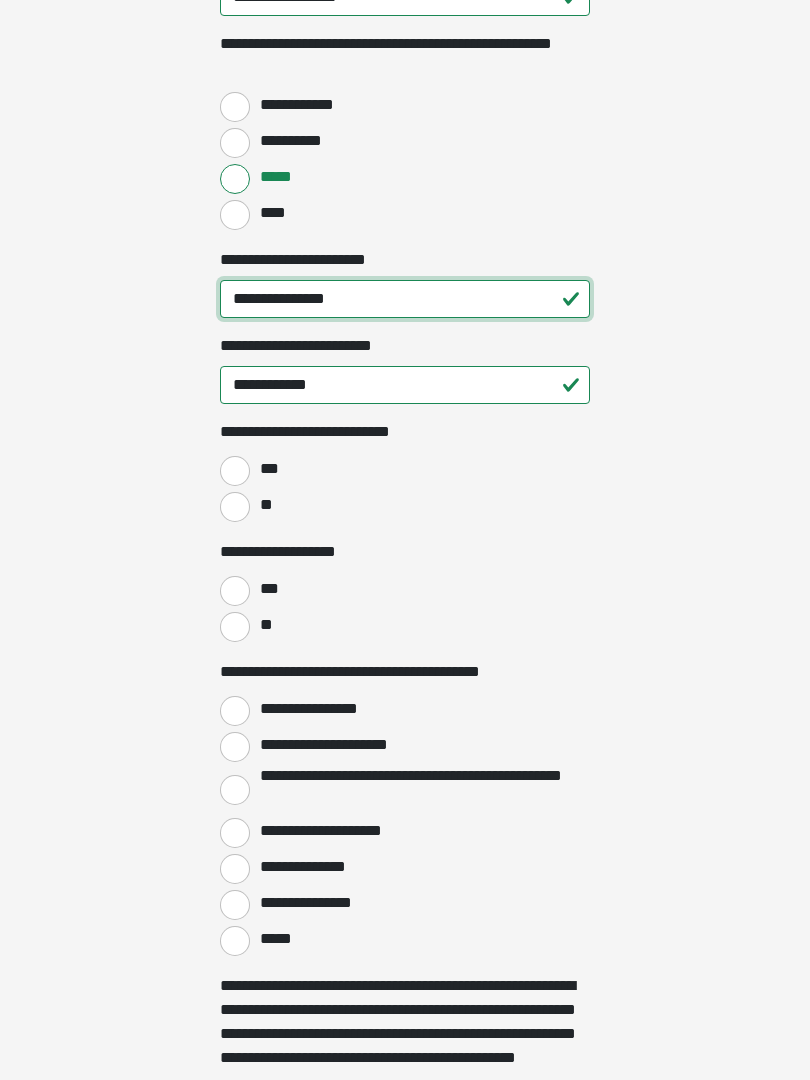 type on "**********" 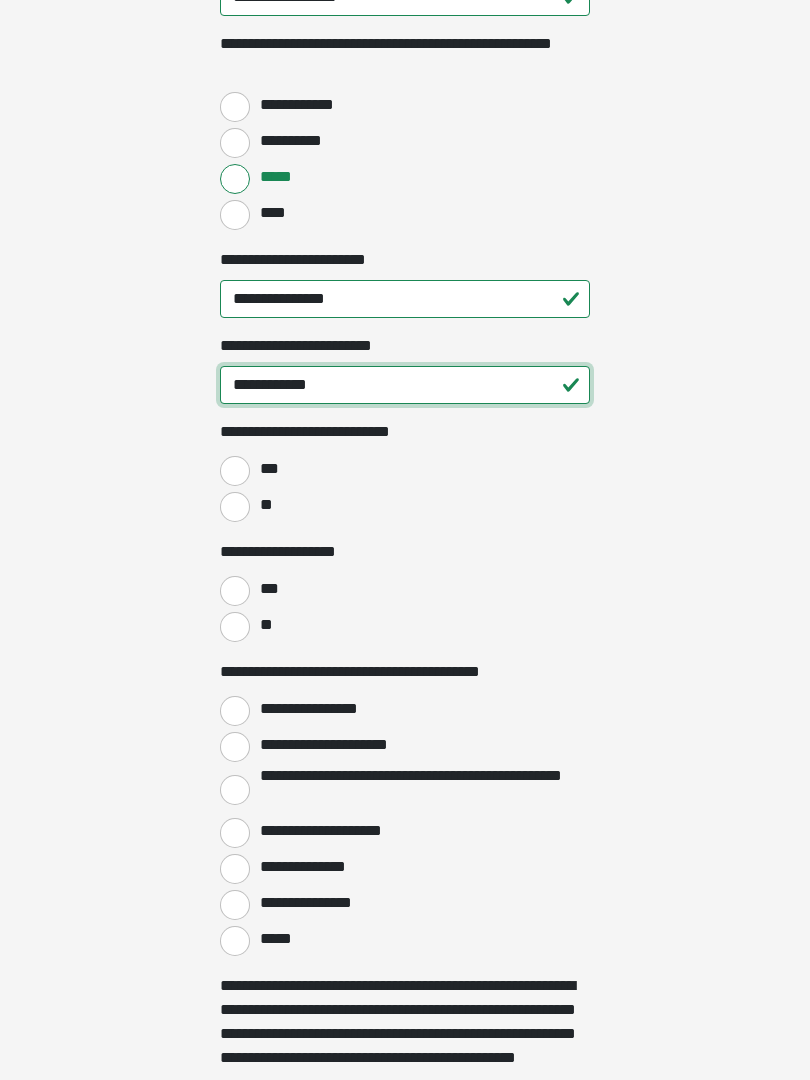 click on "**********" at bounding box center (405, 385) 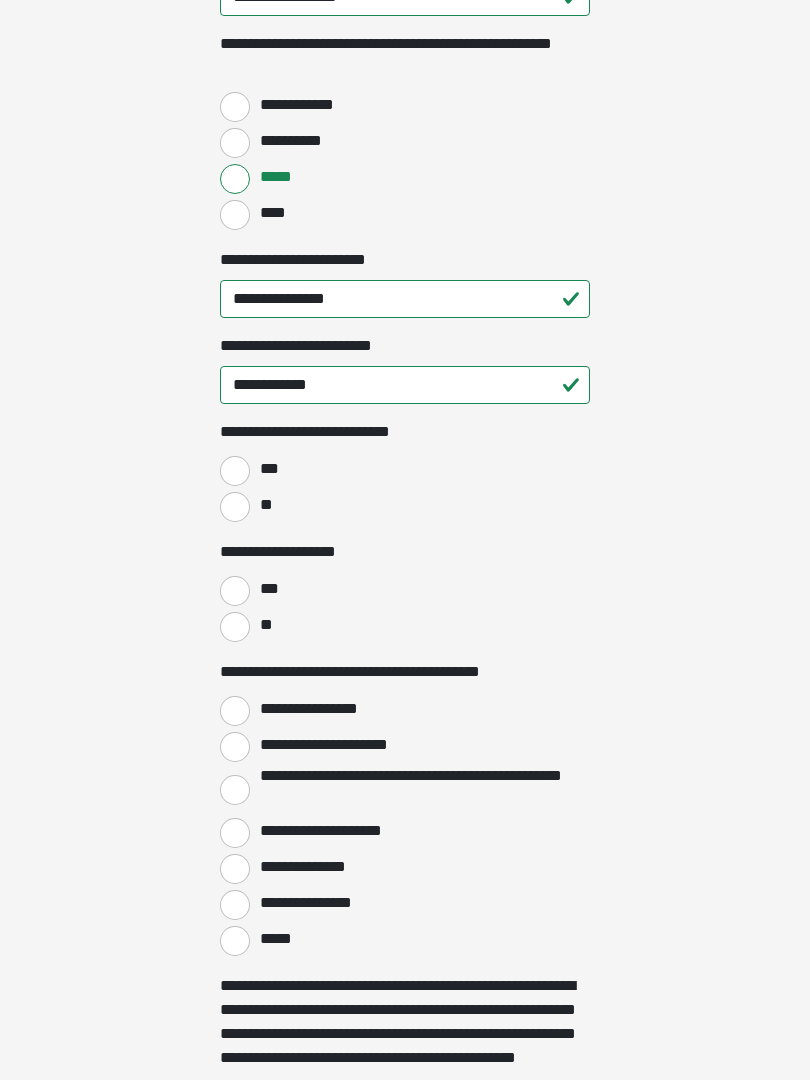 click on "**" at bounding box center [235, 507] 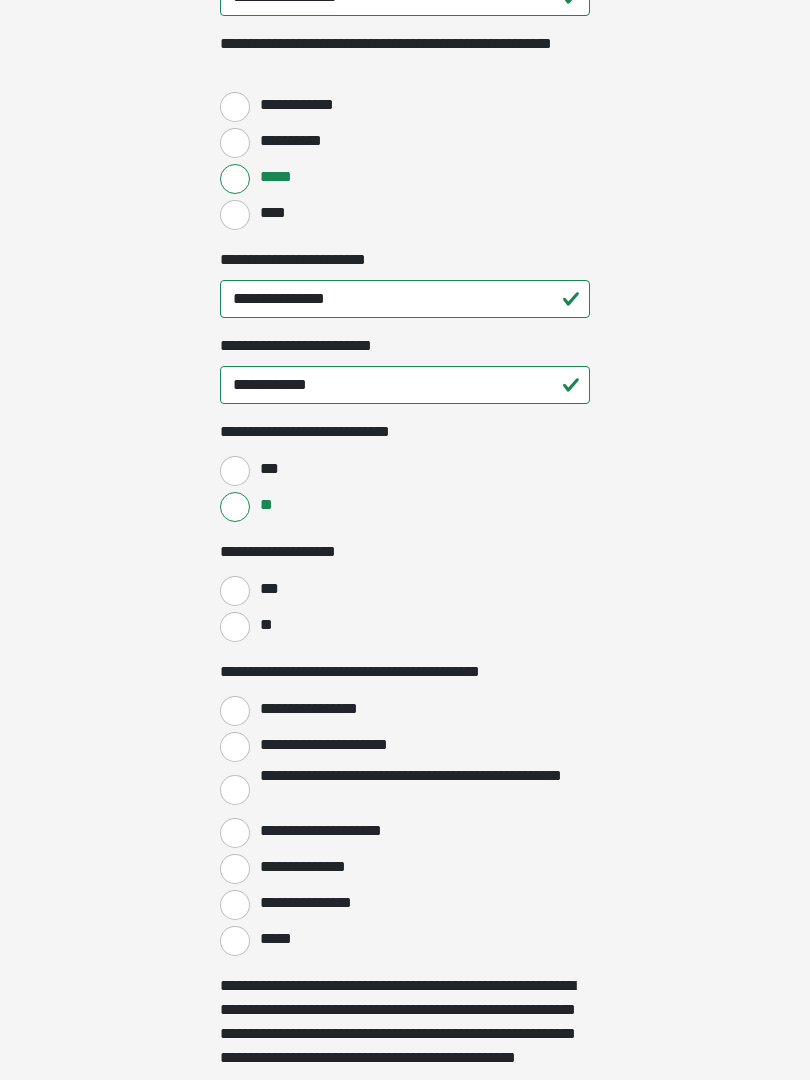 click on "**" at bounding box center [235, 627] 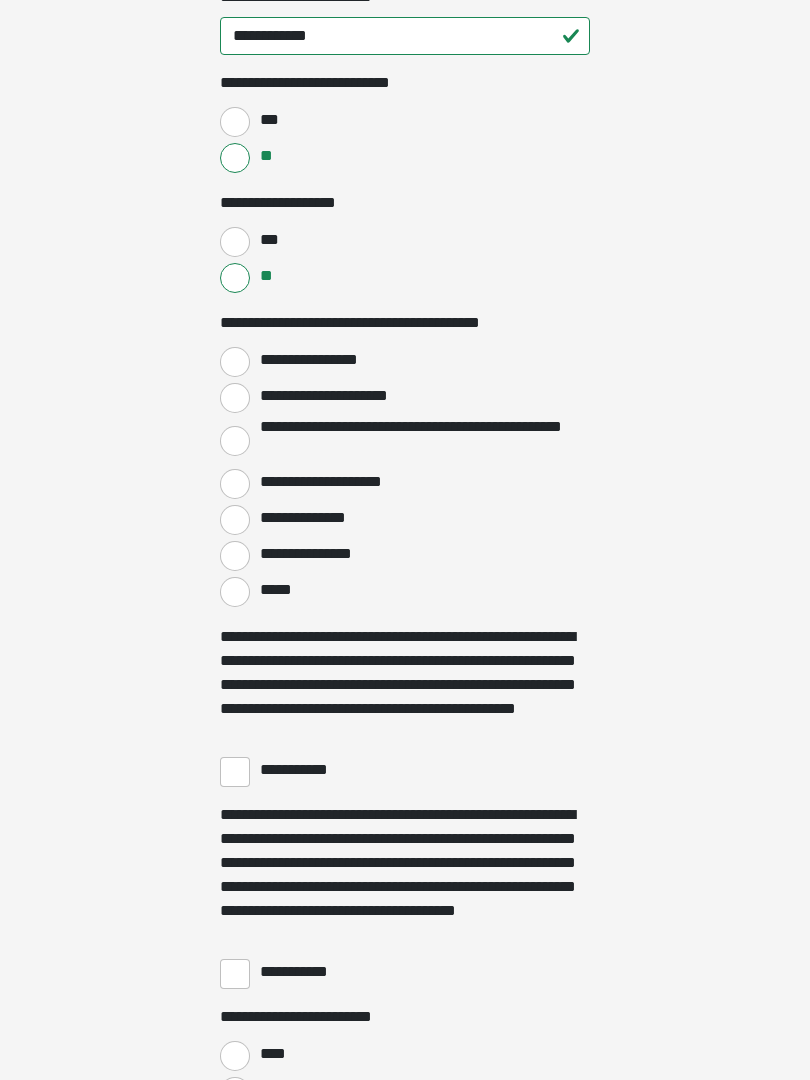 scroll, scrollTop: 3093, scrollLeft: 0, axis: vertical 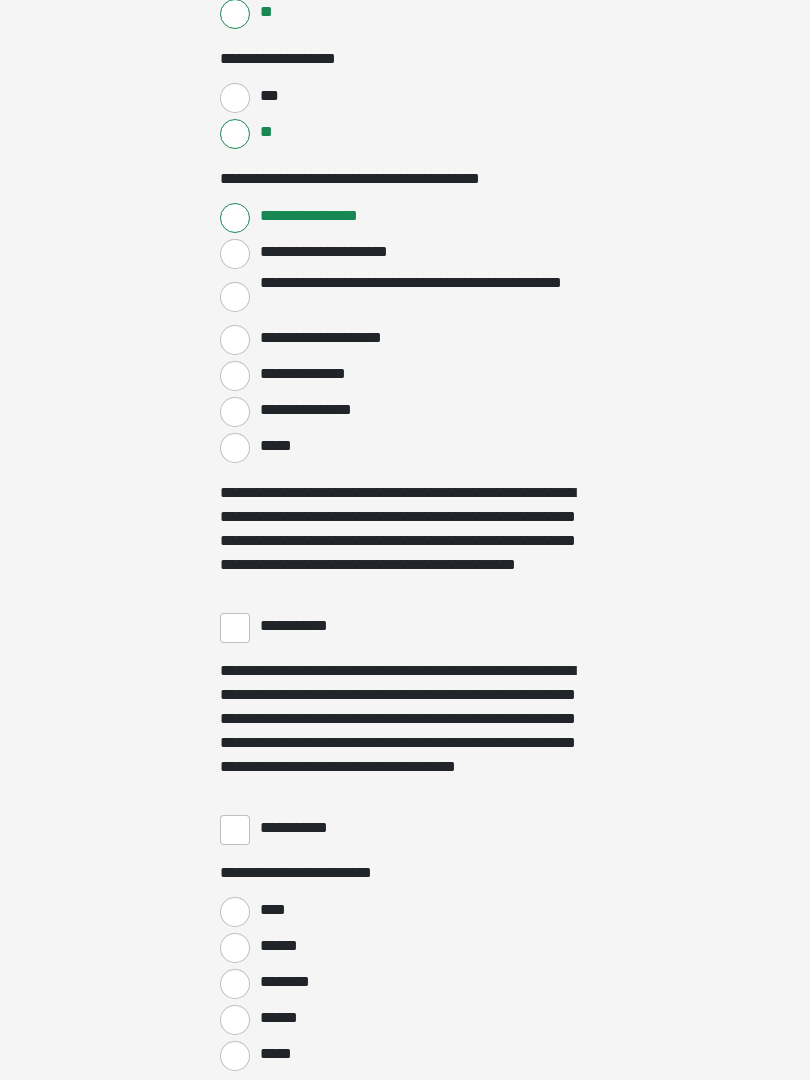 click on "**********" at bounding box center [235, 628] 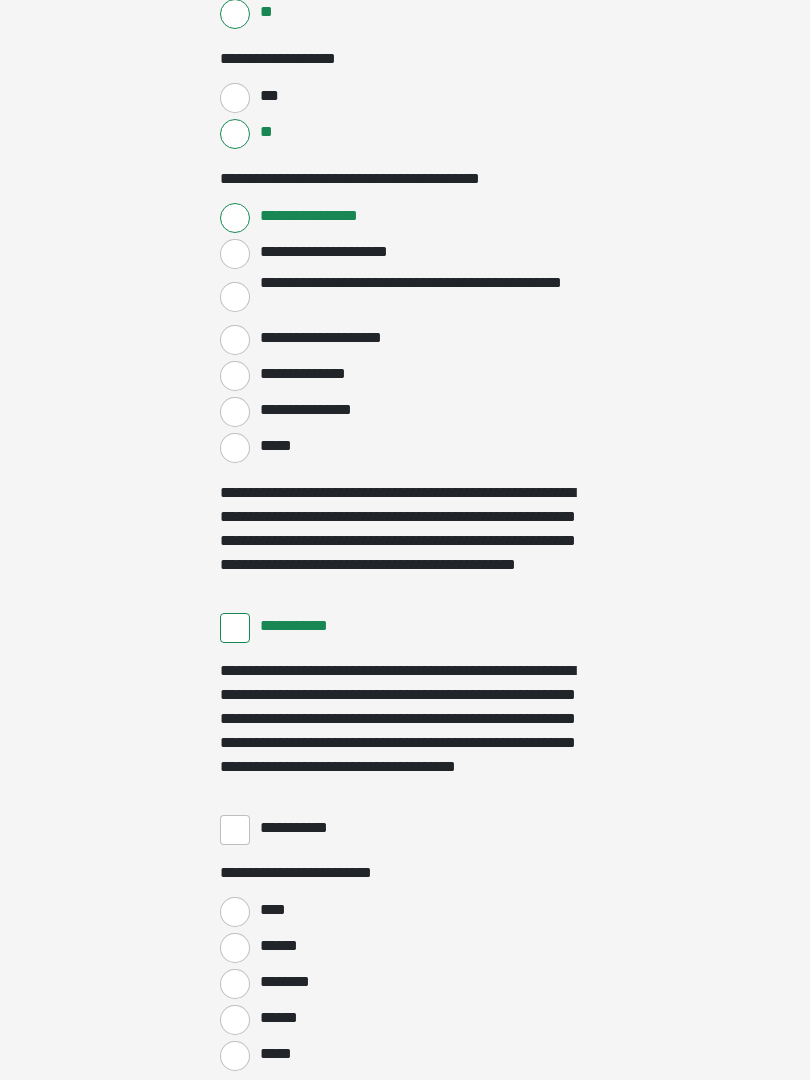 click on "**********" at bounding box center (405, 828) 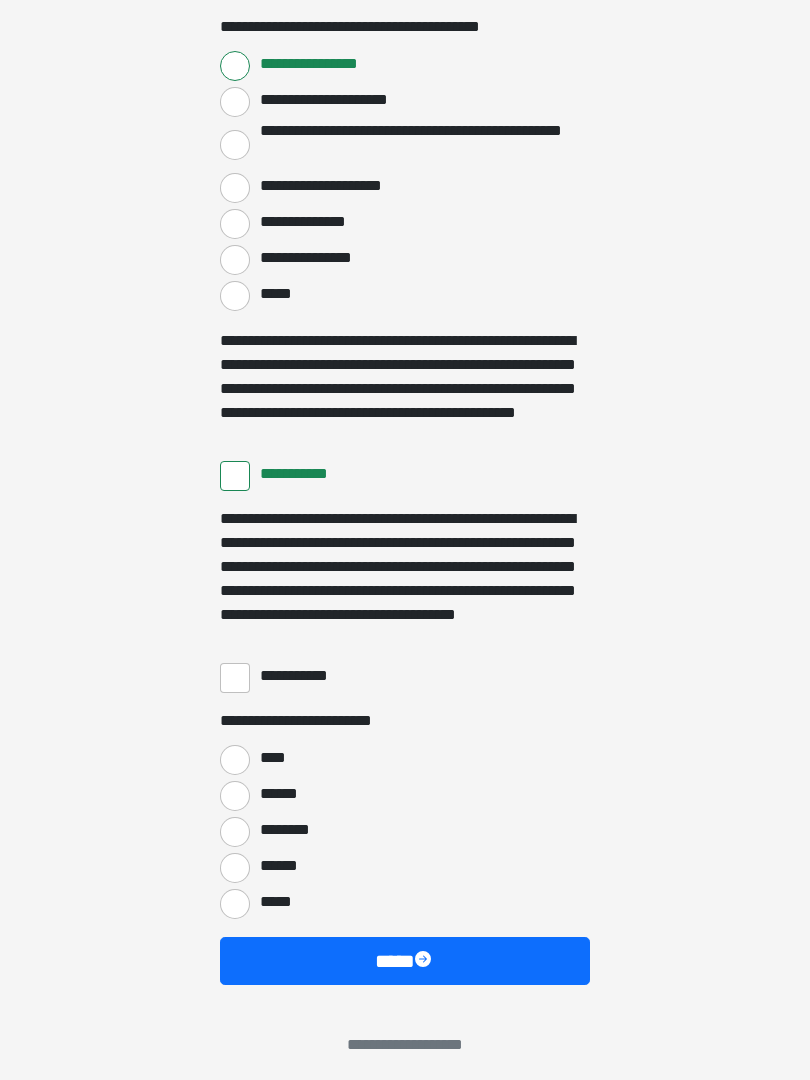 click on "**********" at bounding box center (235, 679) 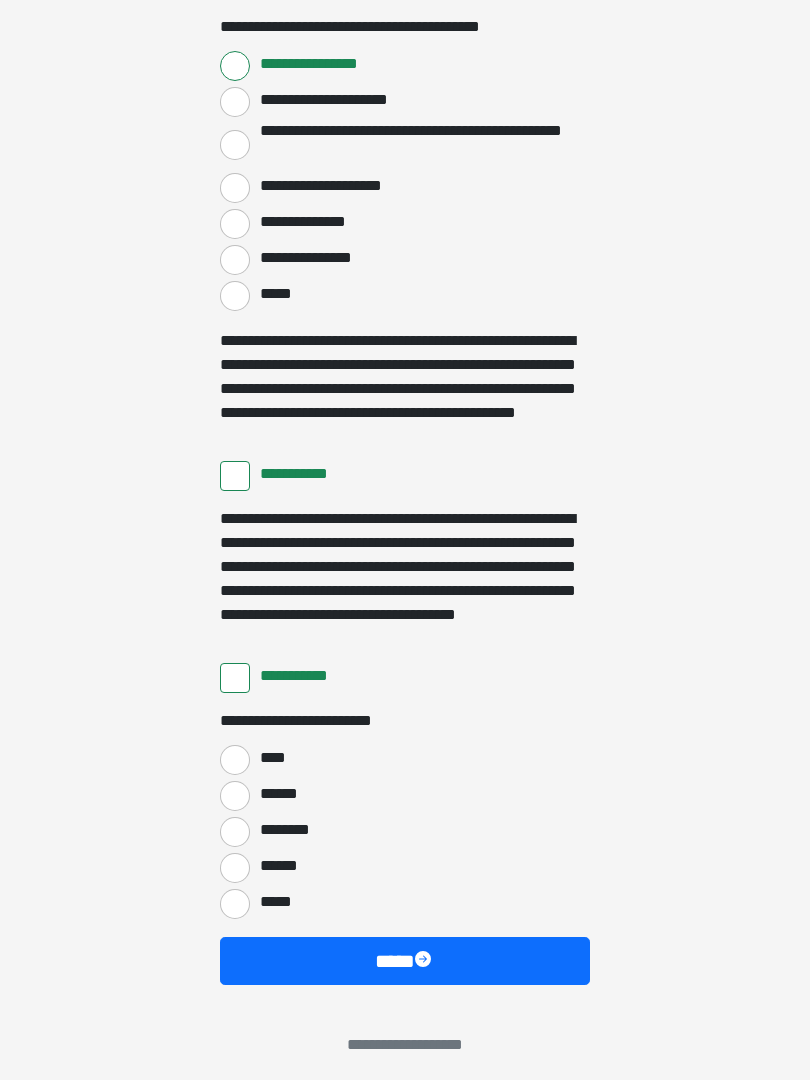 click on "****" at bounding box center (235, 760) 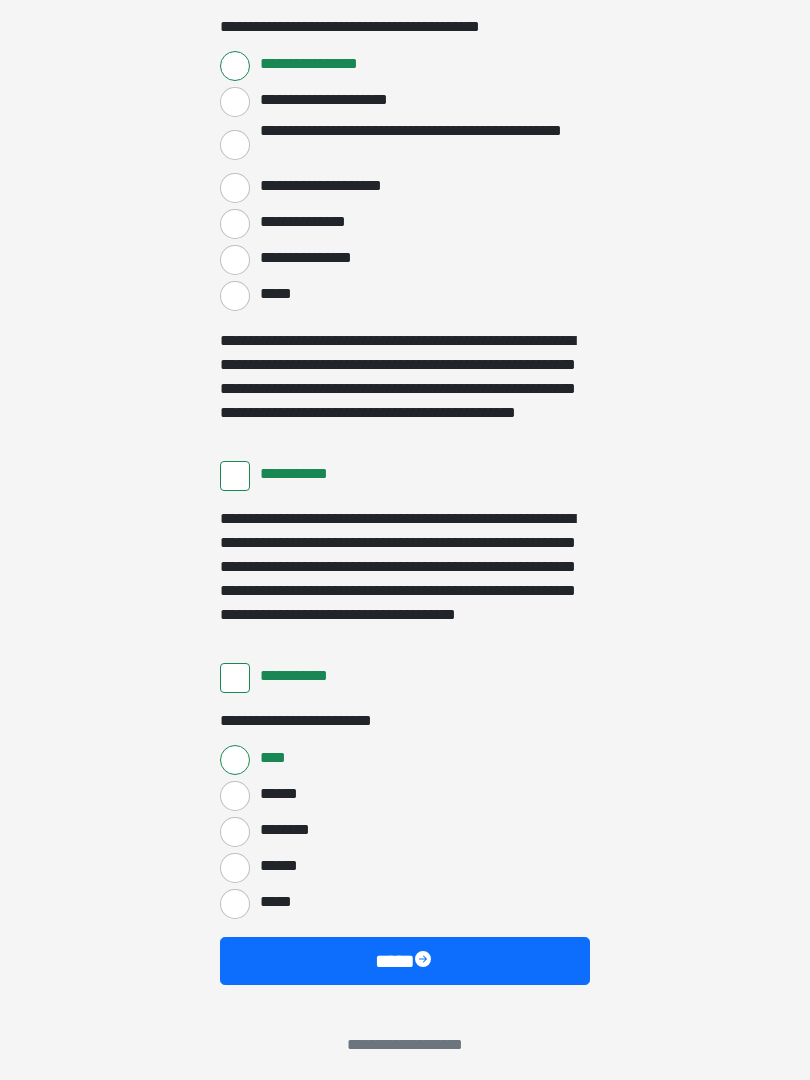click on "****" at bounding box center (405, 961) 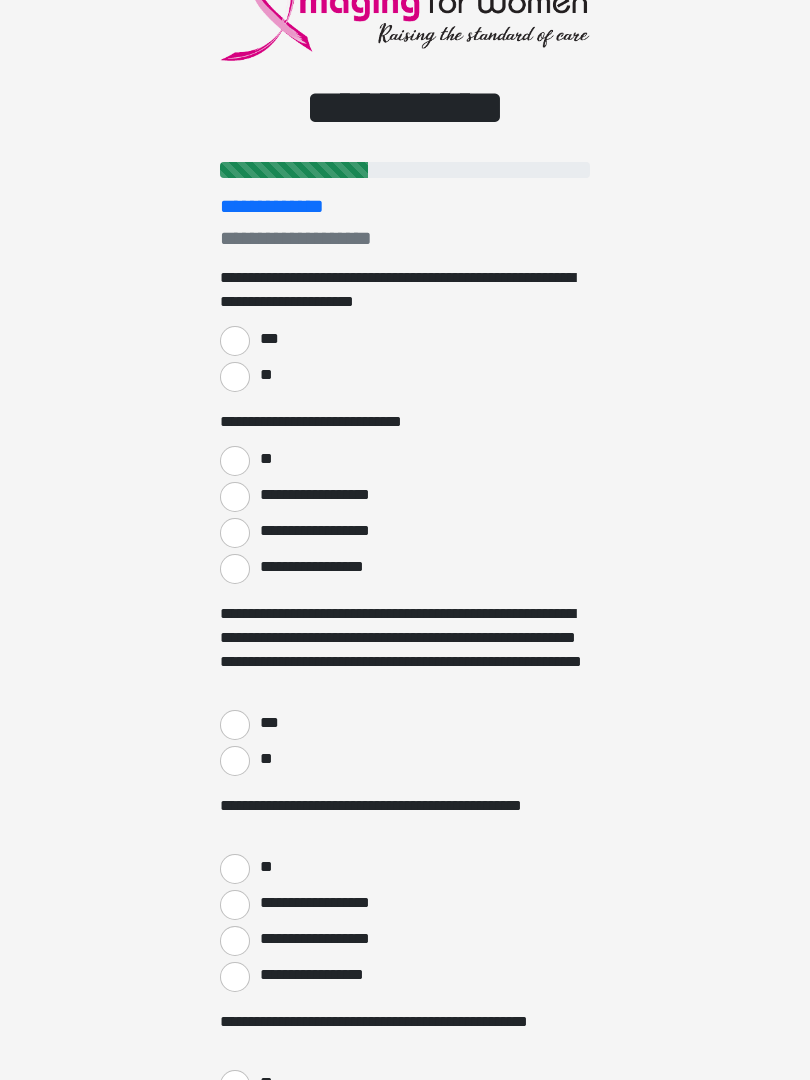scroll, scrollTop: 0, scrollLeft: 0, axis: both 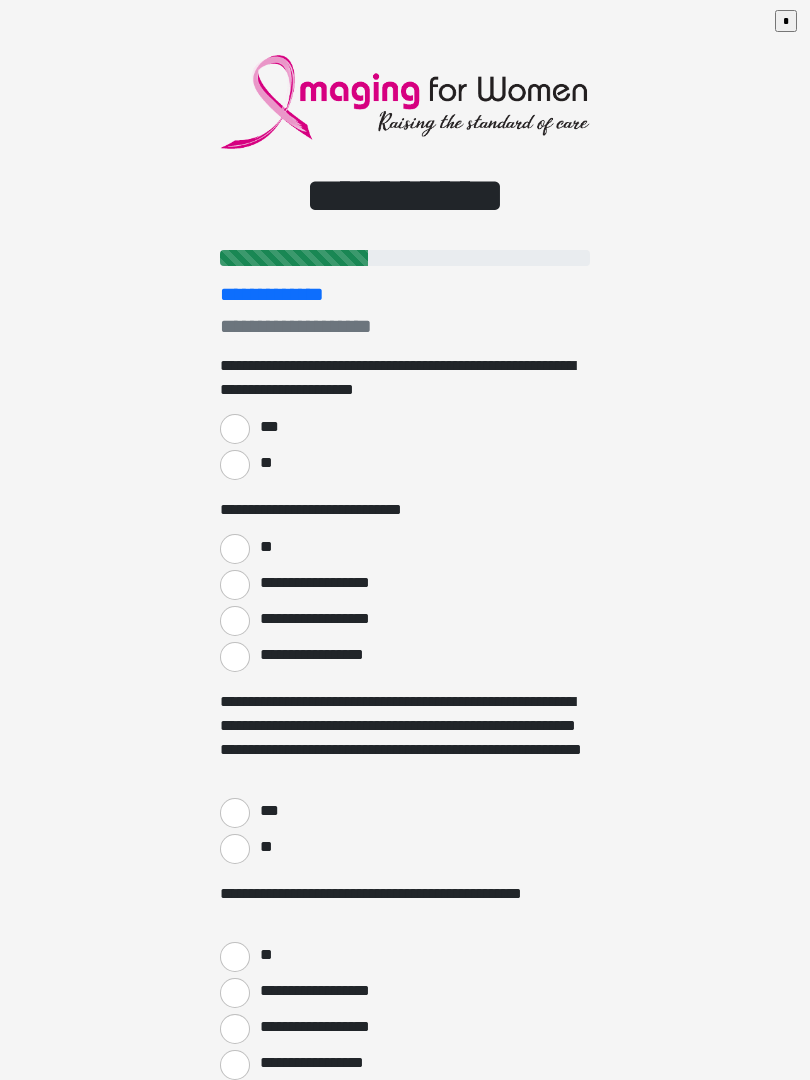 click on "***" at bounding box center [268, 427] 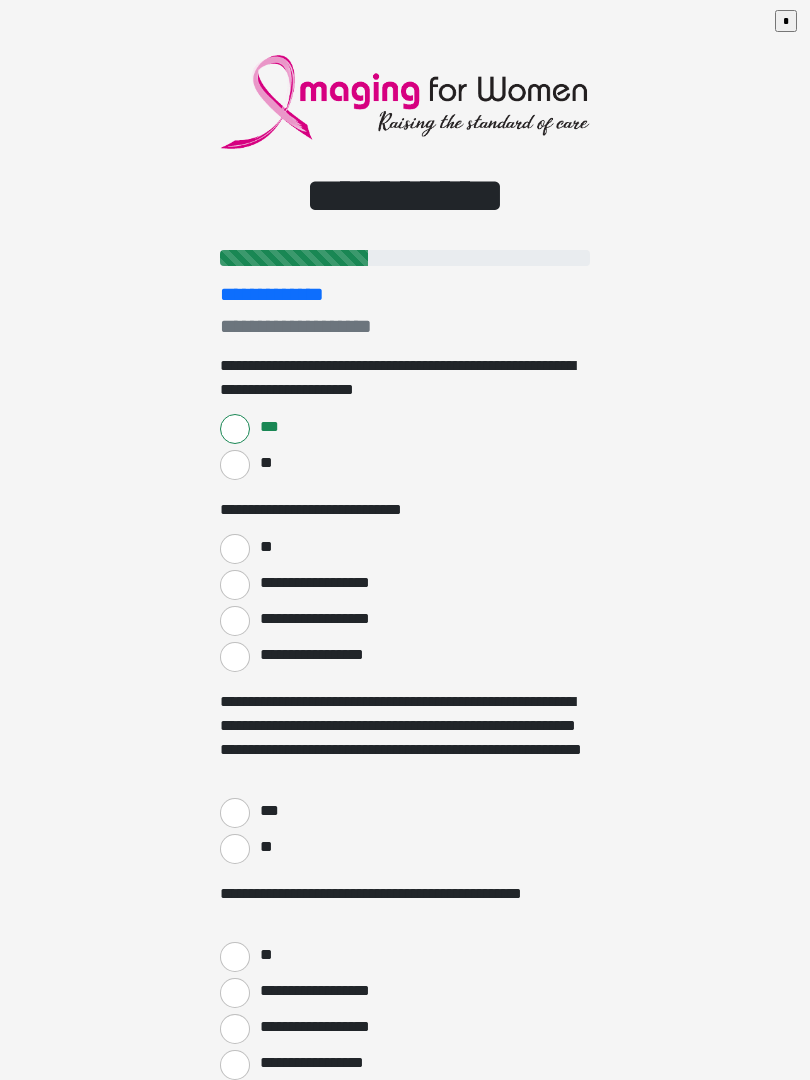 click on "**" at bounding box center (265, 547) 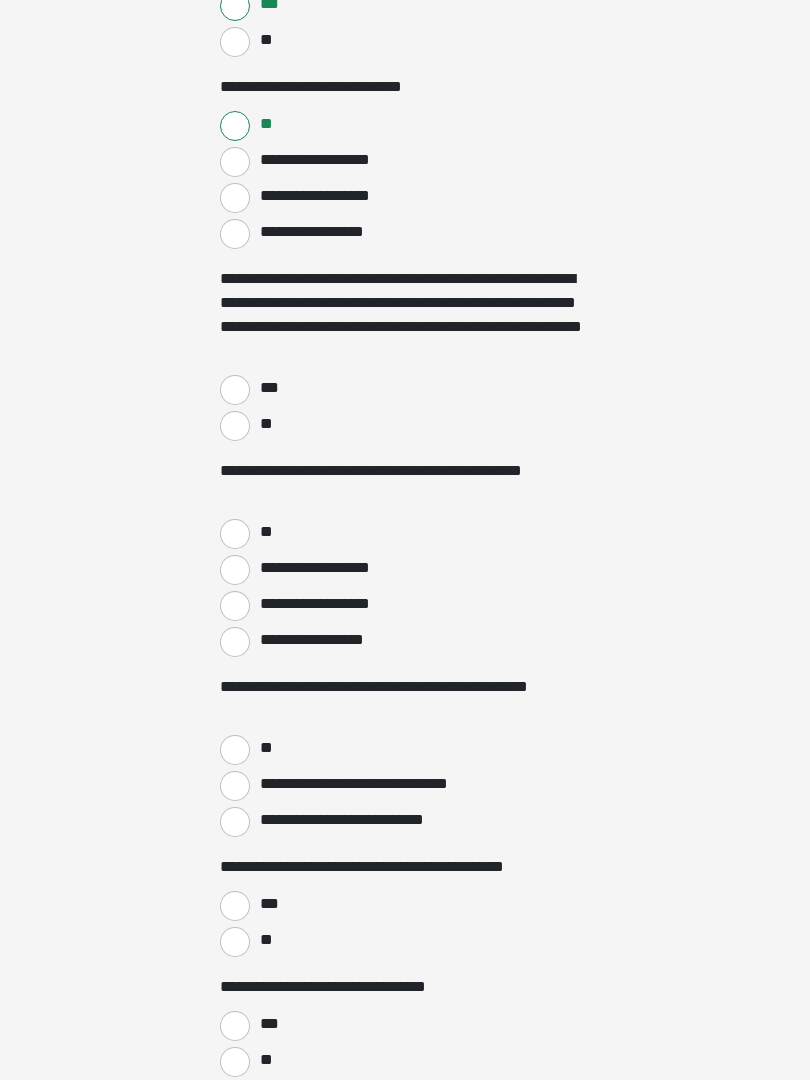 scroll, scrollTop: 448, scrollLeft: 0, axis: vertical 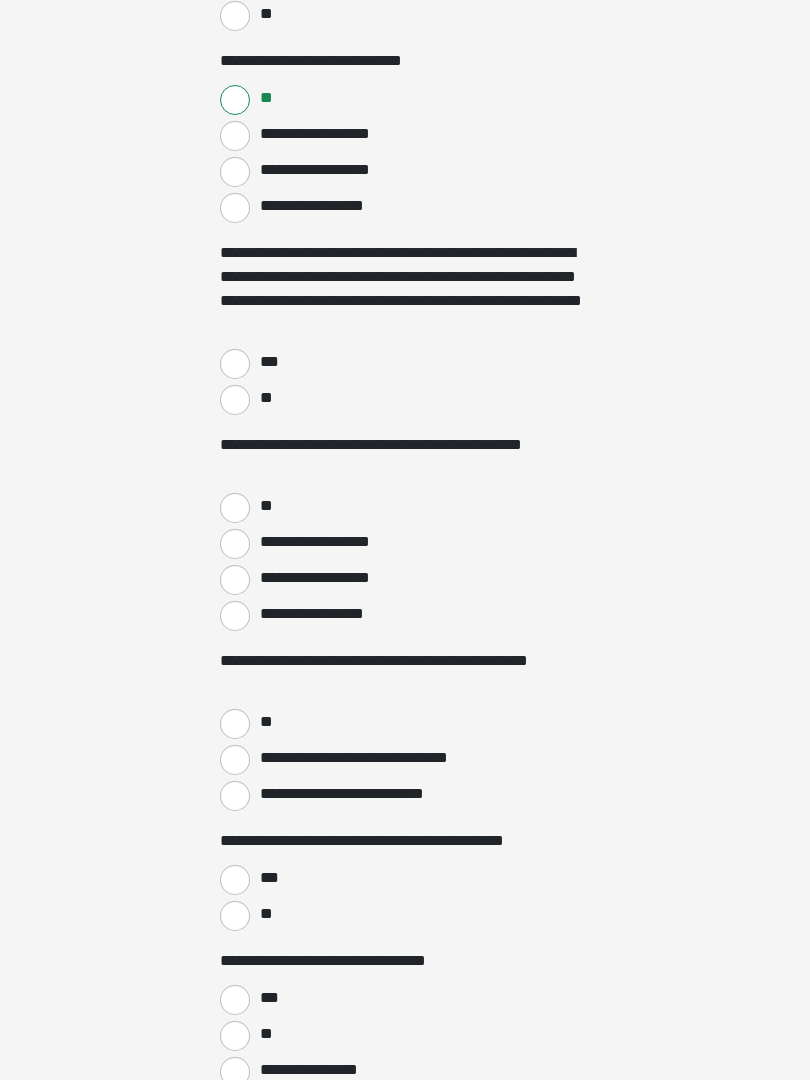 click on "***" at bounding box center [235, 365] 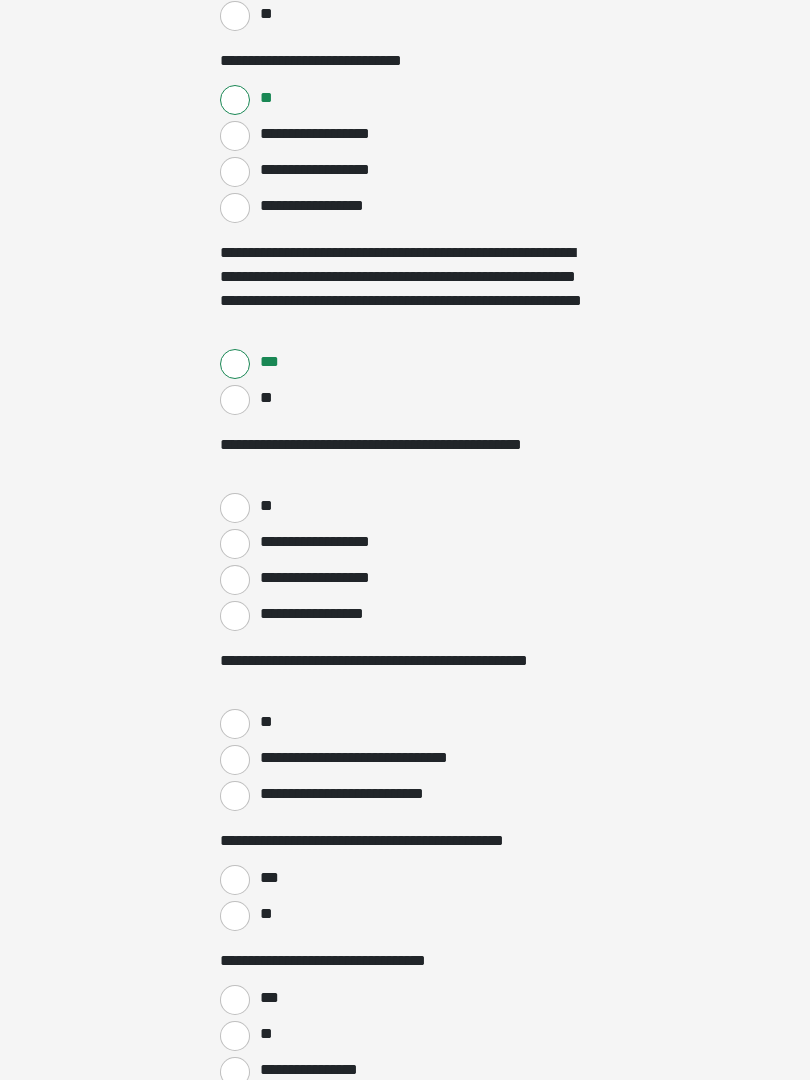 click on "**" at bounding box center (265, 506) 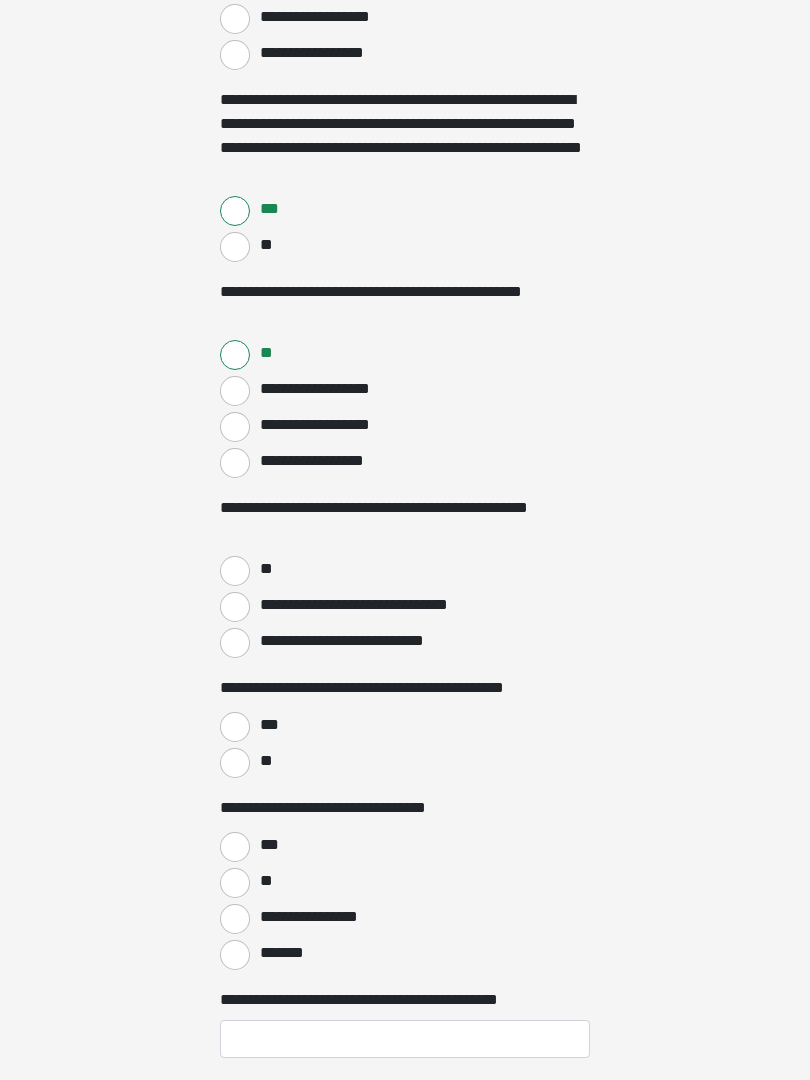 scroll, scrollTop: 603, scrollLeft: 0, axis: vertical 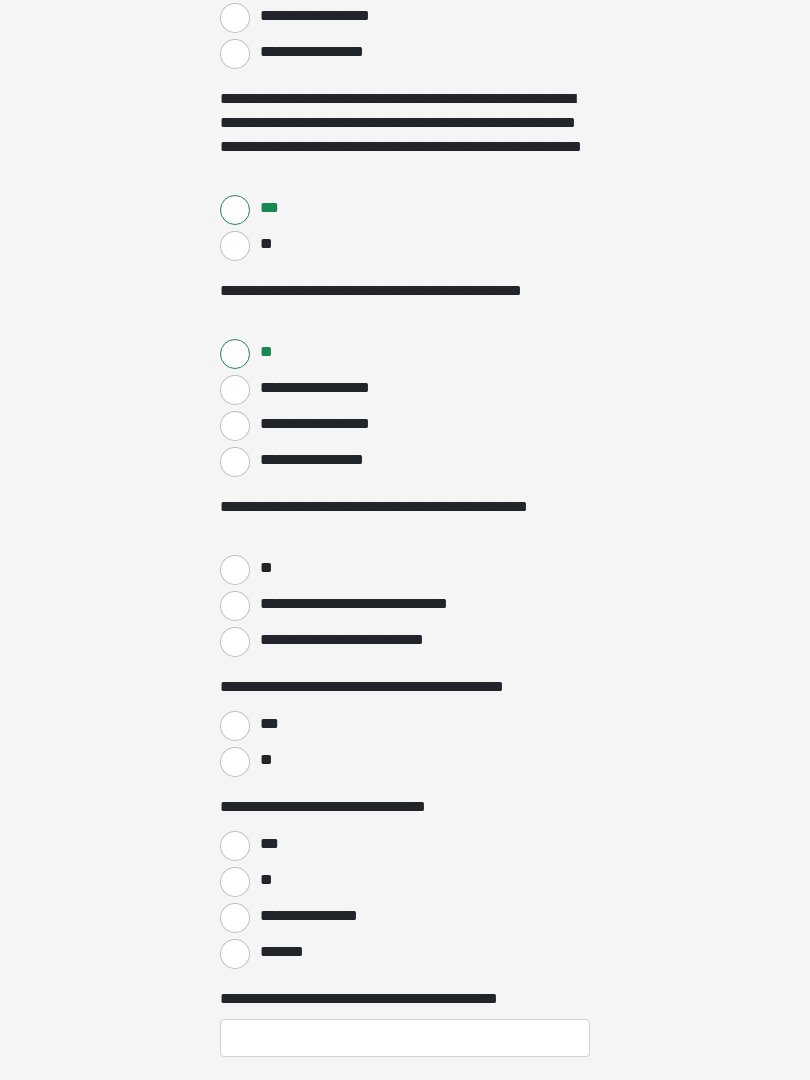 click on "**" at bounding box center [235, 570] 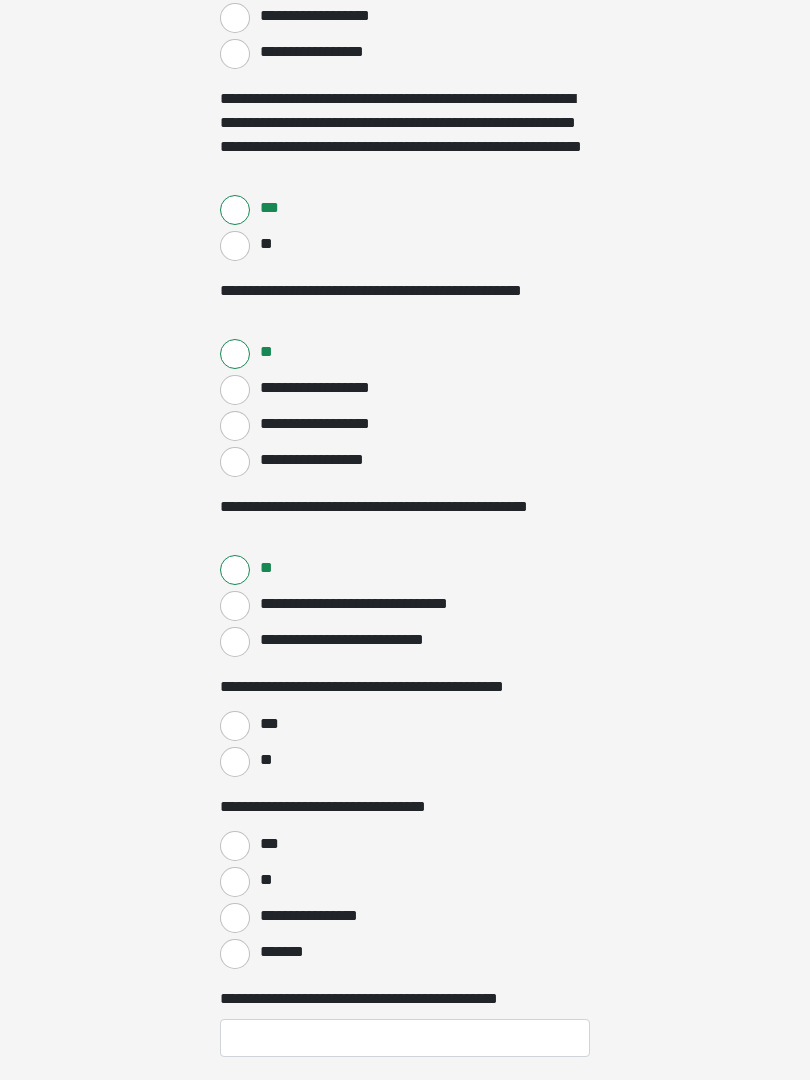 click on "***" at bounding box center (268, 724) 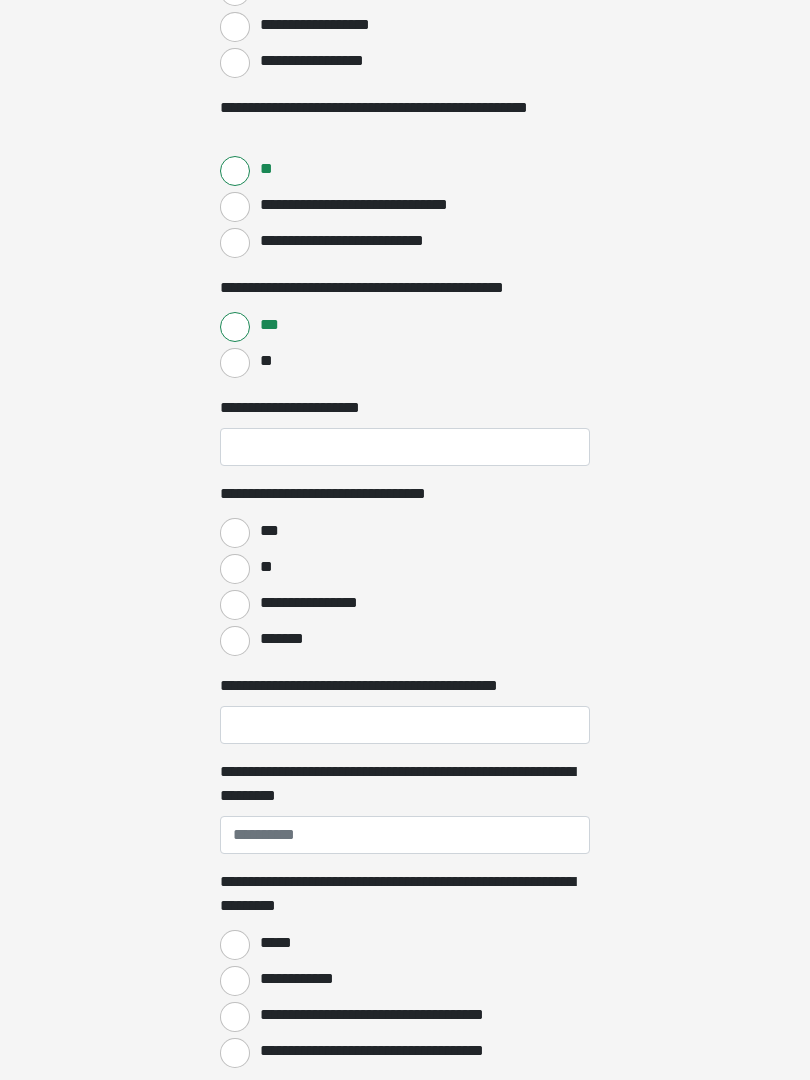 scroll, scrollTop: 1002, scrollLeft: 0, axis: vertical 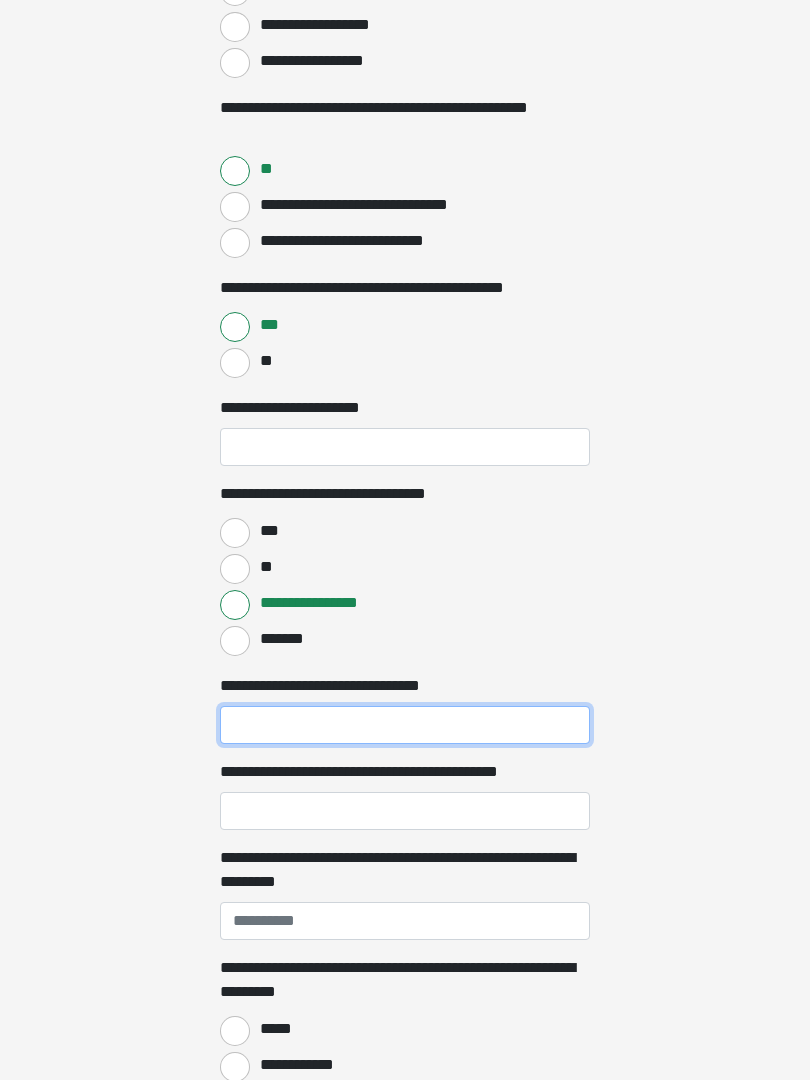click on "**********" at bounding box center (405, 725) 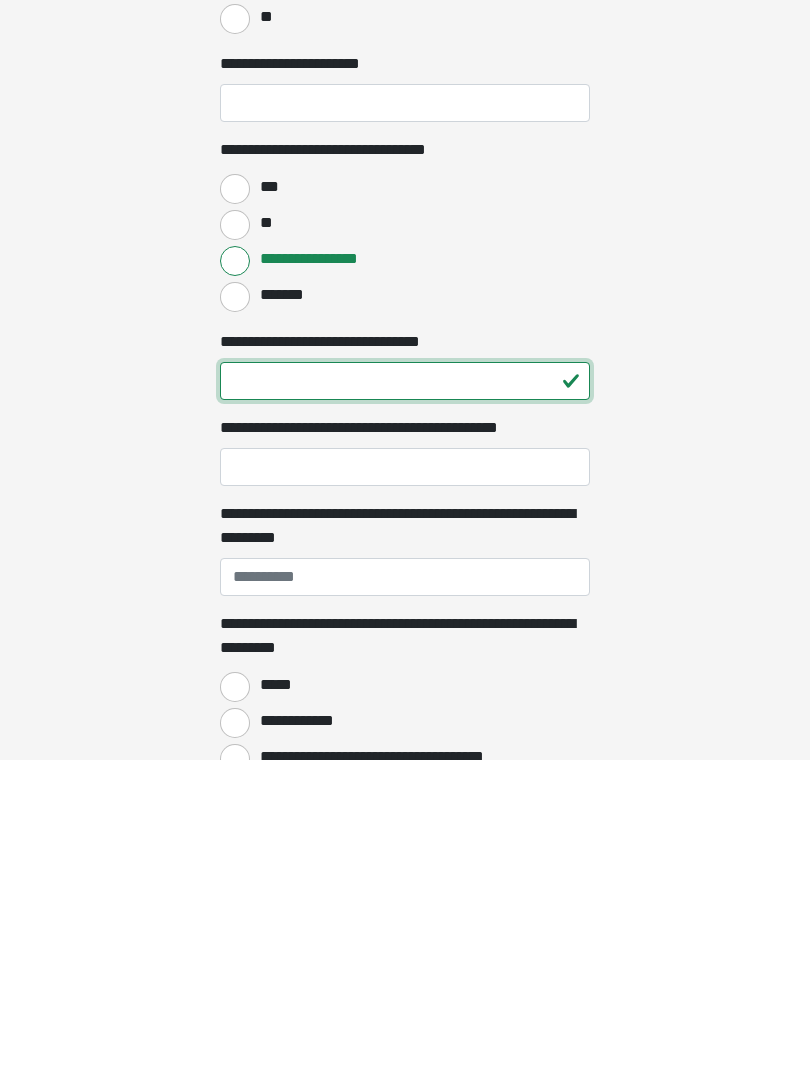 type on "**" 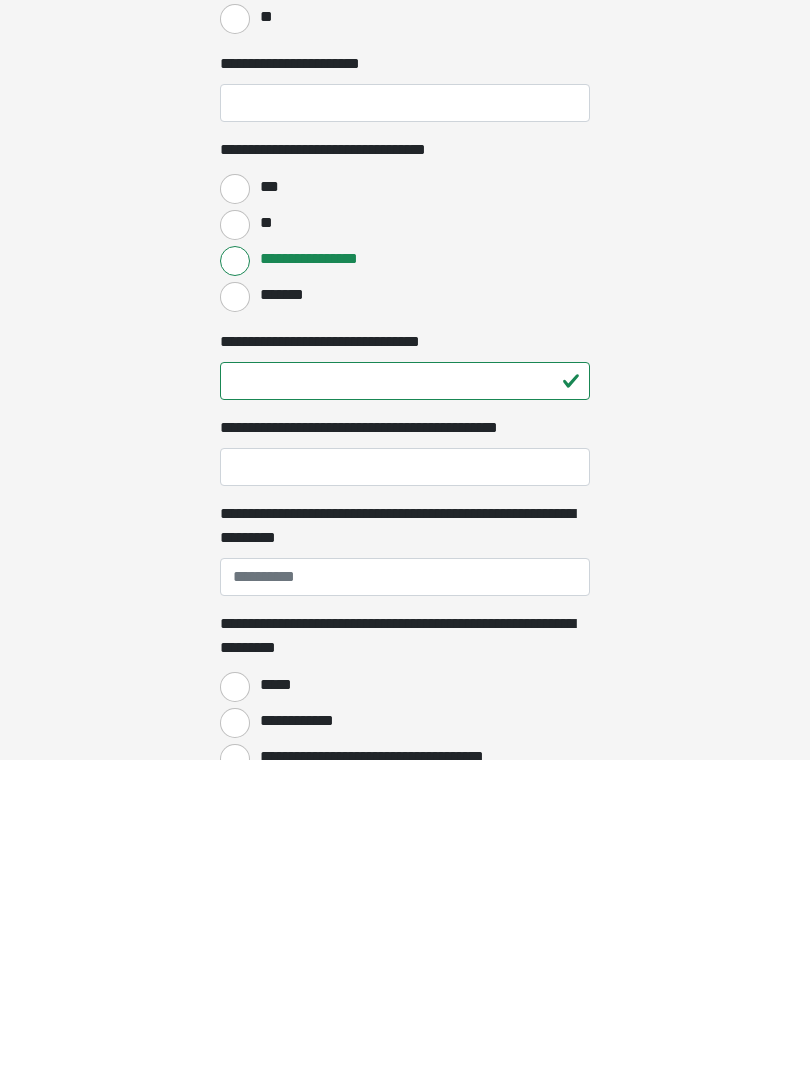 click on "**********" at bounding box center (405, 787) 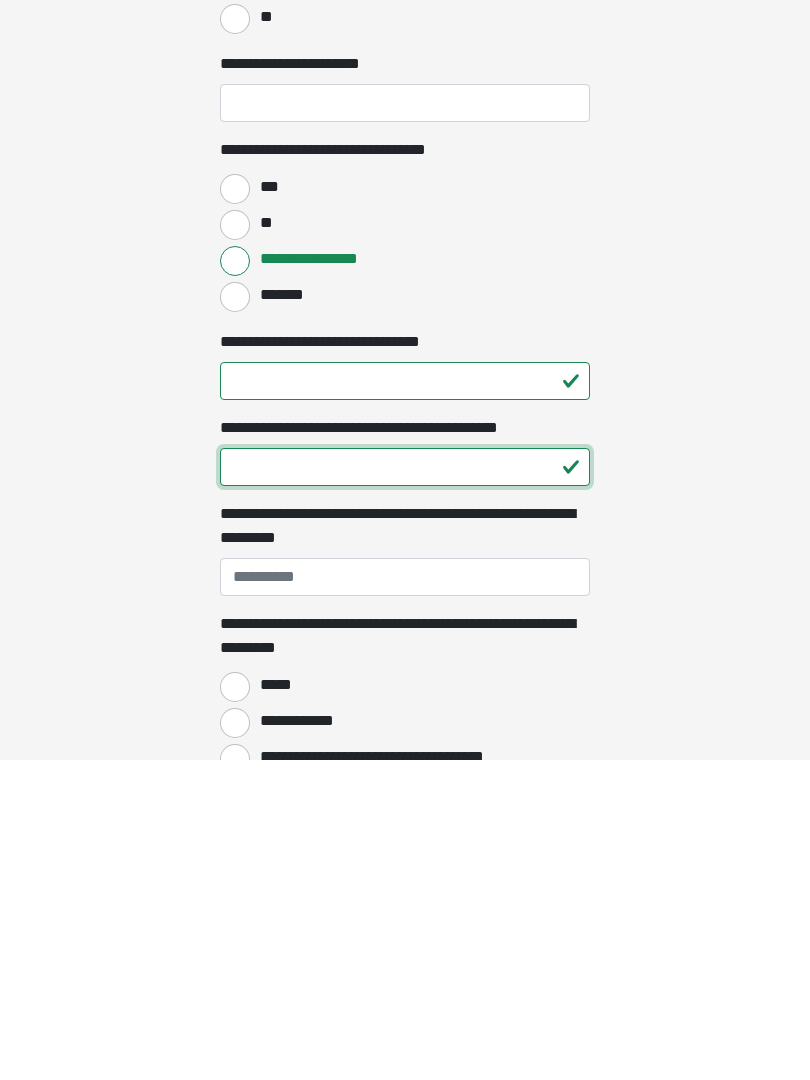 type on "**" 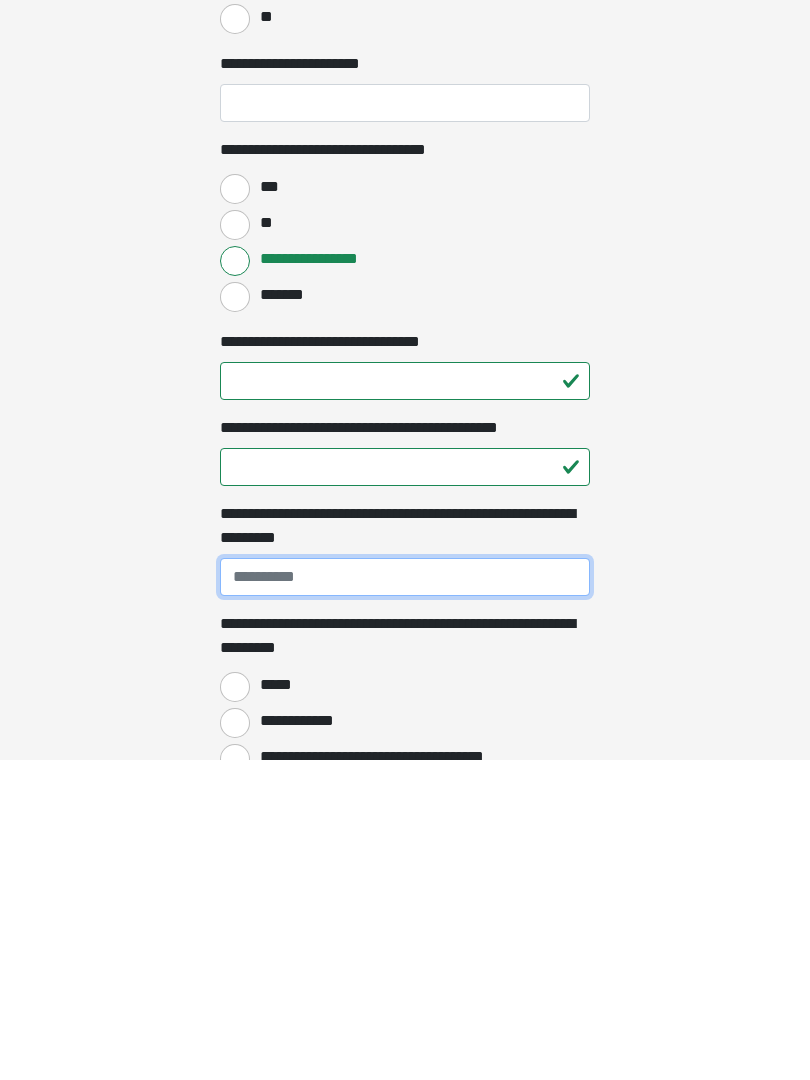 click on "**********" at bounding box center [405, 897] 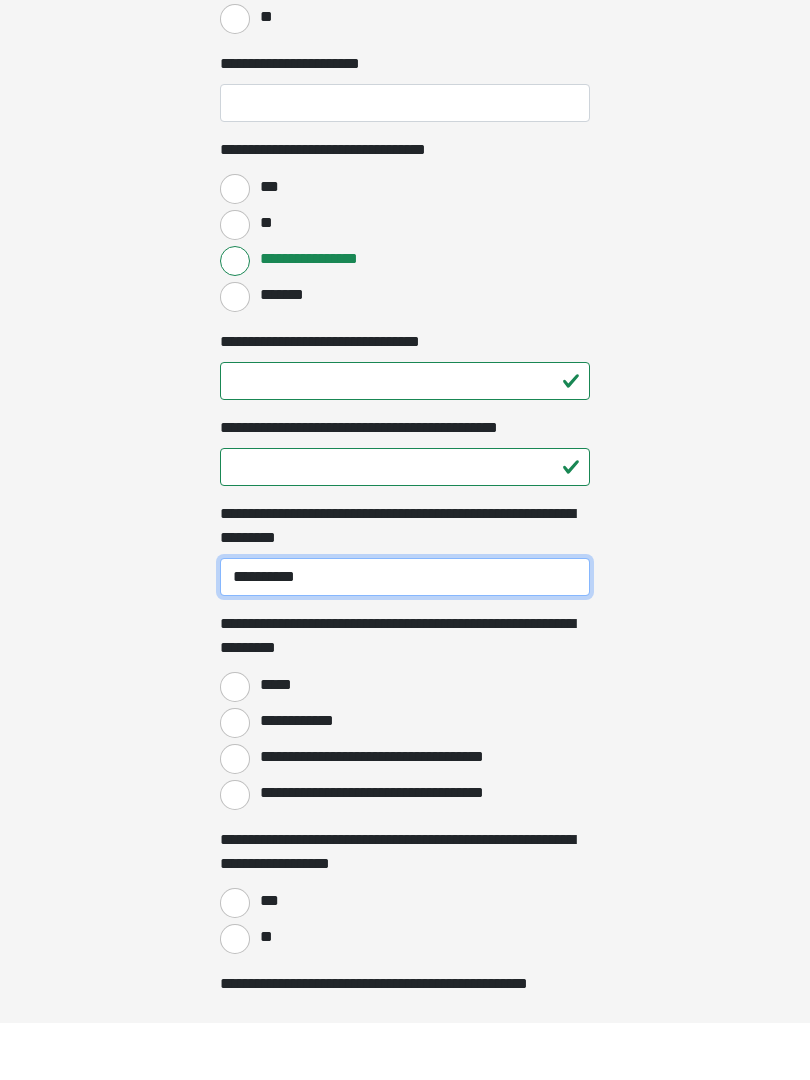 scroll, scrollTop: 1299, scrollLeft: 0, axis: vertical 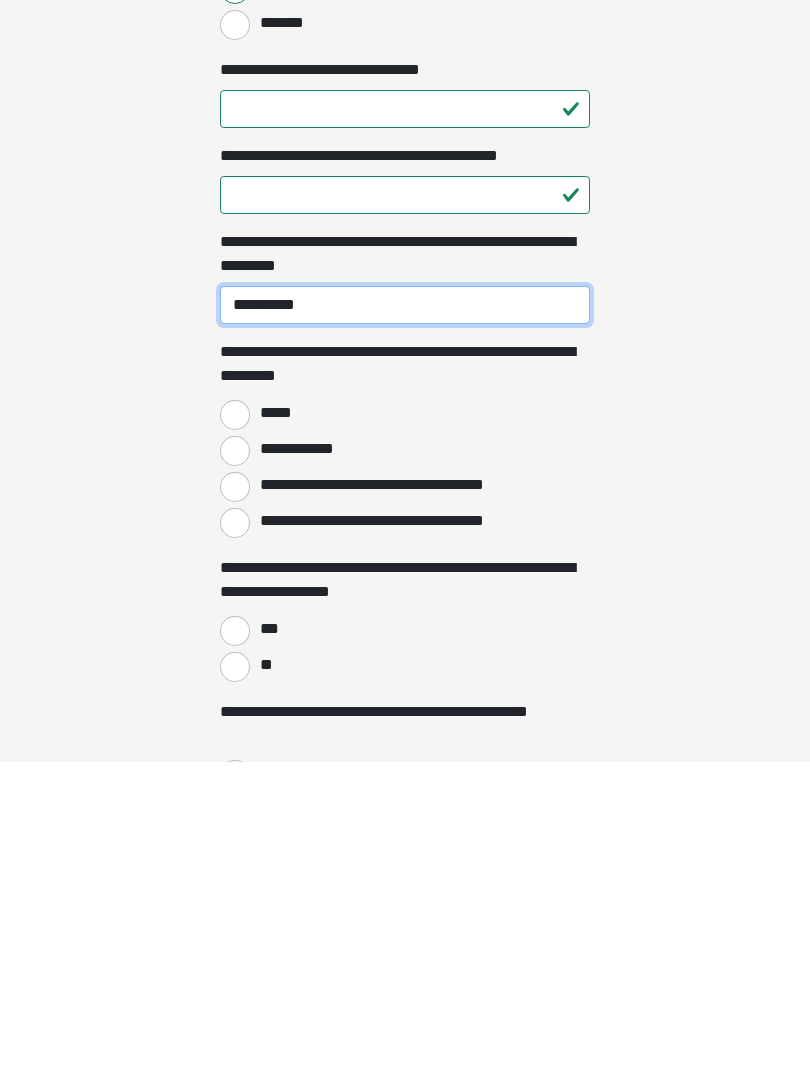 type on "**********" 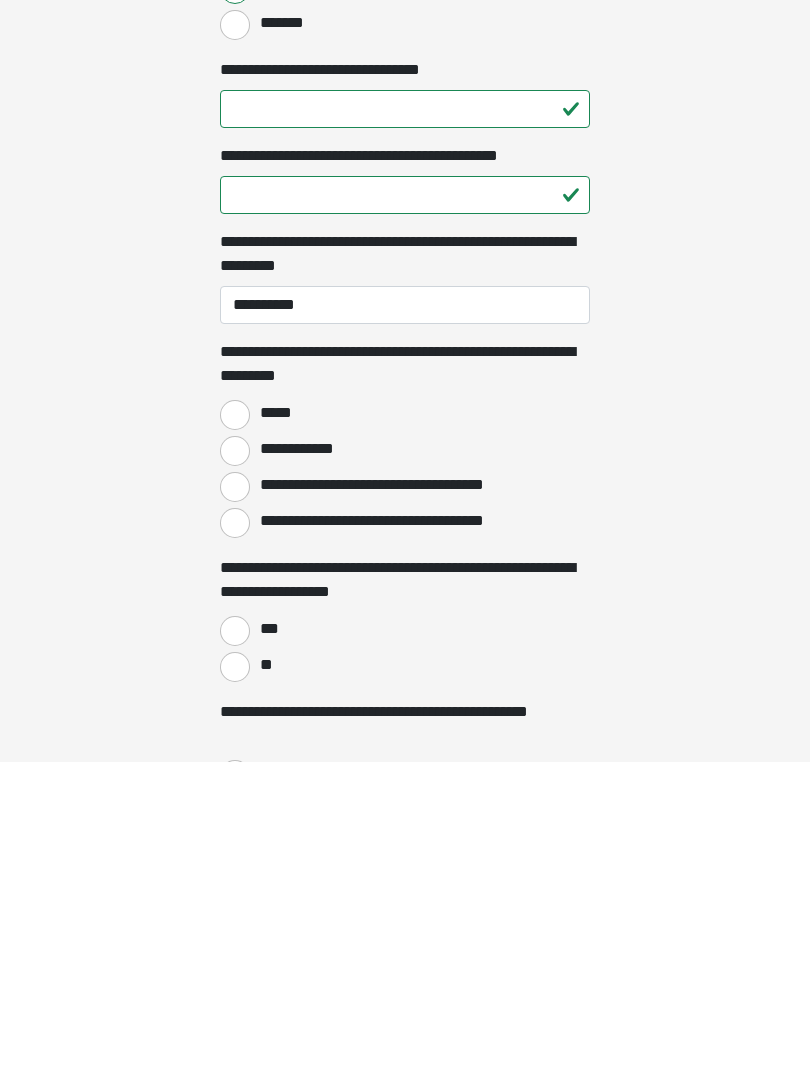click on "**********" at bounding box center [235, 770] 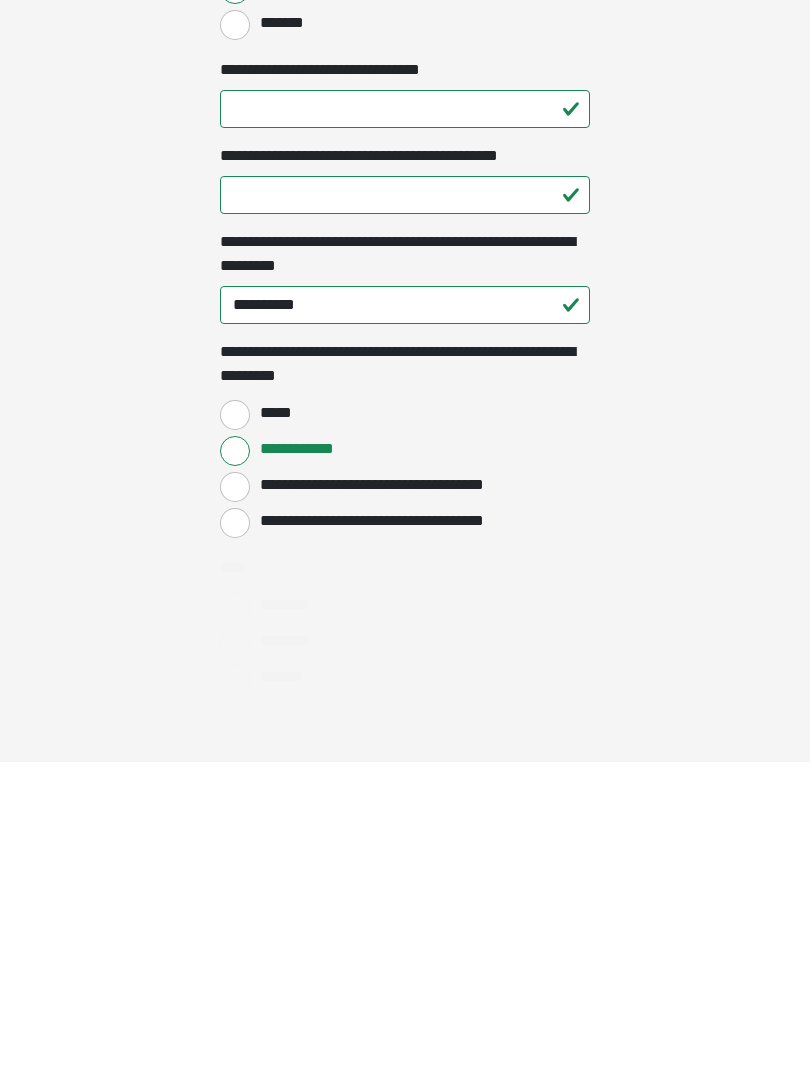 scroll, scrollTop: 1618, scrollLeft: 0, axis: vertical 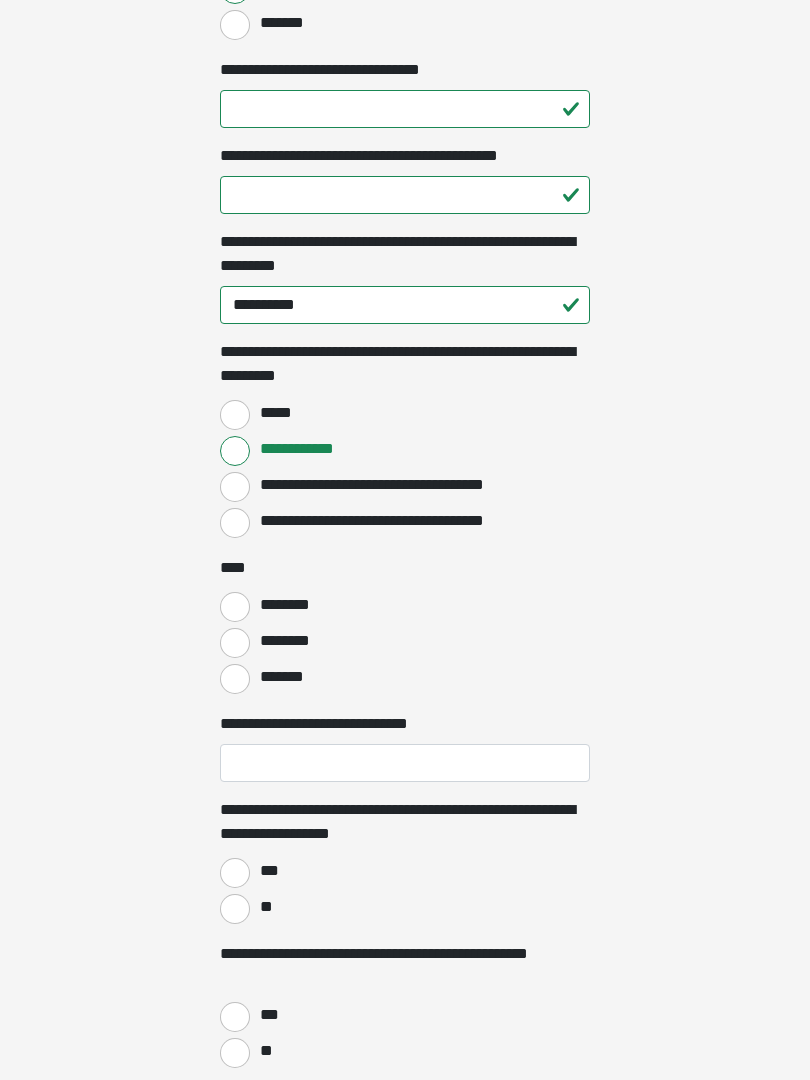 click on "********" at bounding box center [235, 607] 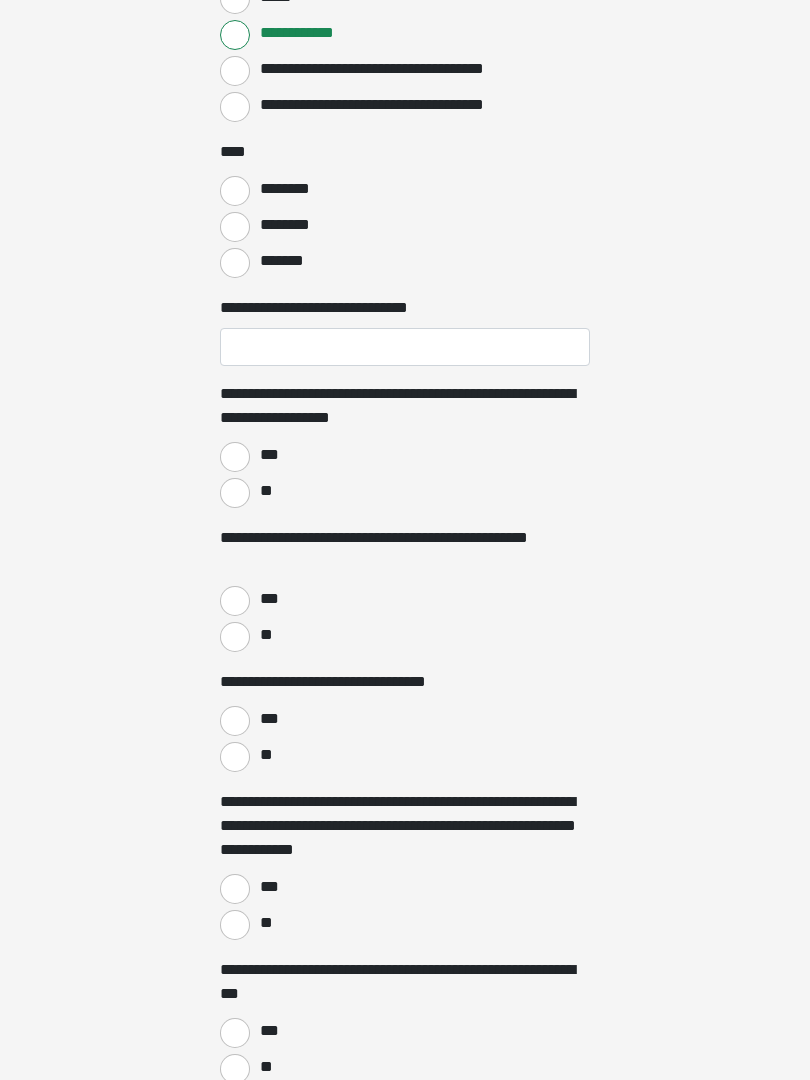 scroll, scrollTop: 2037, scrollLeft: 0, axis: vertical 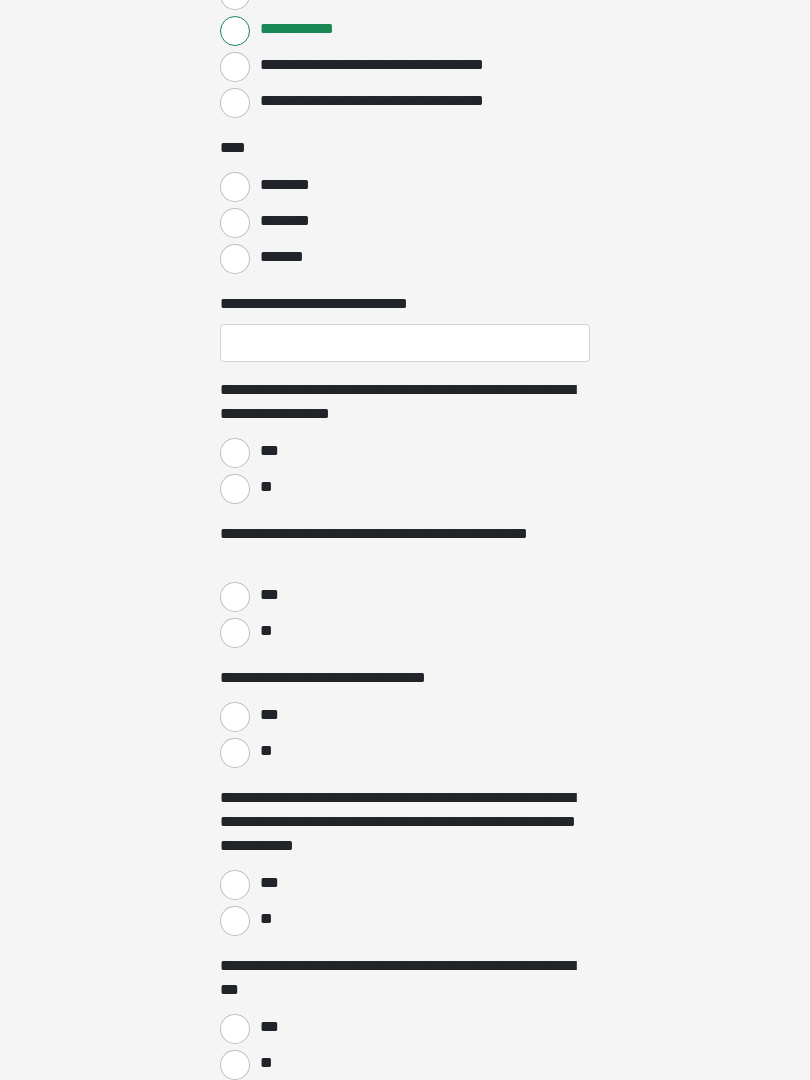 click on "**" at bounding box center [235, 490] 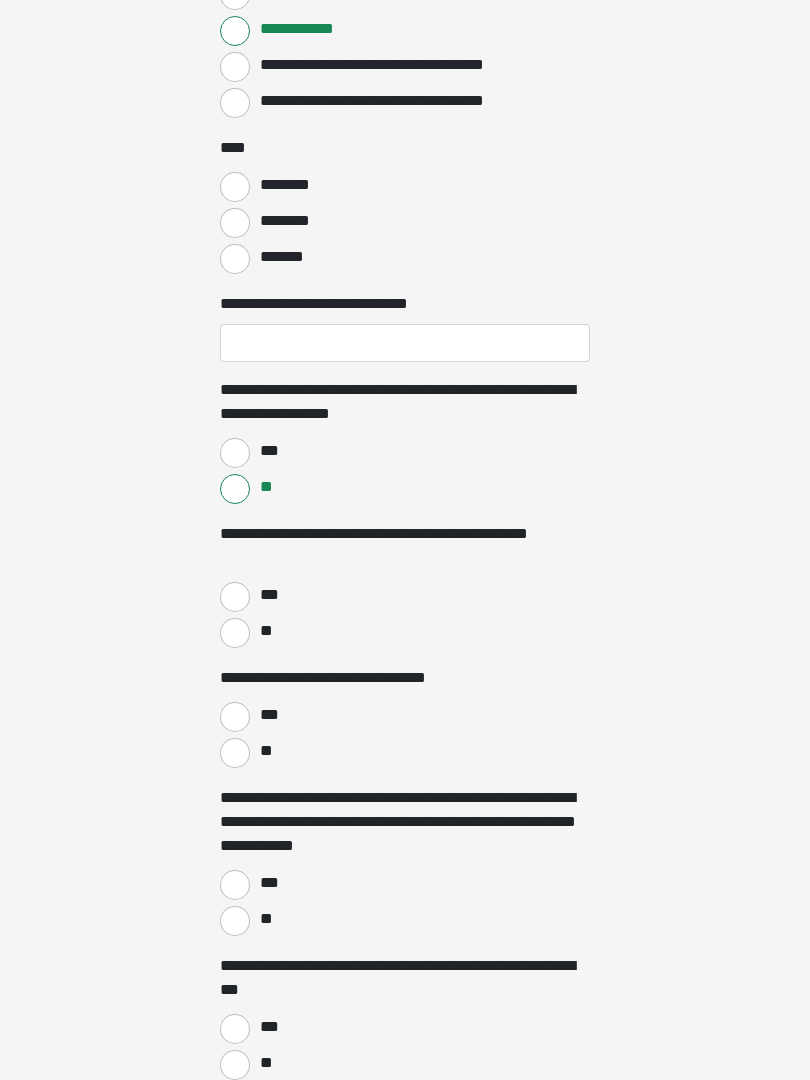 click on "***" at bounding box center (268, 451) 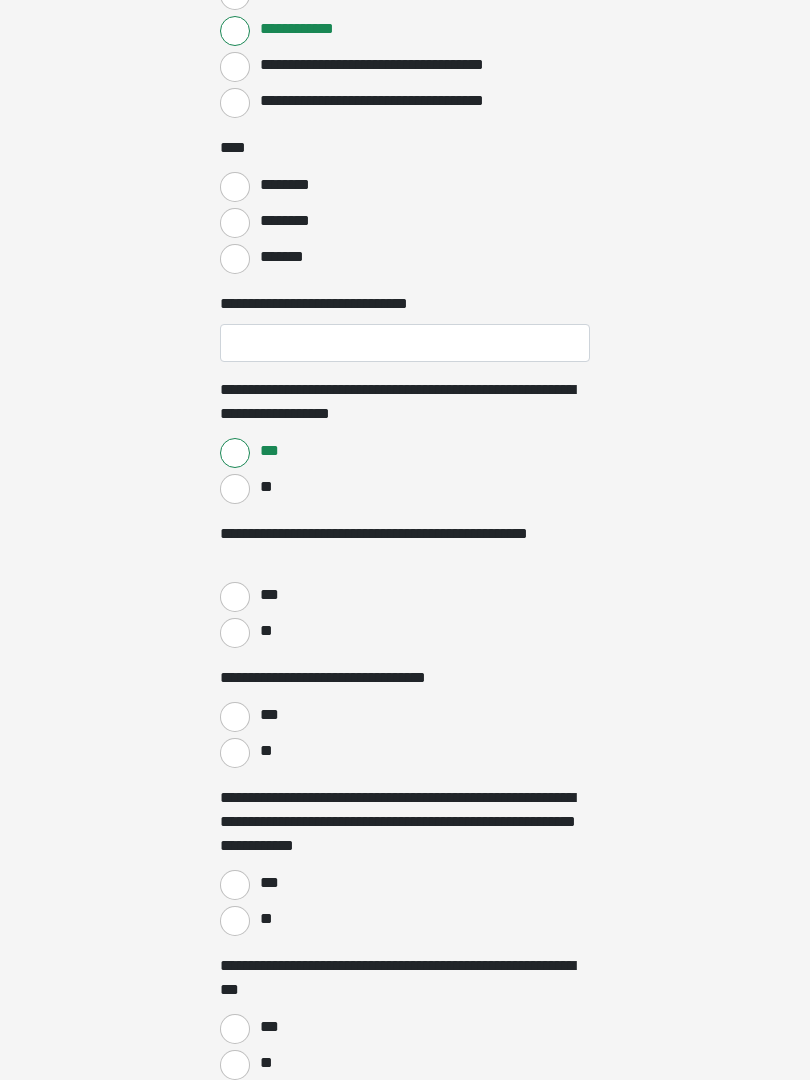 click on "**" at bounding box center (235, 633) 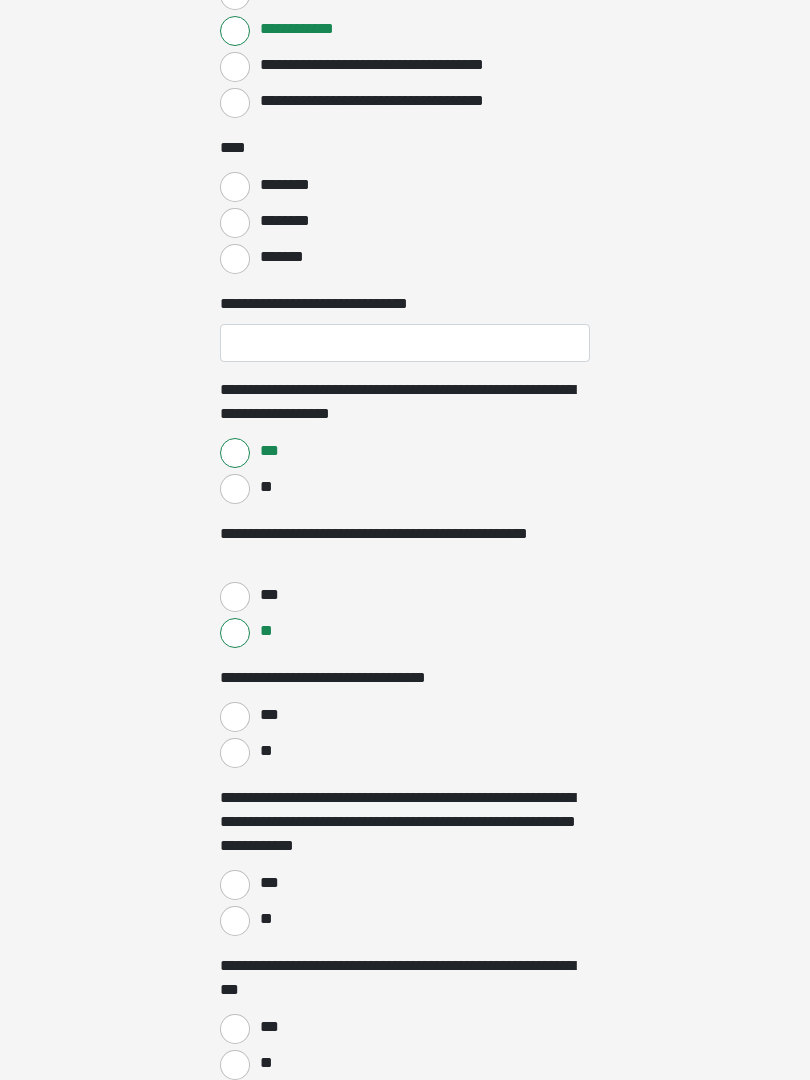 click on "**" at bounding box center [235, 753] 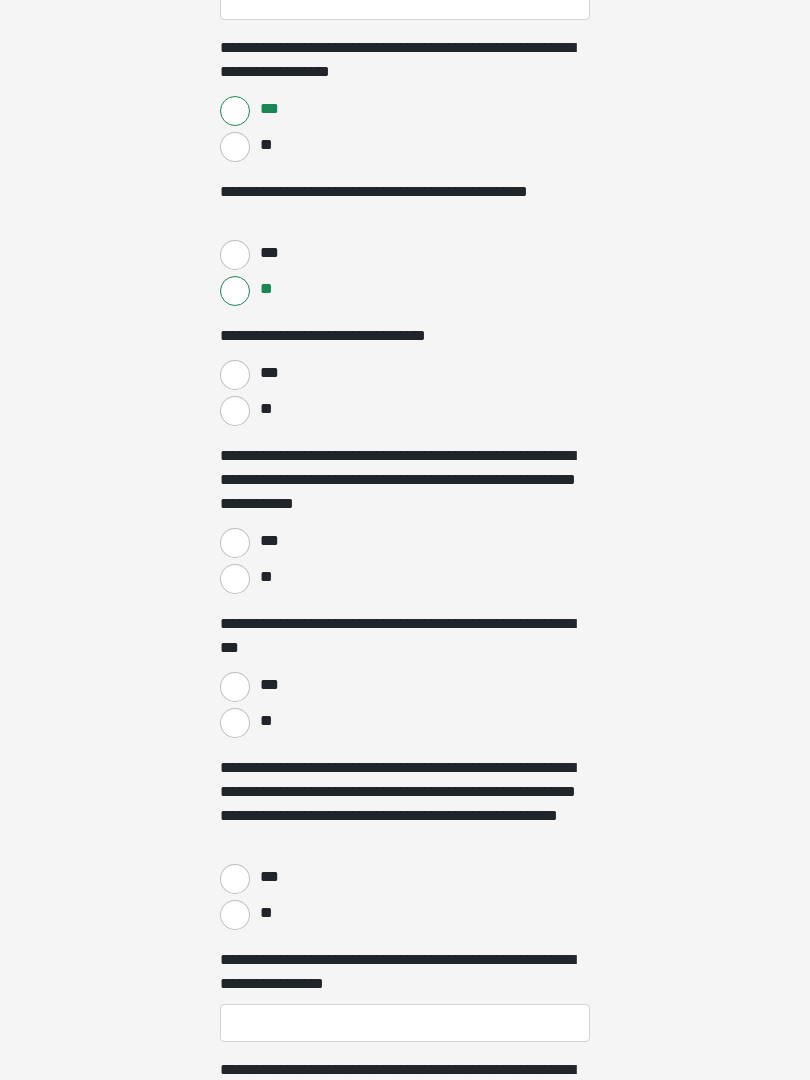 scroll, scrollTop: 2397, scrollLeft: 0, axis: vertical 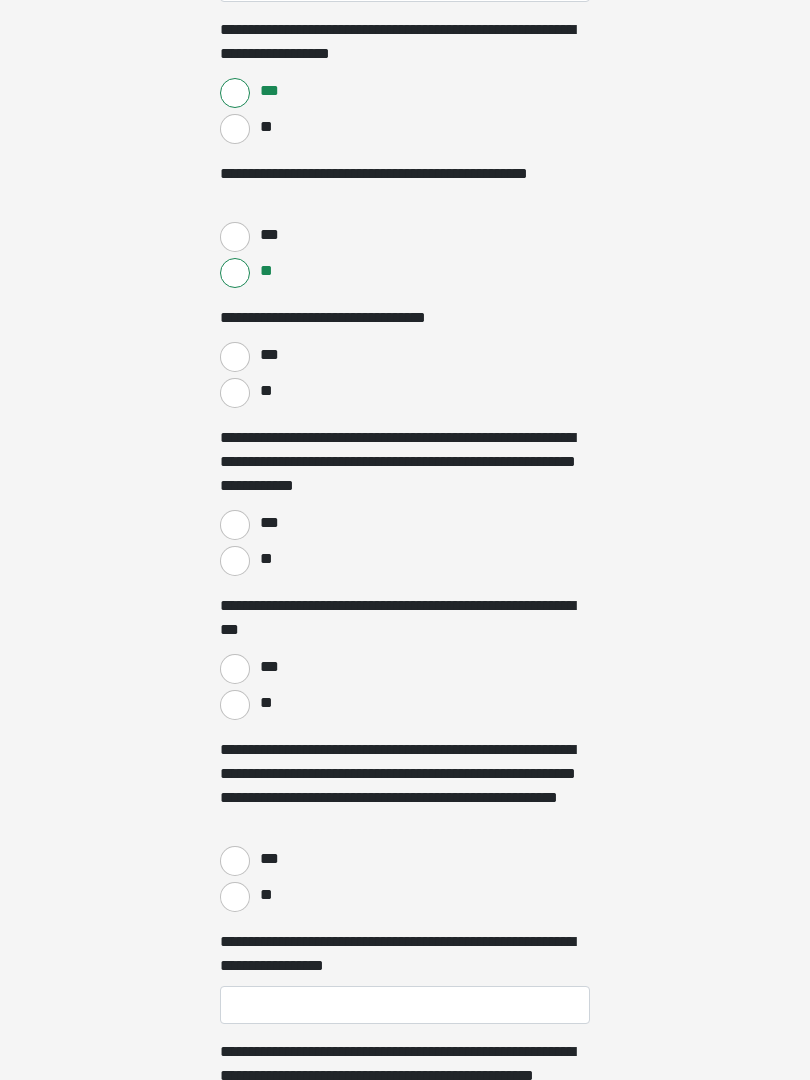 click on "***" at bounding box center [235, 526] 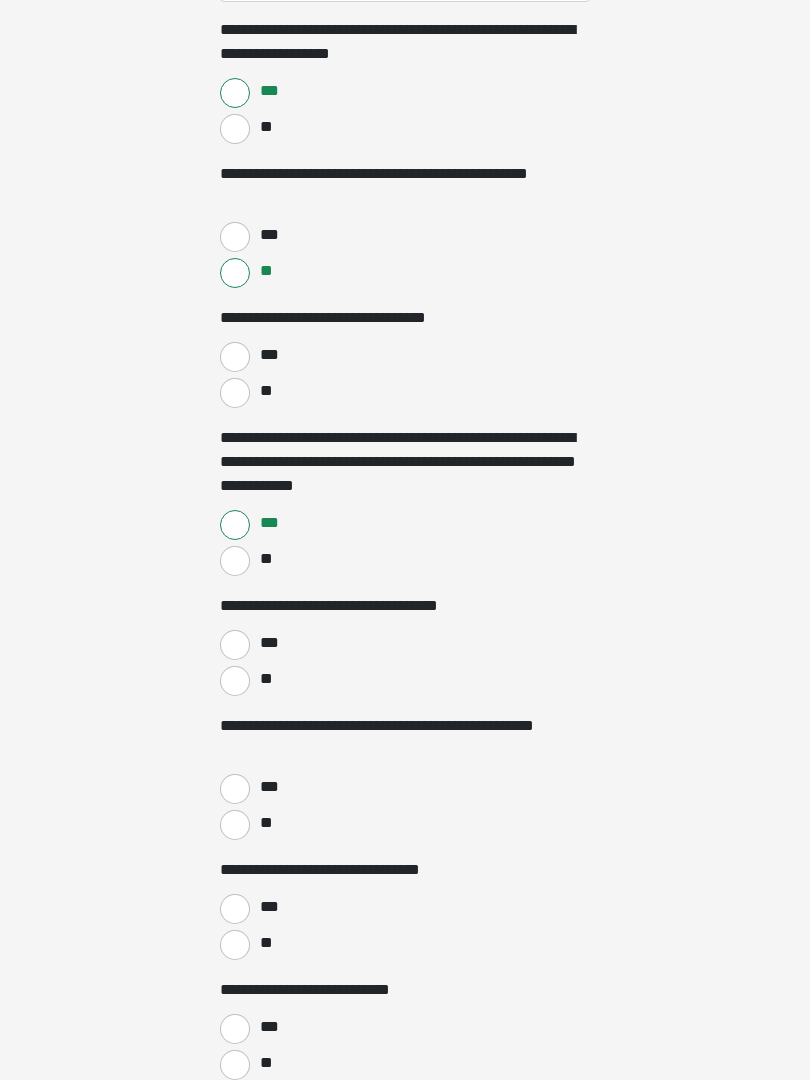 click on "***" at bounding box center (268, 643) 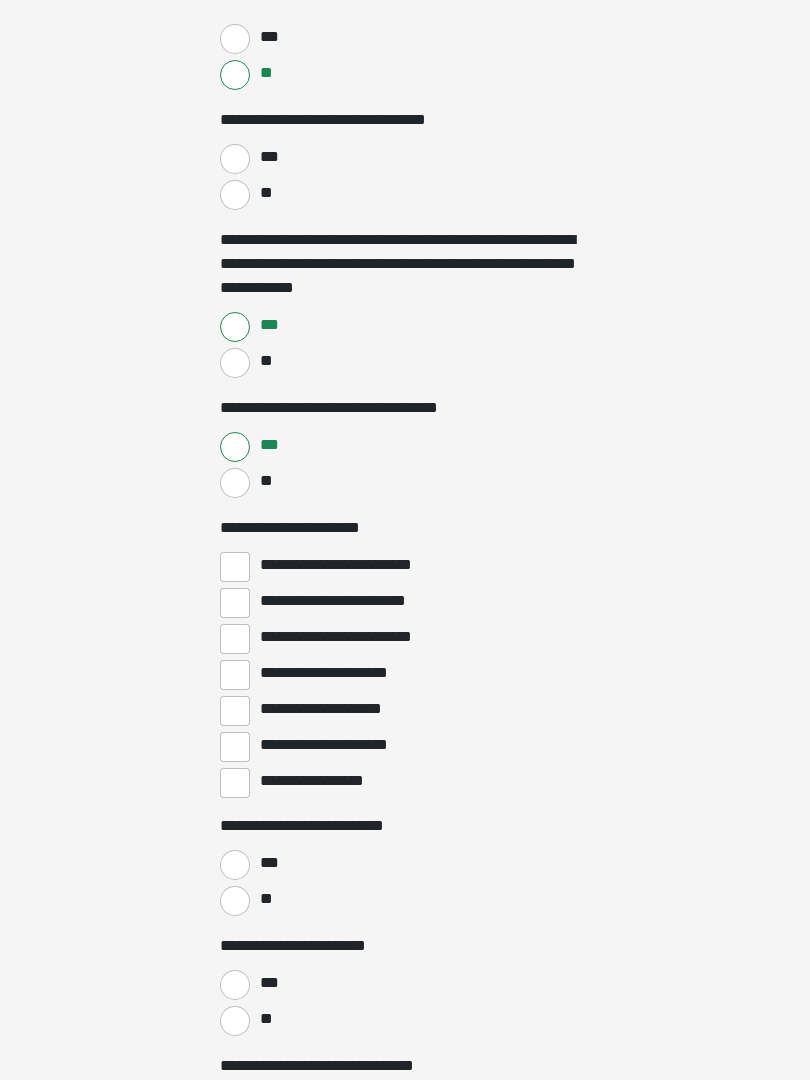 scroll, scrollTop: 2596, scrollLeft: 0, axis: vertical 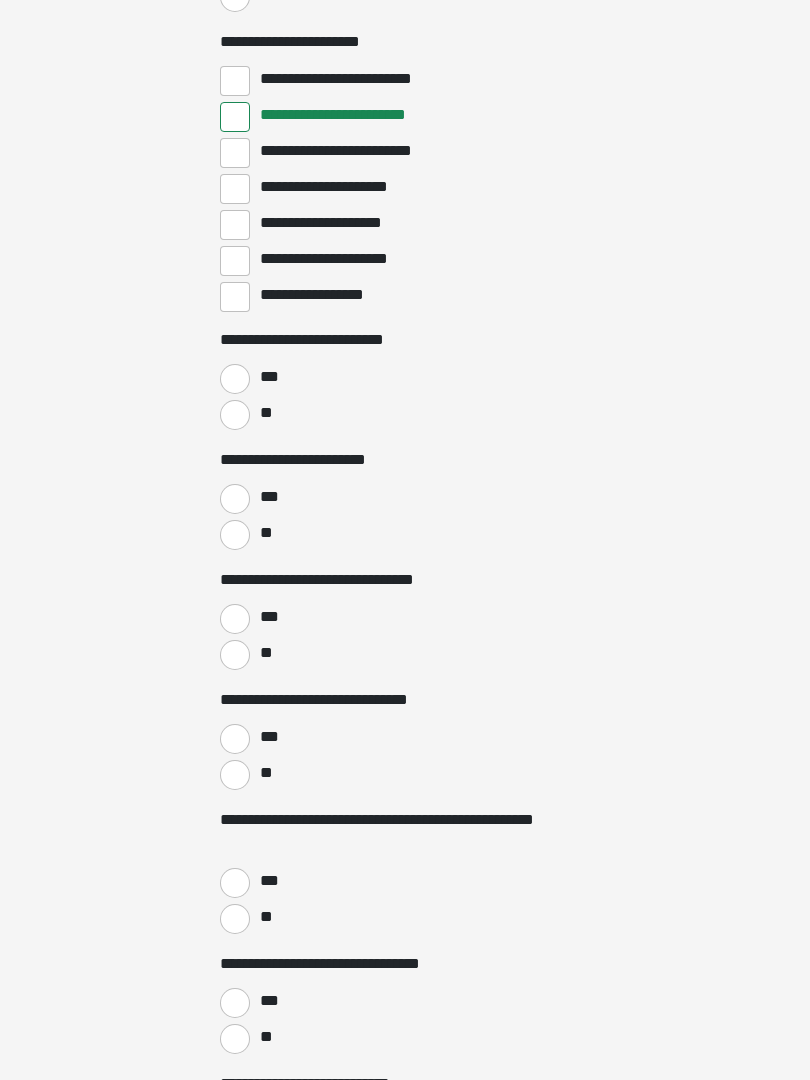 click on "**" at bounding box center [235, 415] 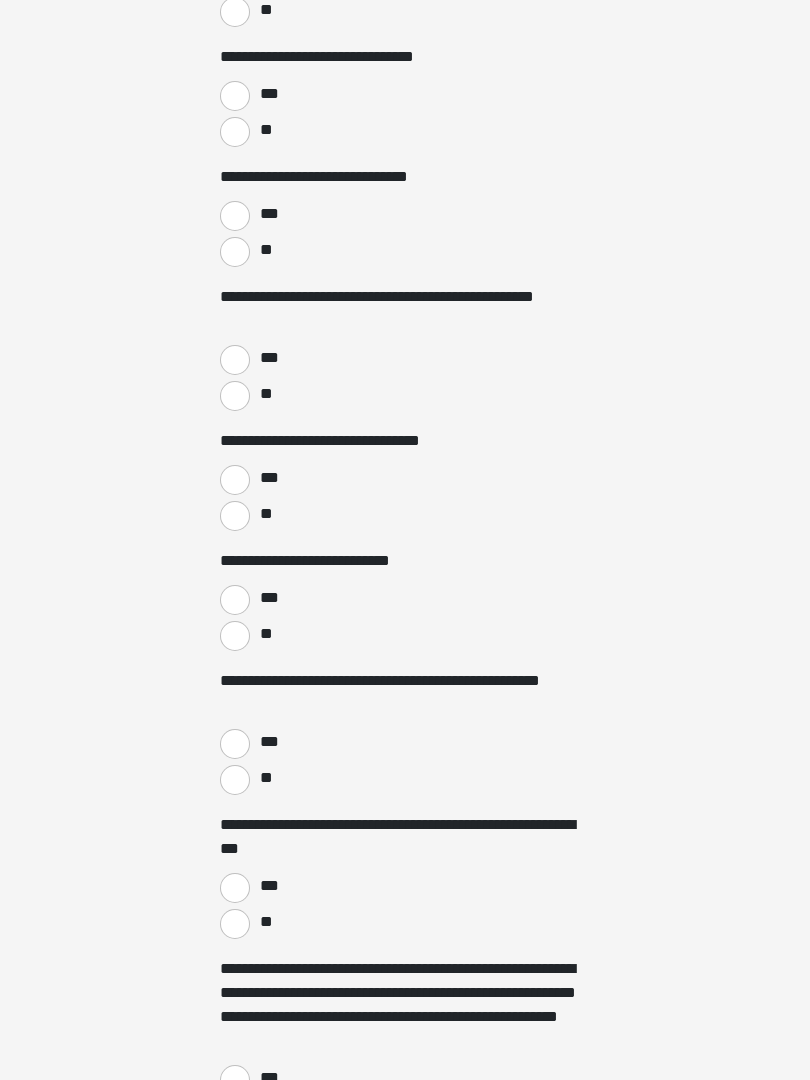 scroll, scrollTop: 3606, scrollLeft: 0, axis: vertical 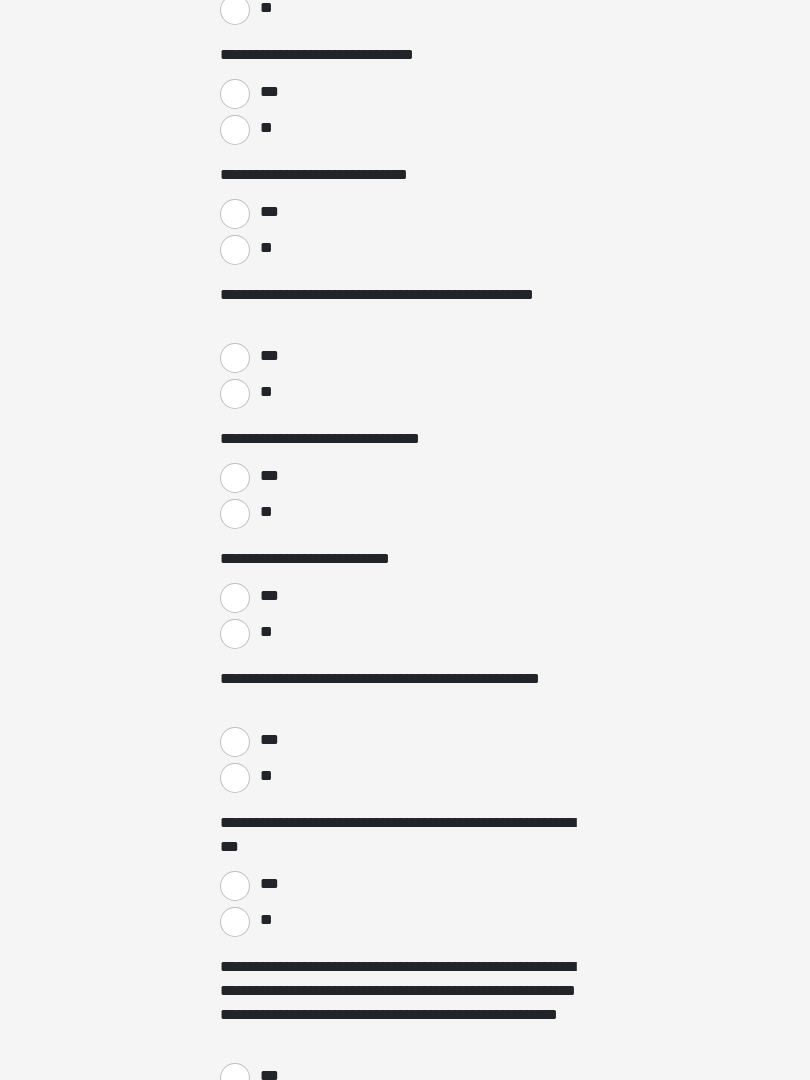 click on "**" at bounding box center [235, 395] 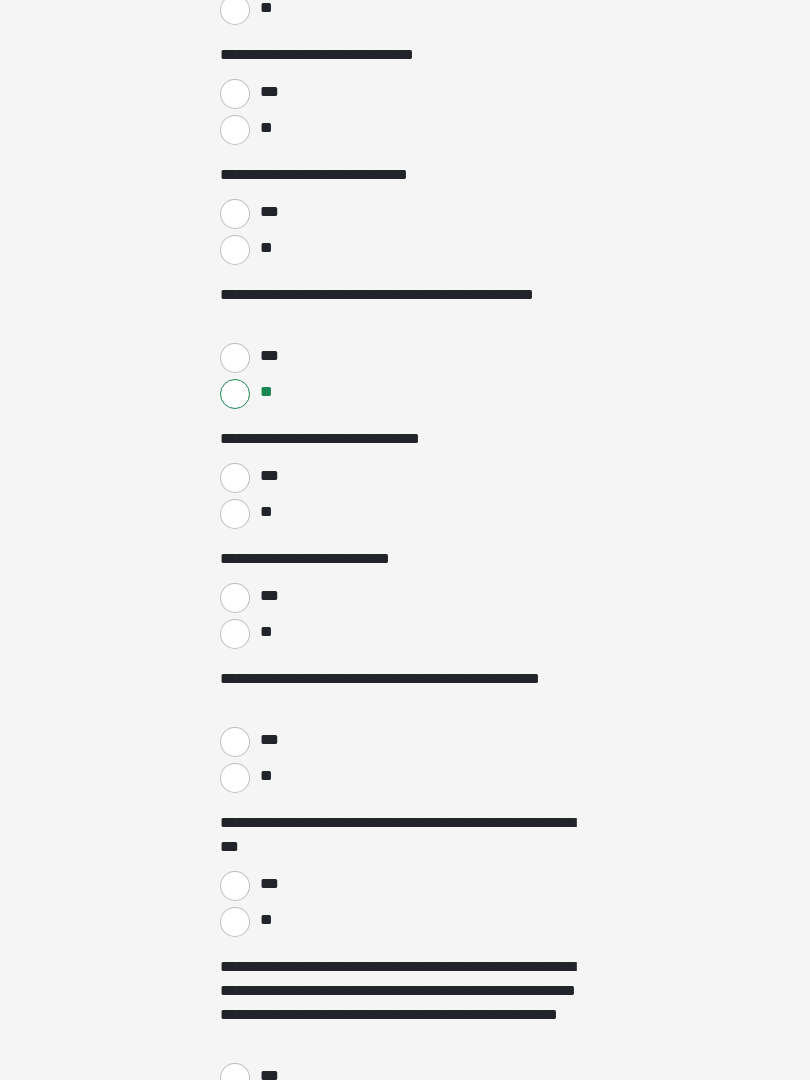 click on "***" at bounding box center (268, 356) 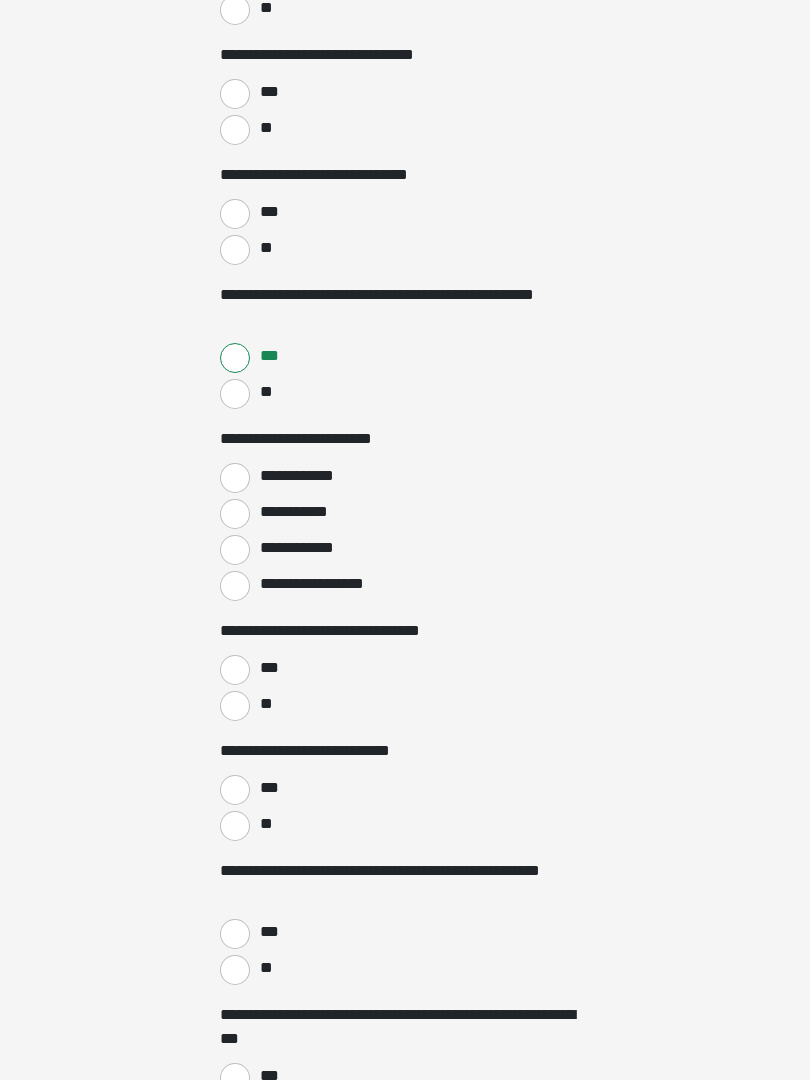 click on "**********" at bounding box center (235, 514) 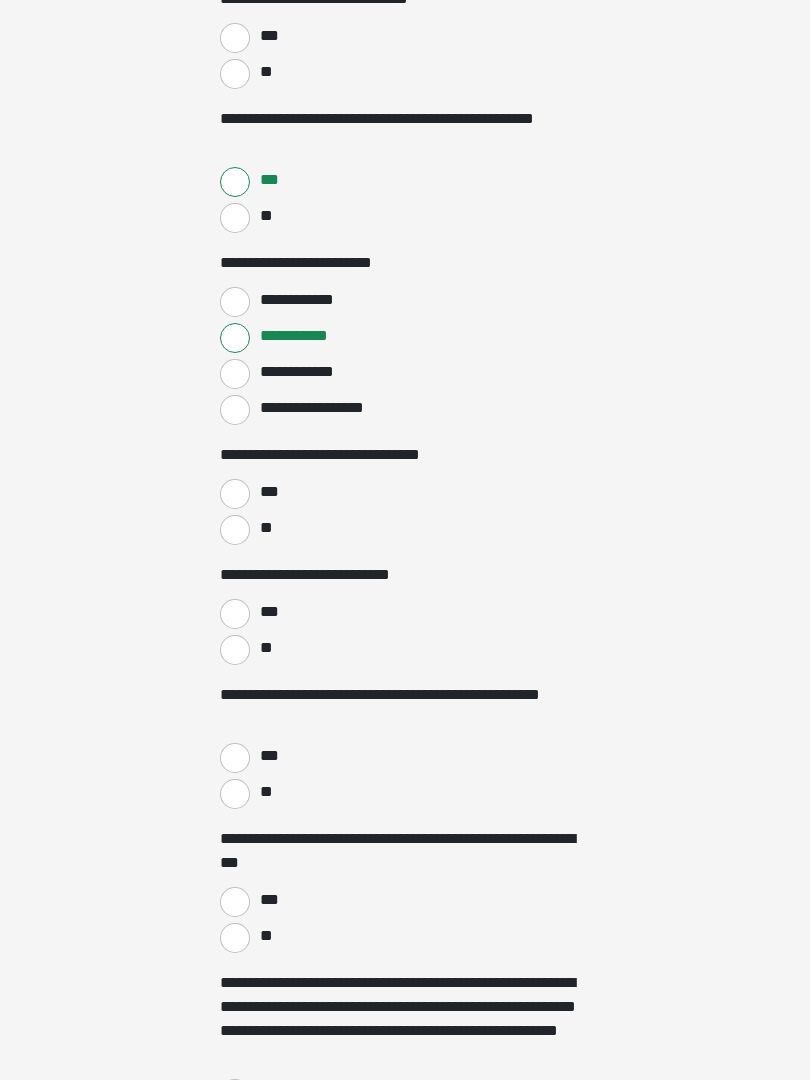 scroll, scrollTop: 3783, scrollLeft: 0, axis: vertical 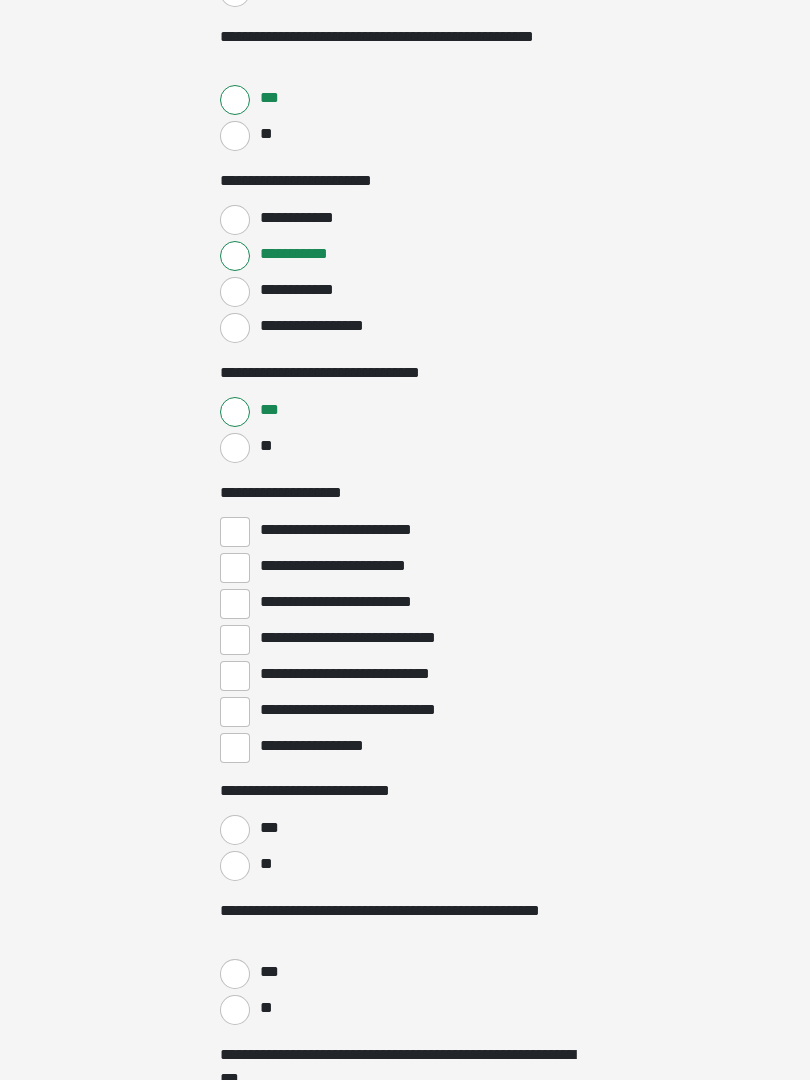 click on "**********" at bounding box center (321, 746) 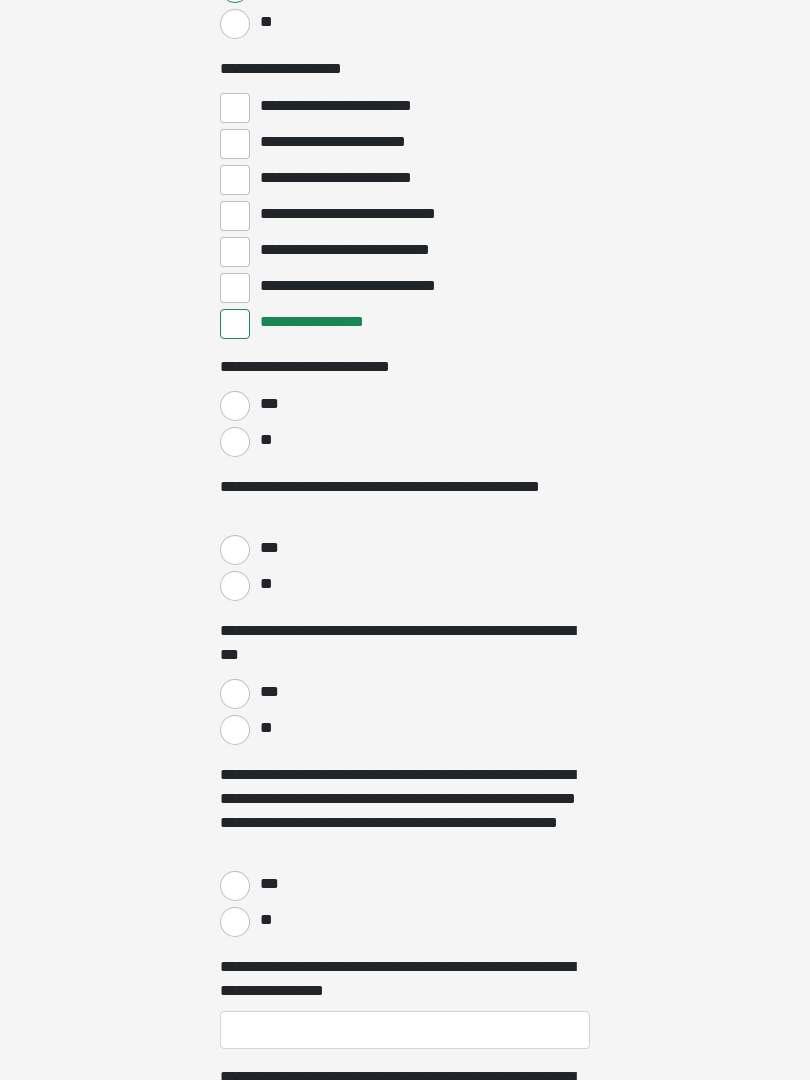 click on "**" at bounding box center [235, 443] 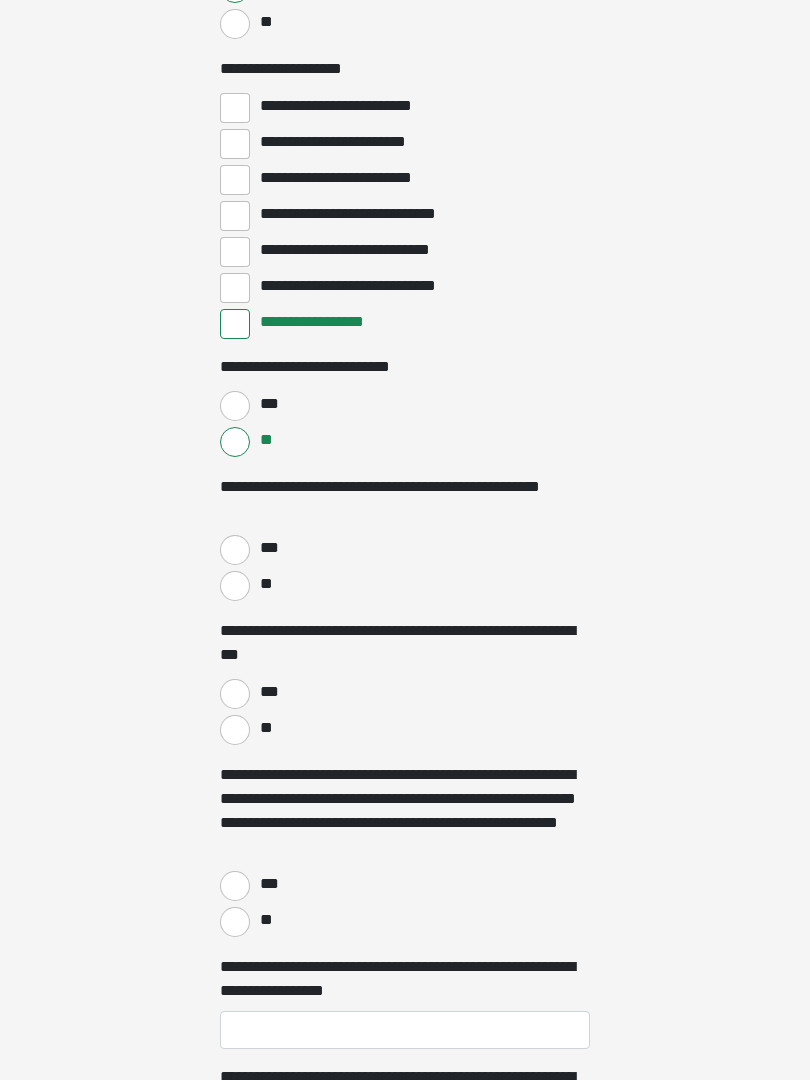 scroll, scrollTop: 4289, scrollLeft: 0, axis: vertical 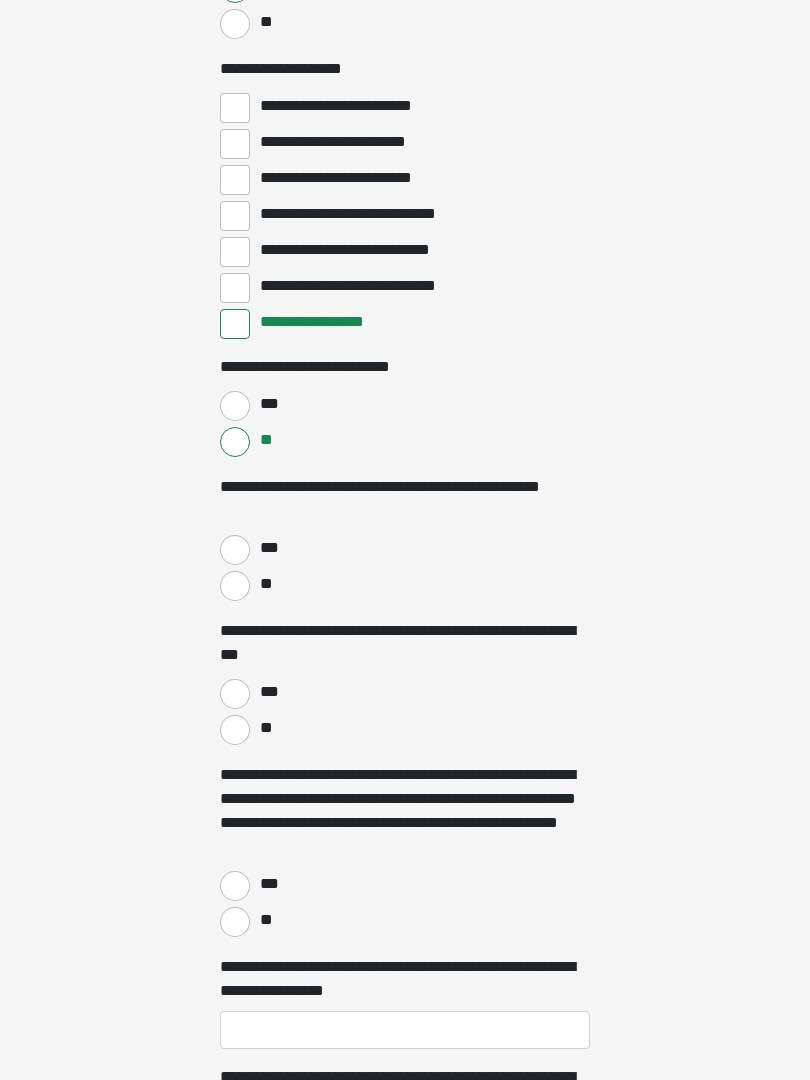 click on "**" at bounding box center [235, 586] 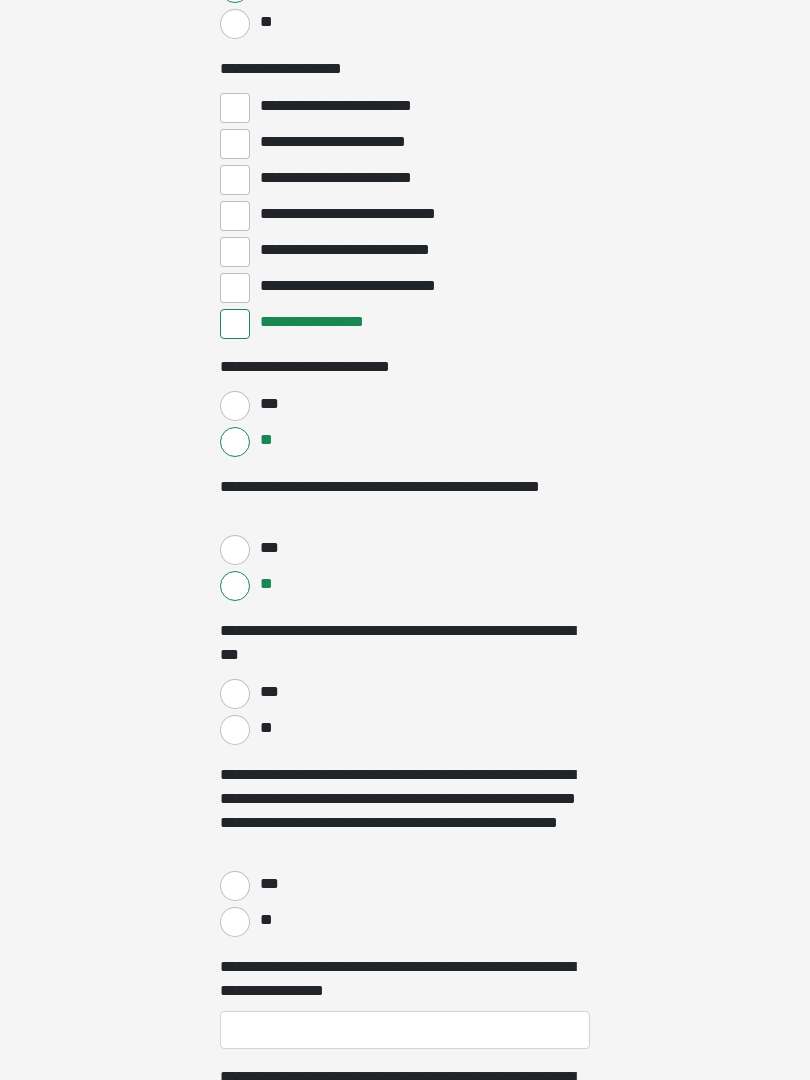 click on "***" at bounding box center [235, 694] 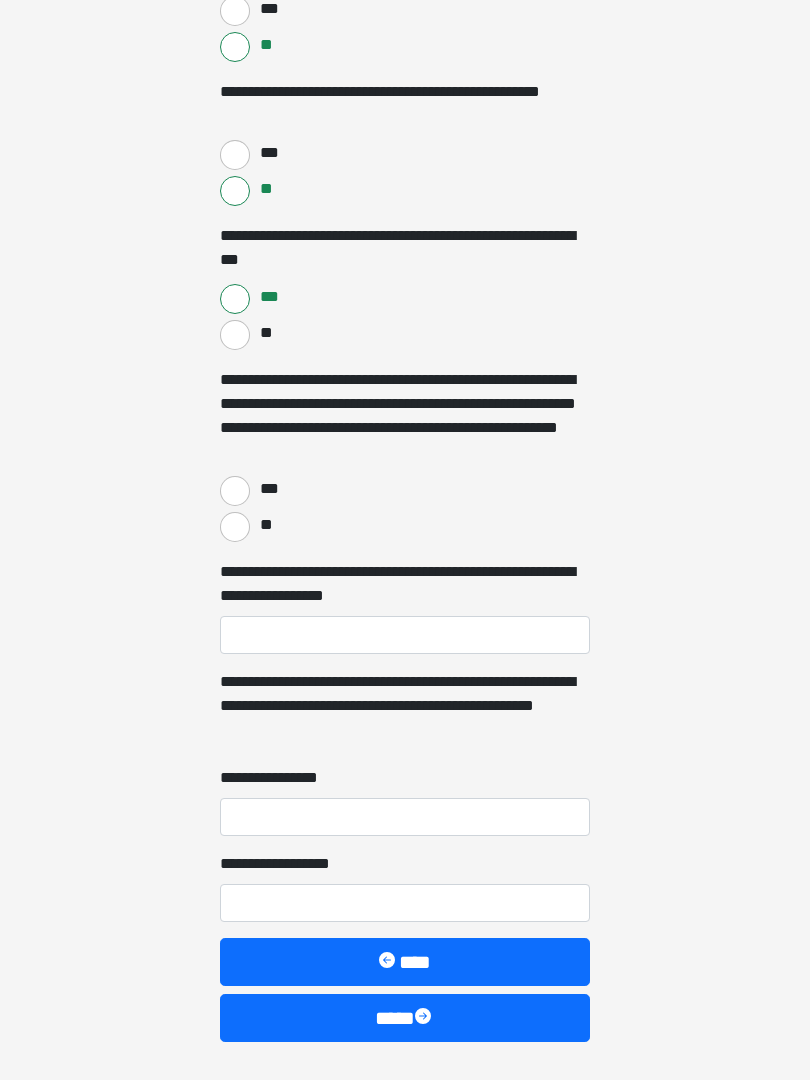 click on "**" at bounding box center (235, 528) 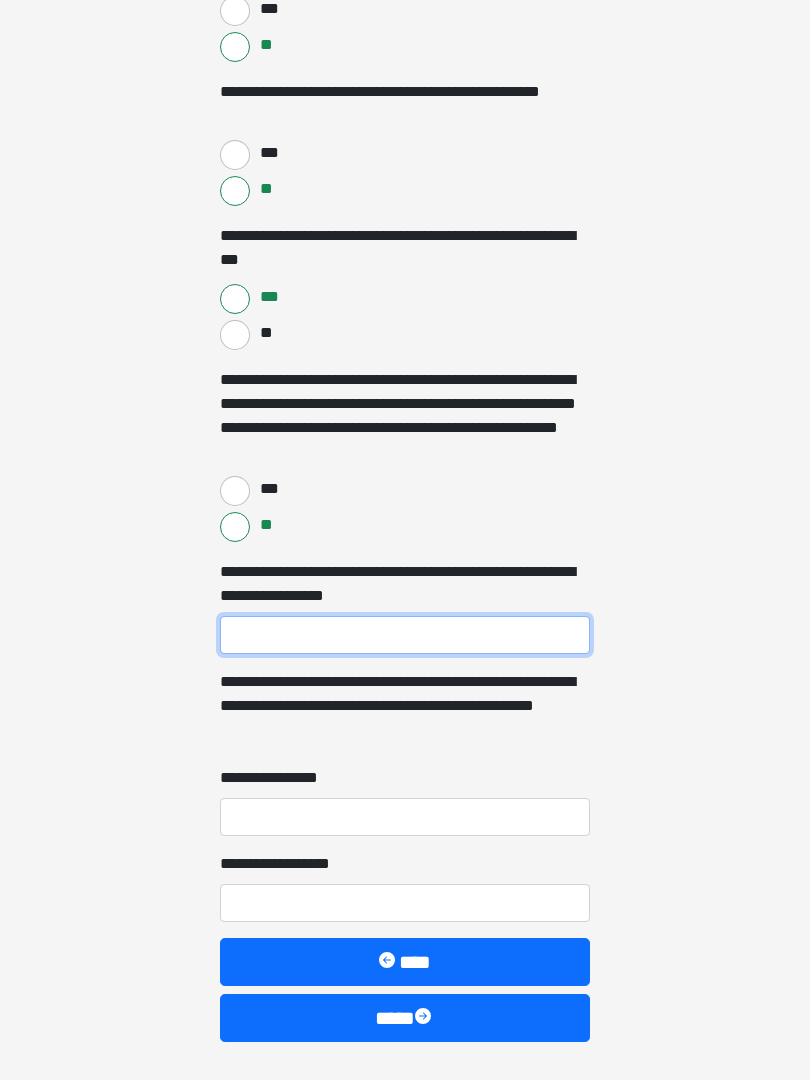 click on "**********" at bounding box center [405, 635] 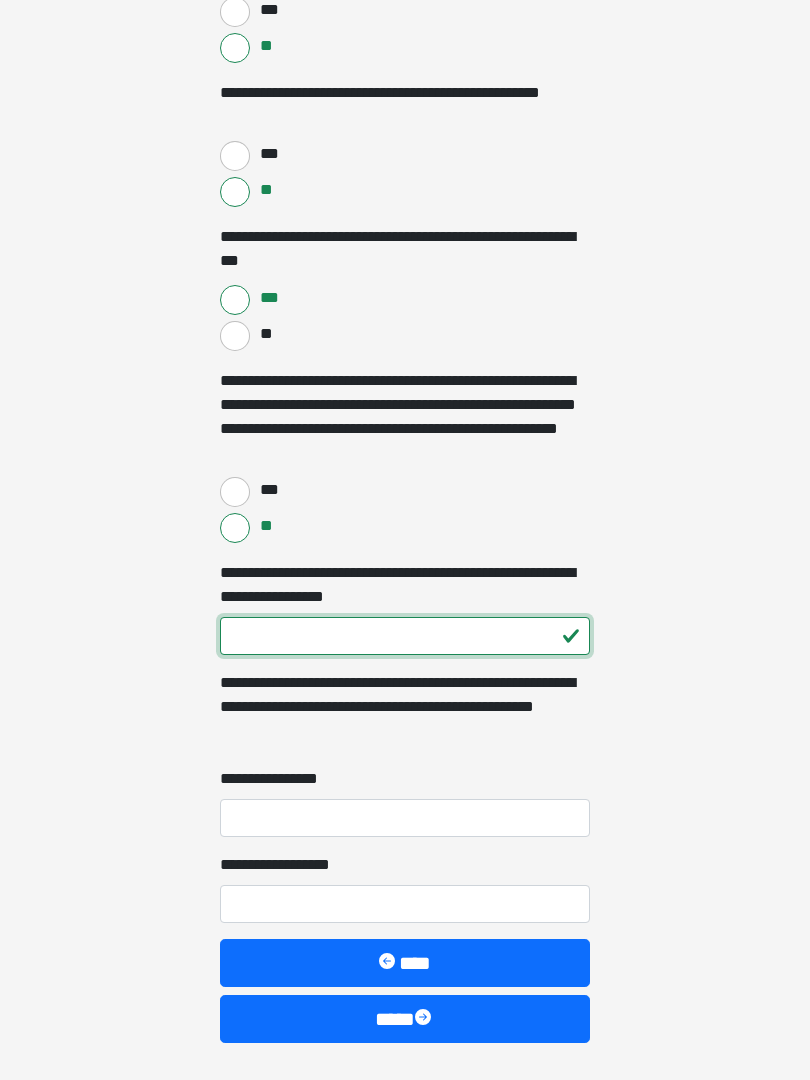 scroll, scrollTop: 4749, scrollLeft: 0, axis: vertical 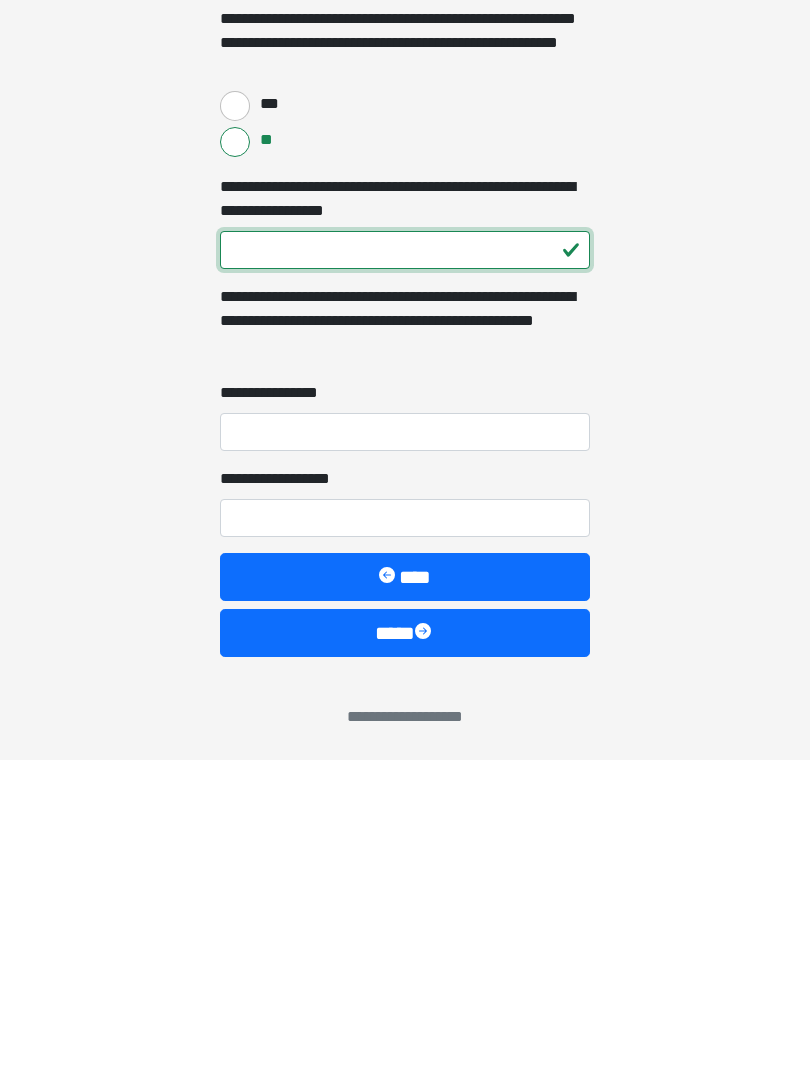 type on "***" 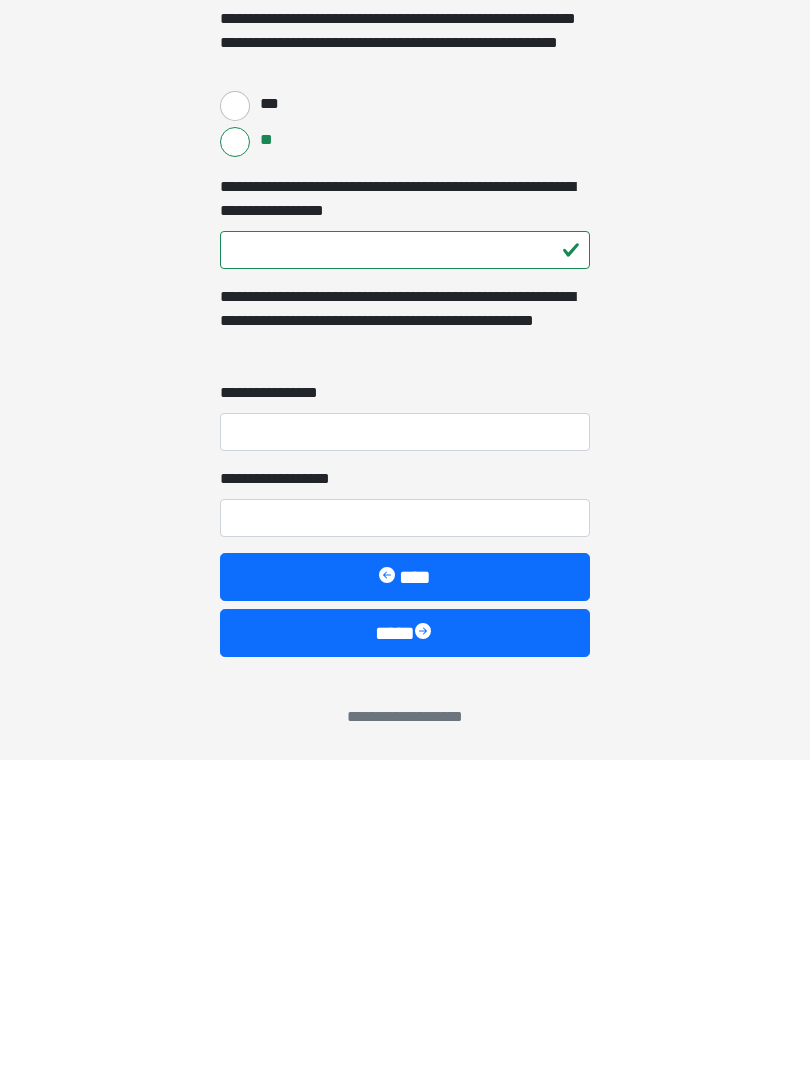 click on "**********" at bounding box center [405, -4209] 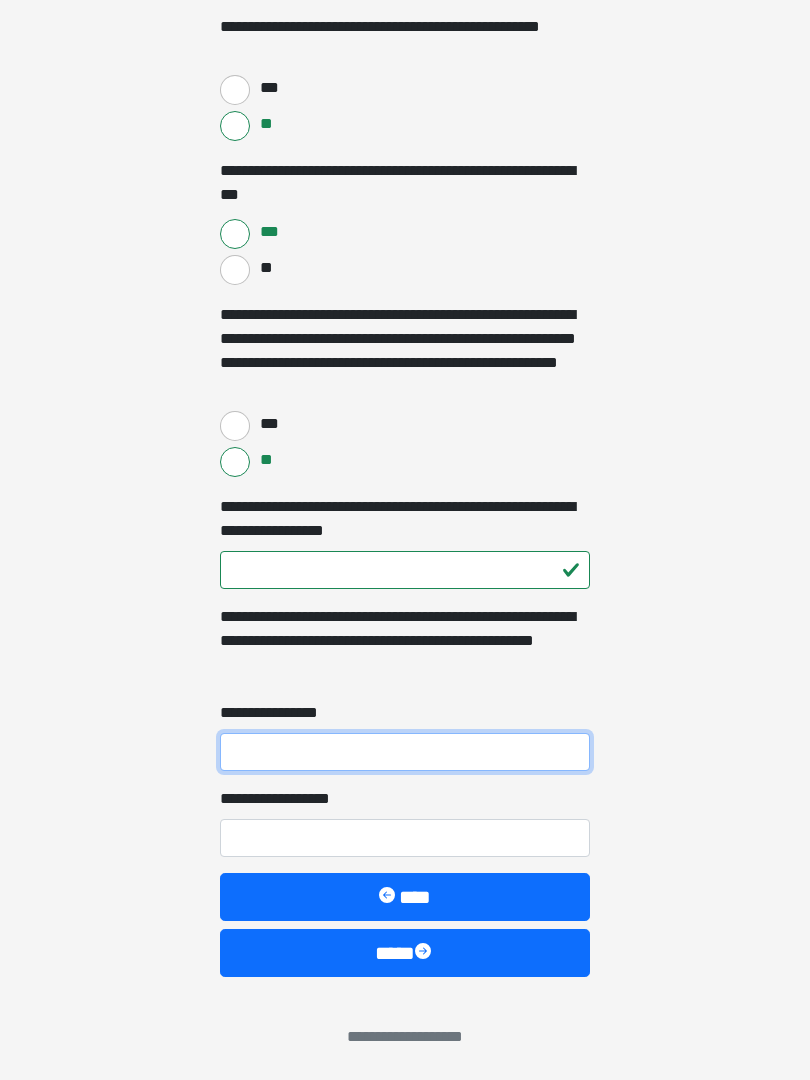 click on "**********" at bounding box center (405, 752) 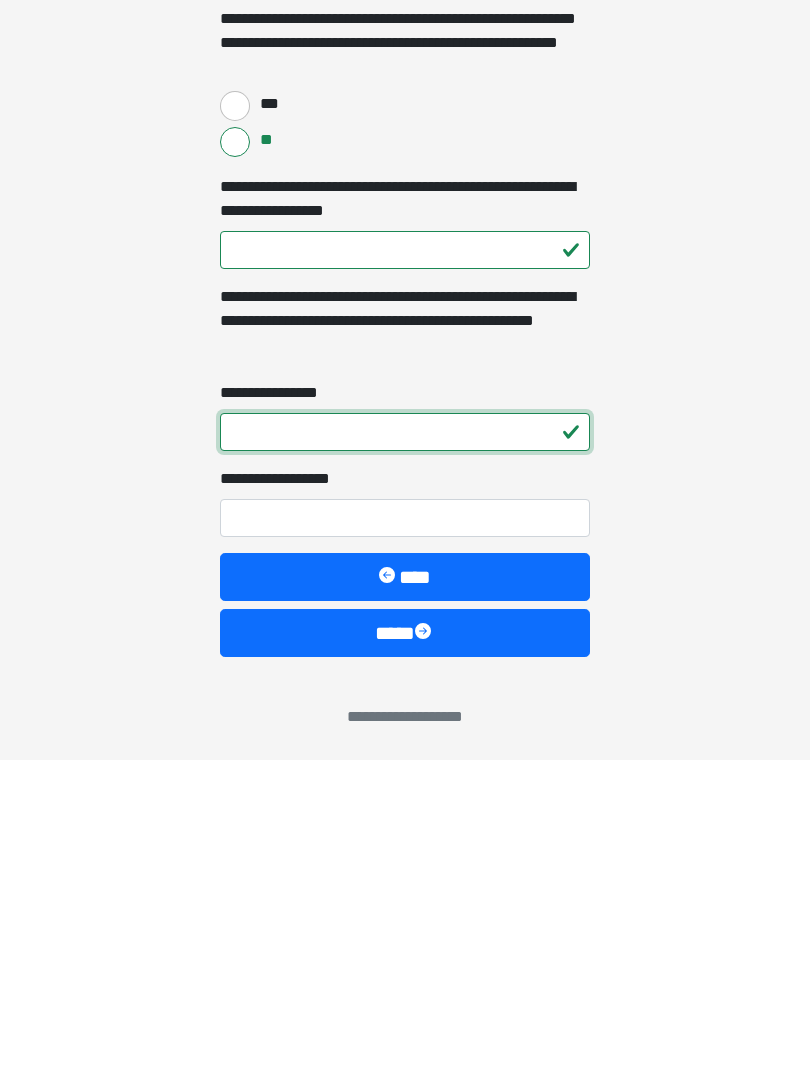 type on "*" 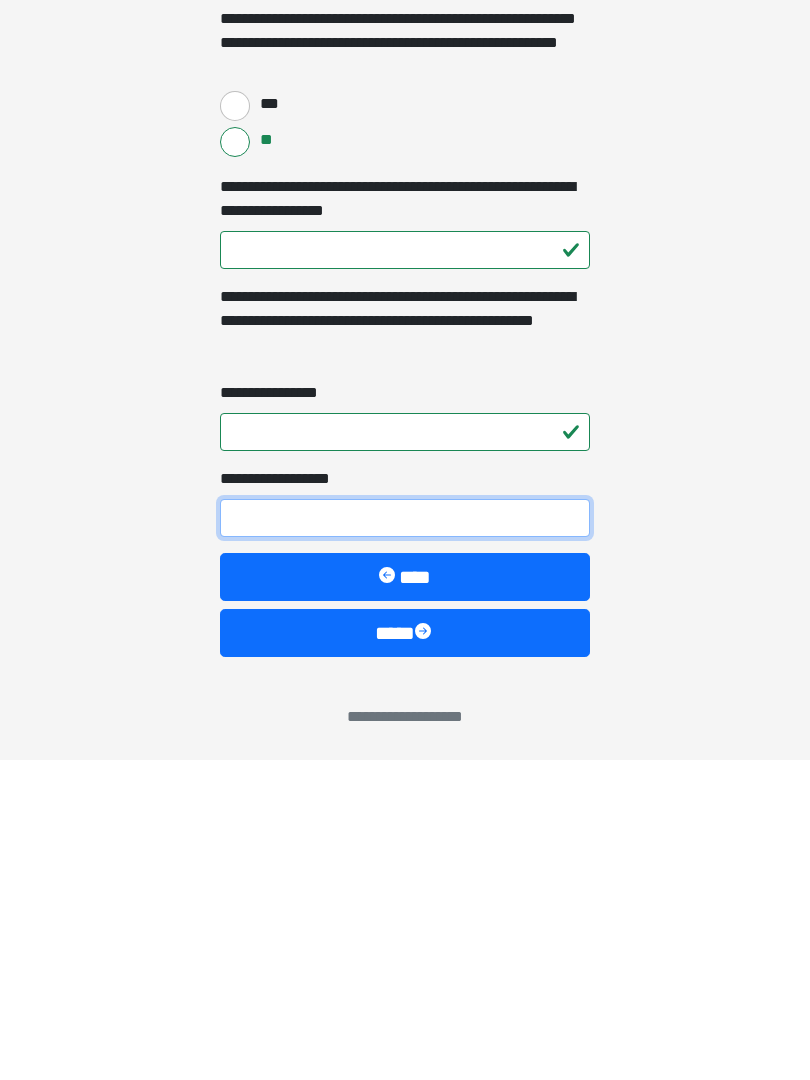 click on "**********" at bounding box center (405, 838) 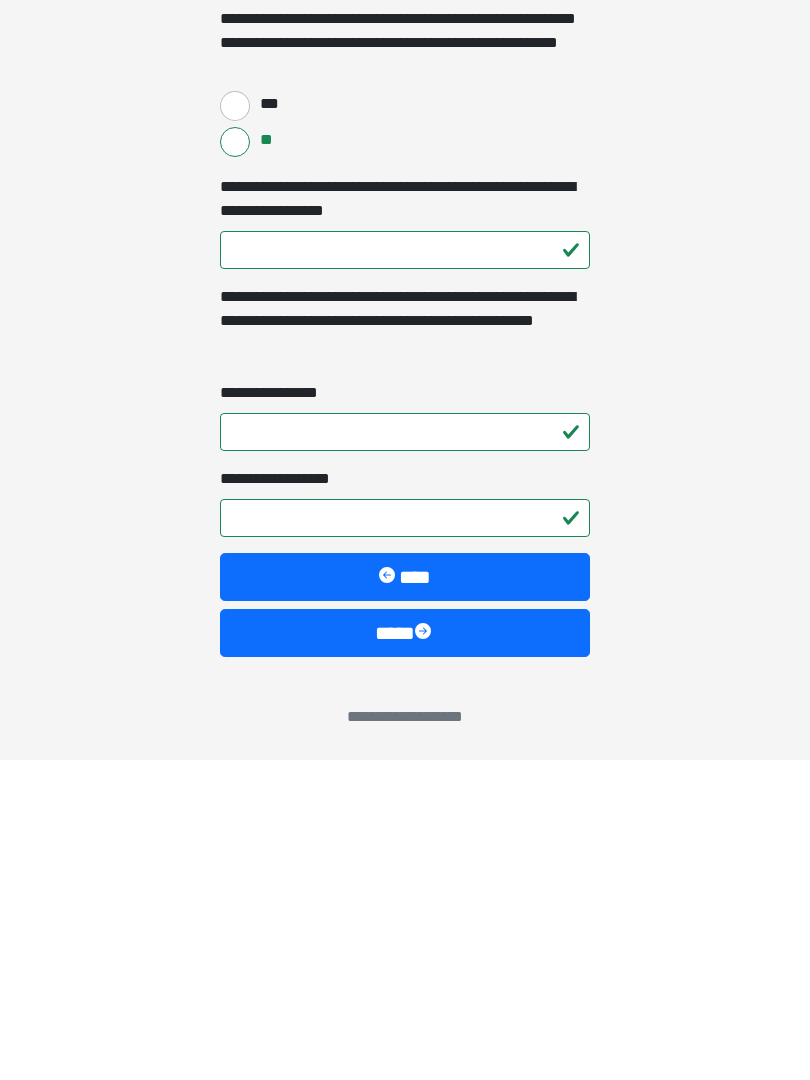 click on "****" at bounding box center [405, 953] 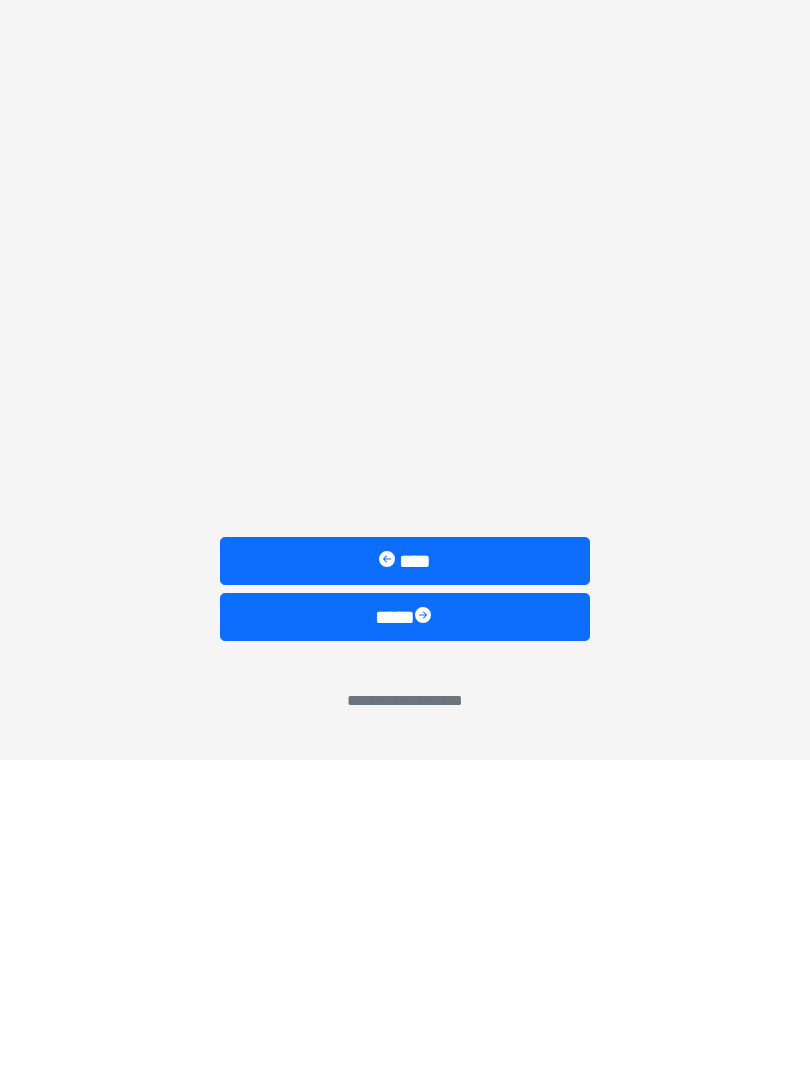 scroll, scrollTop: 0, scrollLeft: 0, axis: both 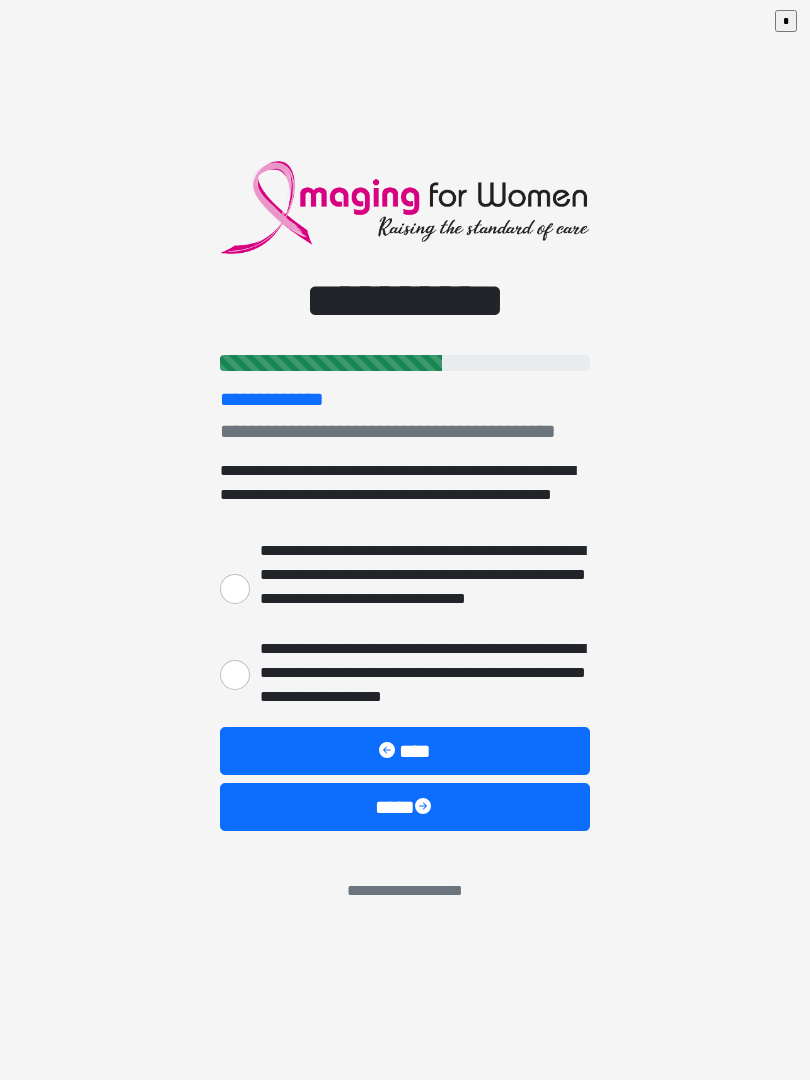 click on "**********" at bounding box center [235, 675] 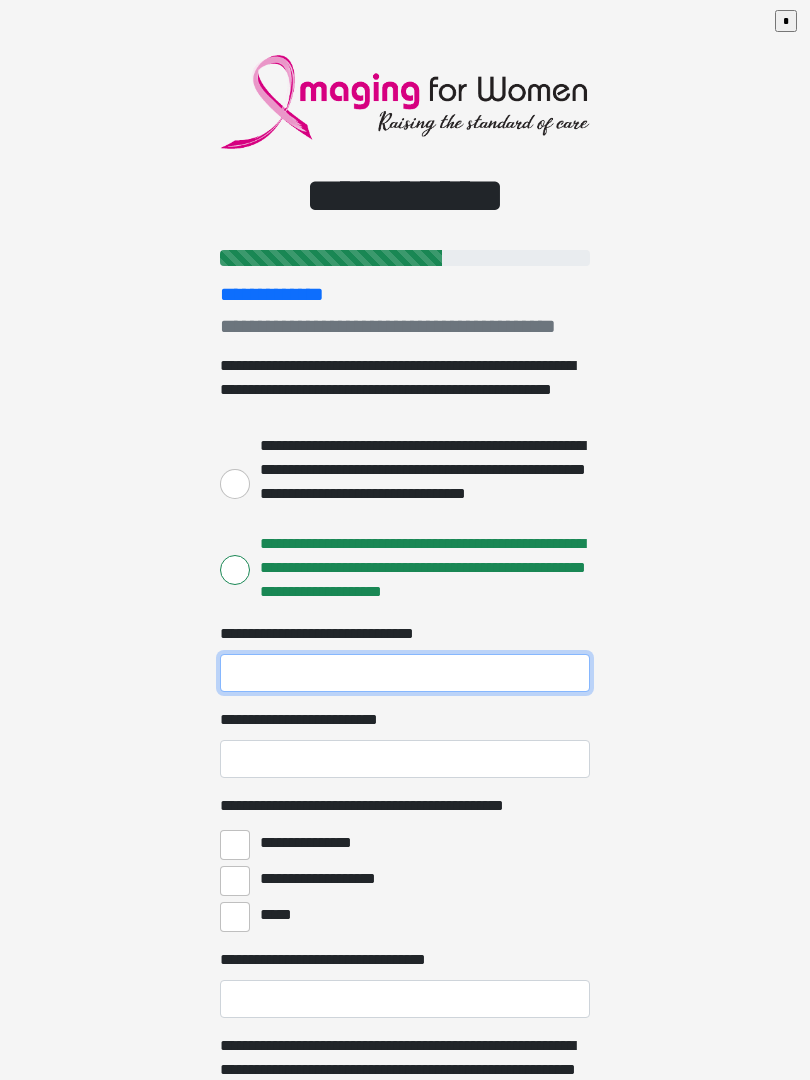 click on "**********" at bounding box center [405, 673] 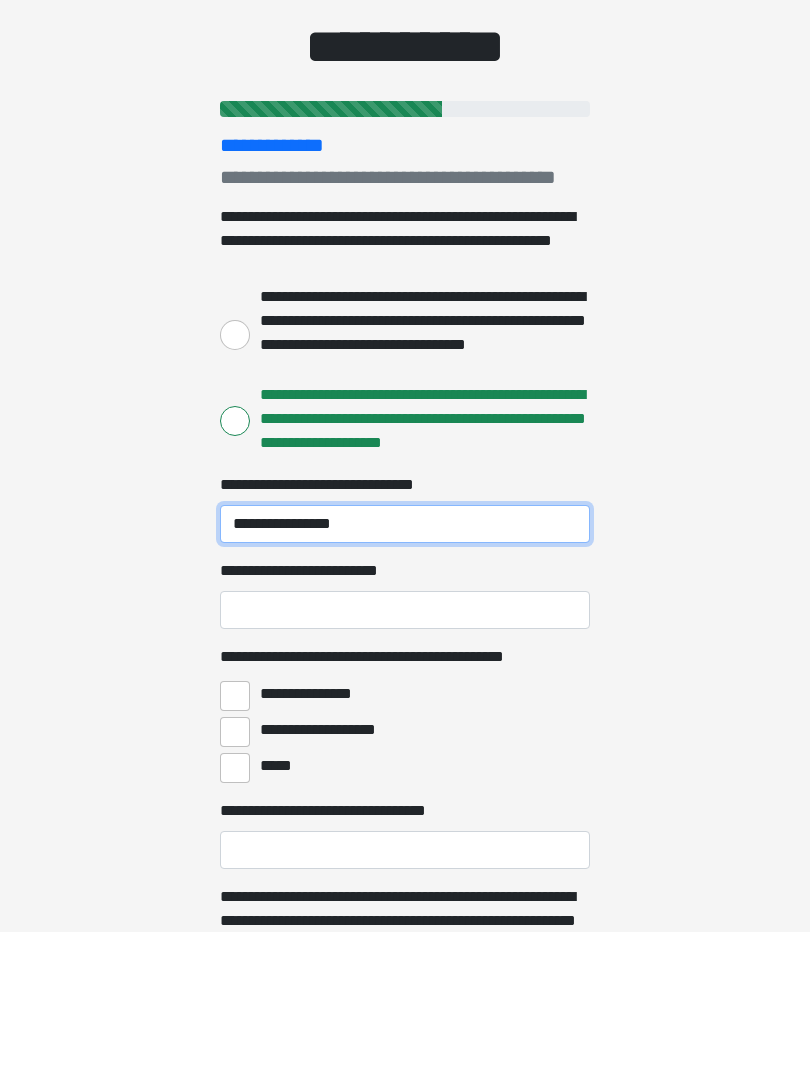 type on "**********" 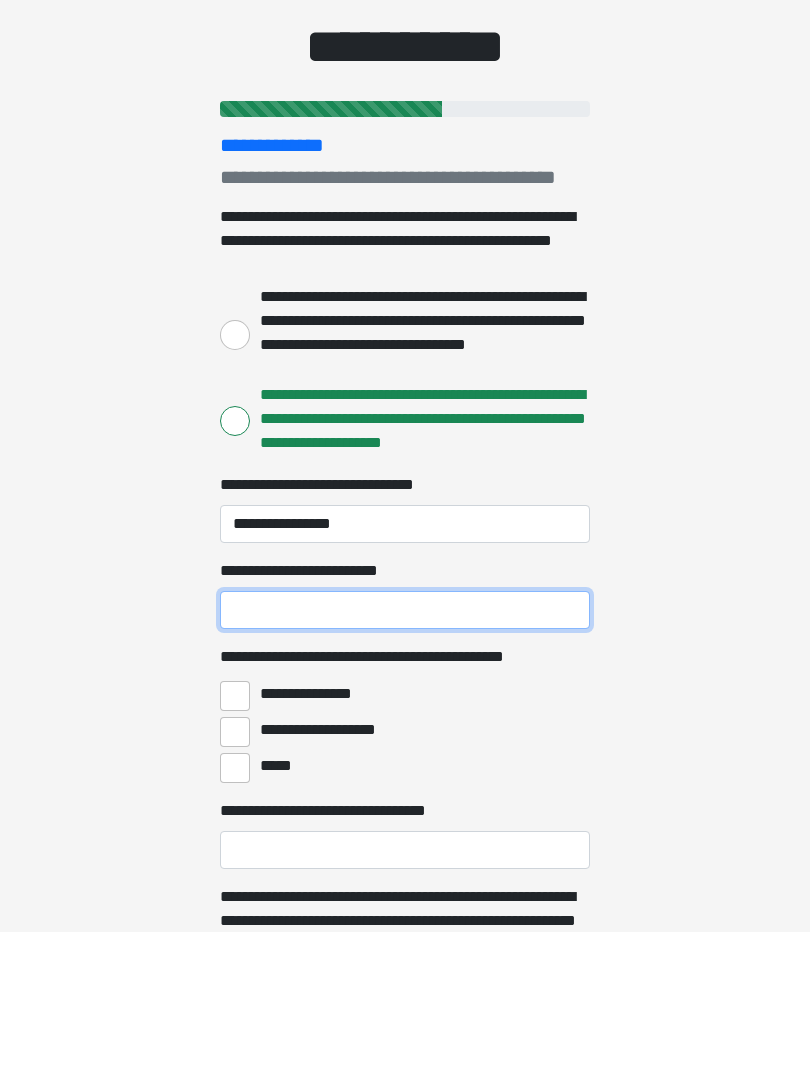 click on "**********" at bounding box center [405, 759] 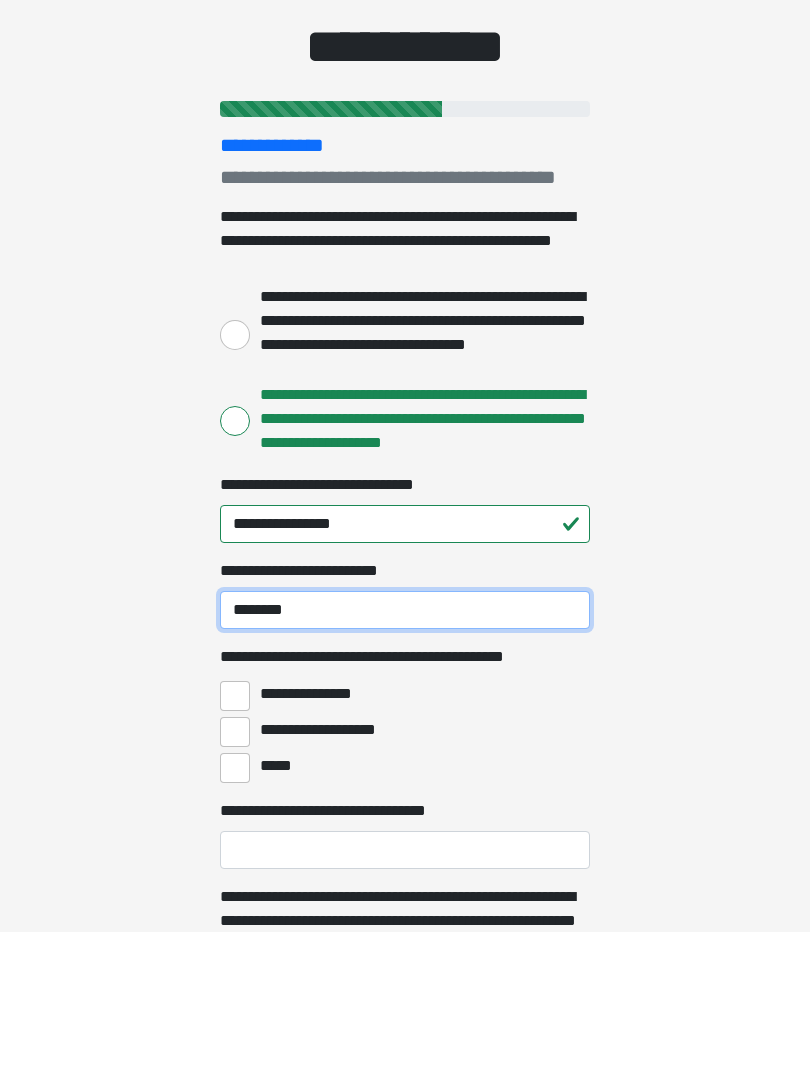 type on "********" 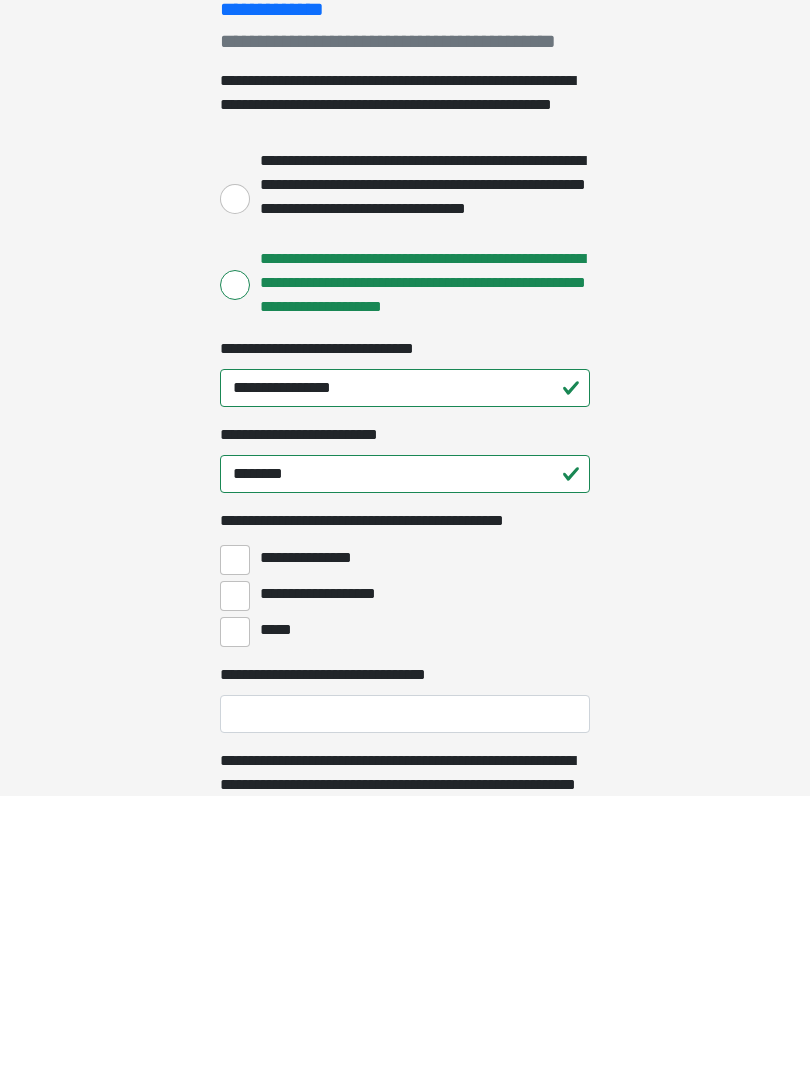 click on "**********" at bounding box center (235, 845) 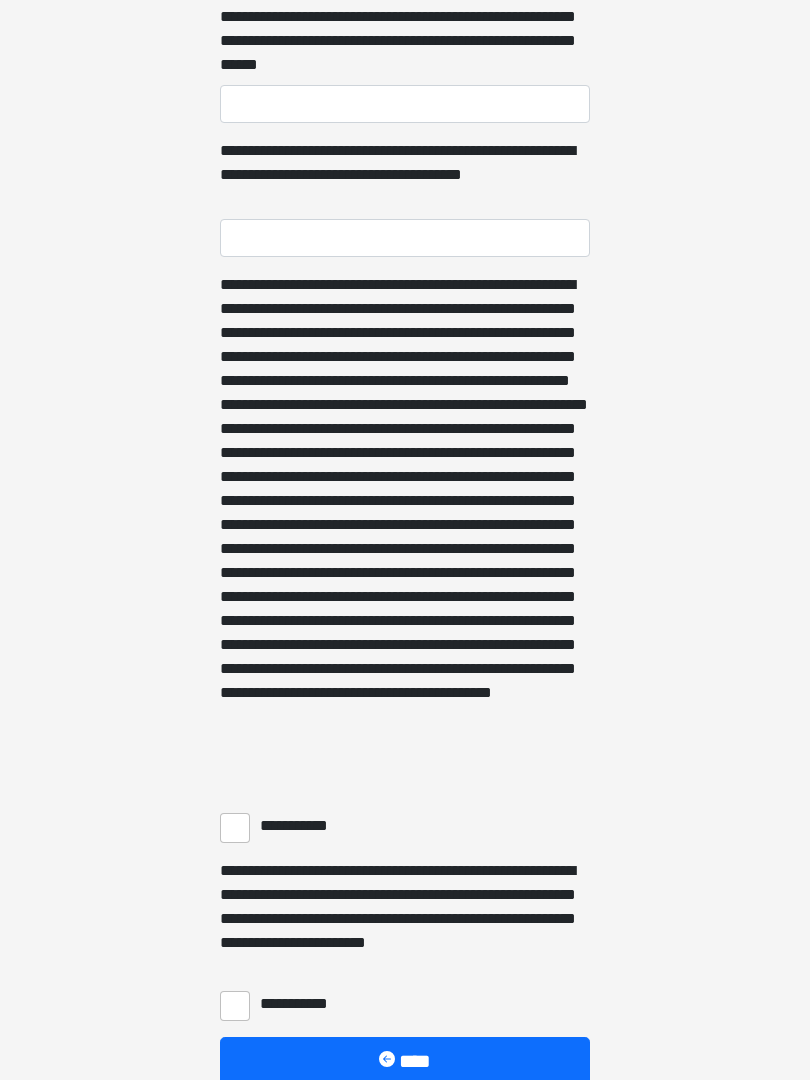 scroll, scrollTop: 1217, scrollLeft: 0, axis: vertical 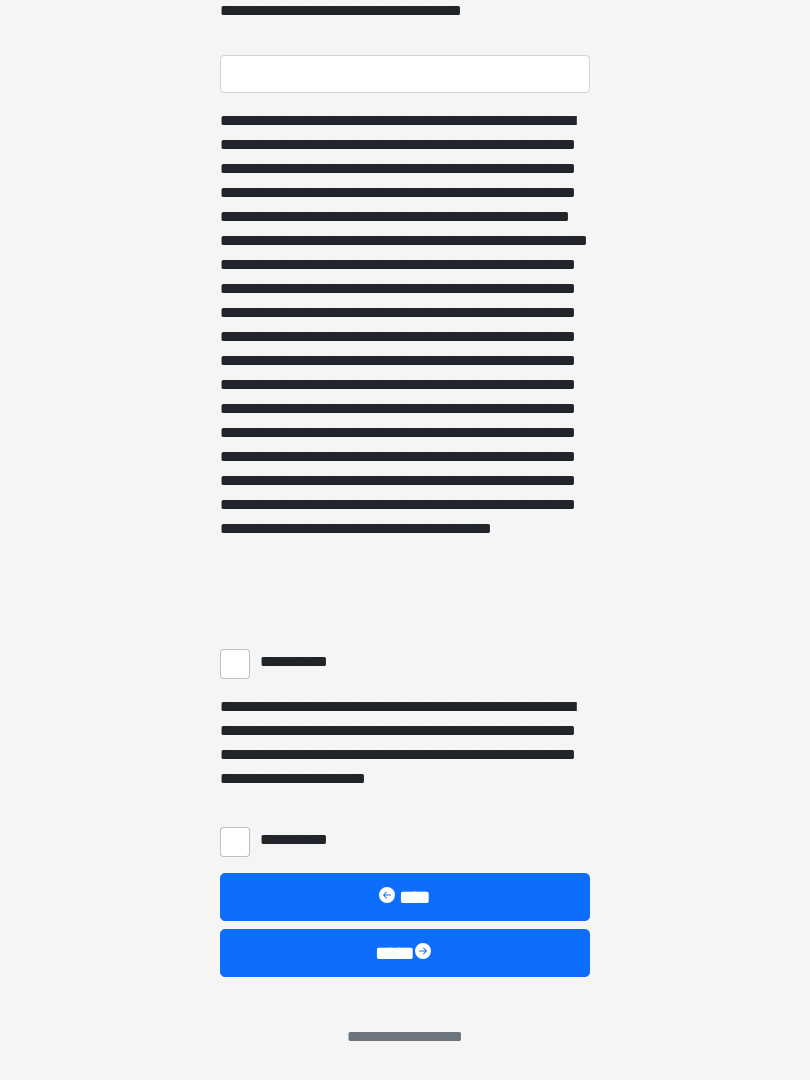 click on "**********" at bounding box center [235, 664] 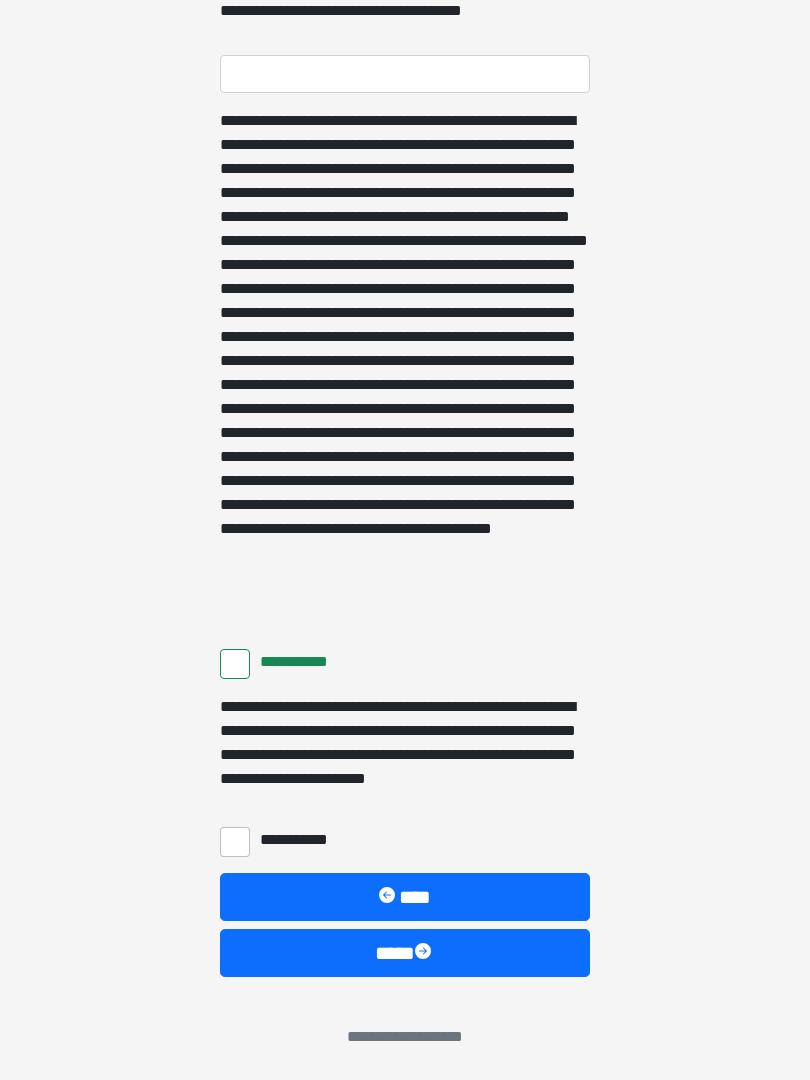 click on "**********" at bounding box center (235, 842) 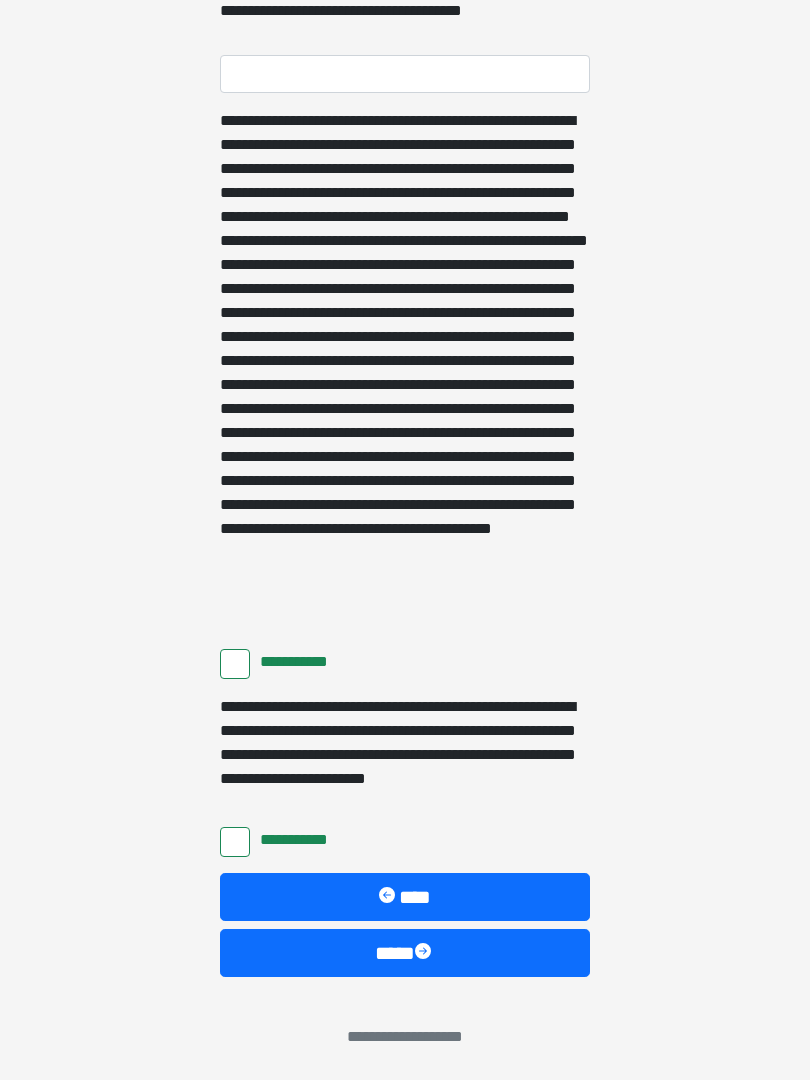 click on "****" at bounding box center [405, 953] 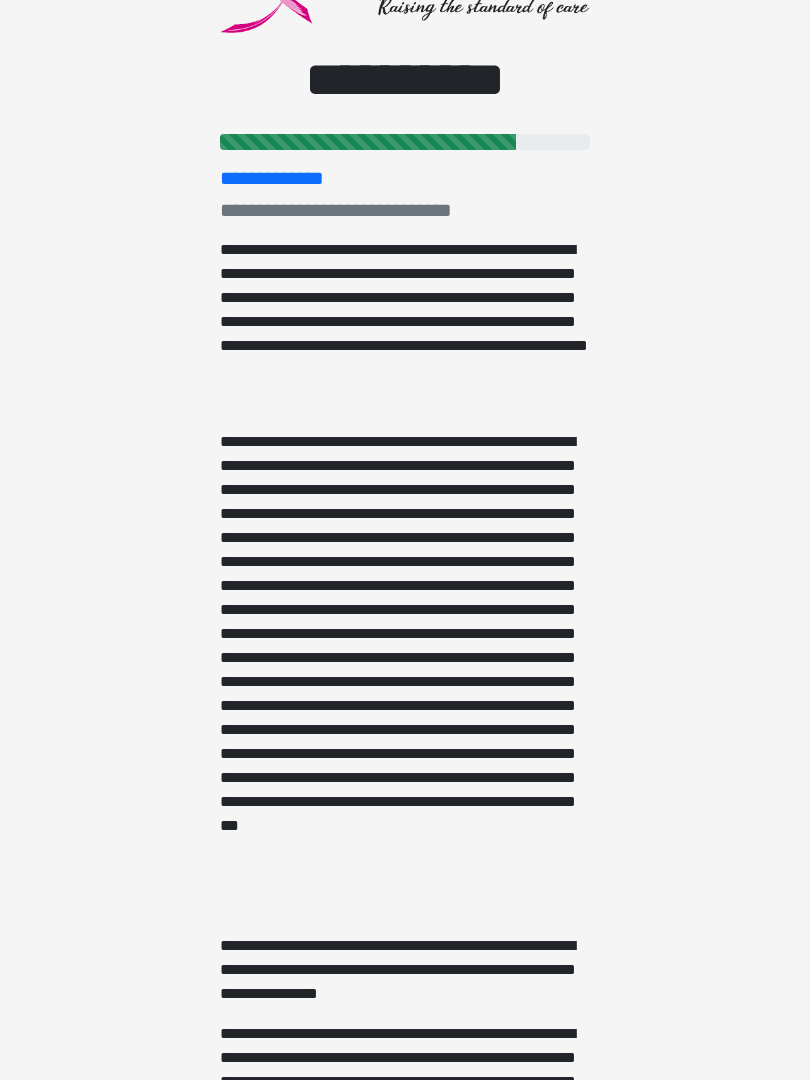 scroll, scrollTop: 0, scrollLeft: 0, axis: both 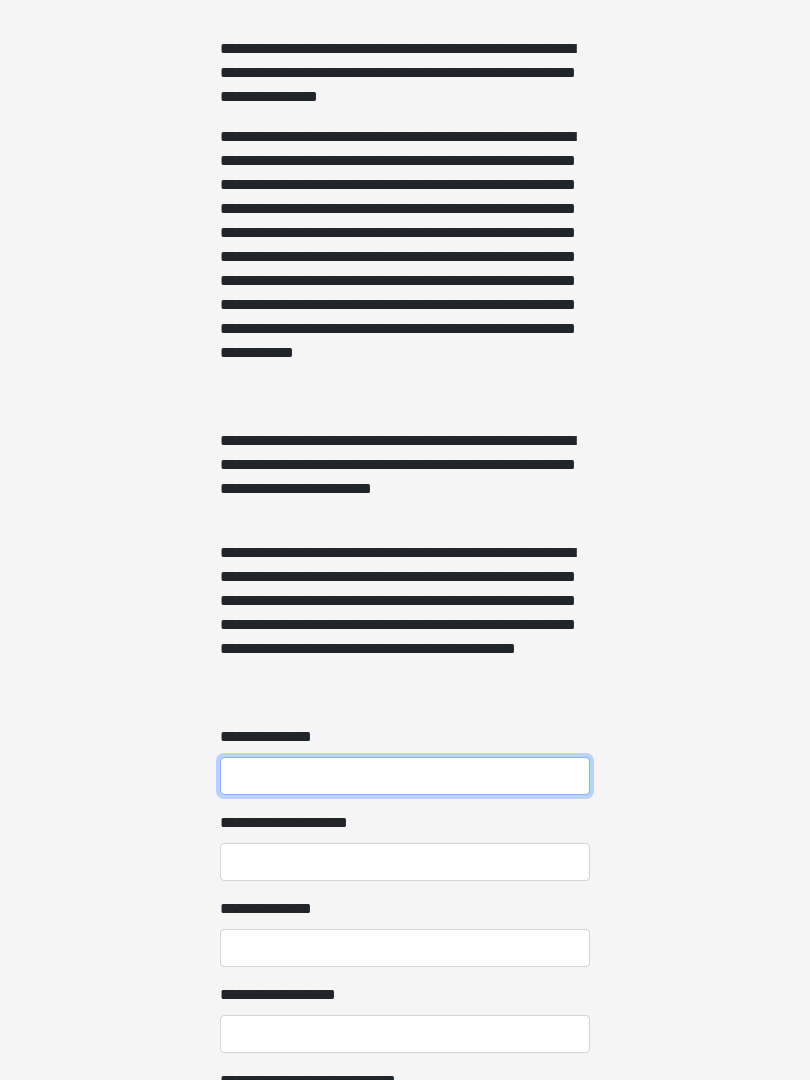 click on "**********" at bounding box center [405, 777] 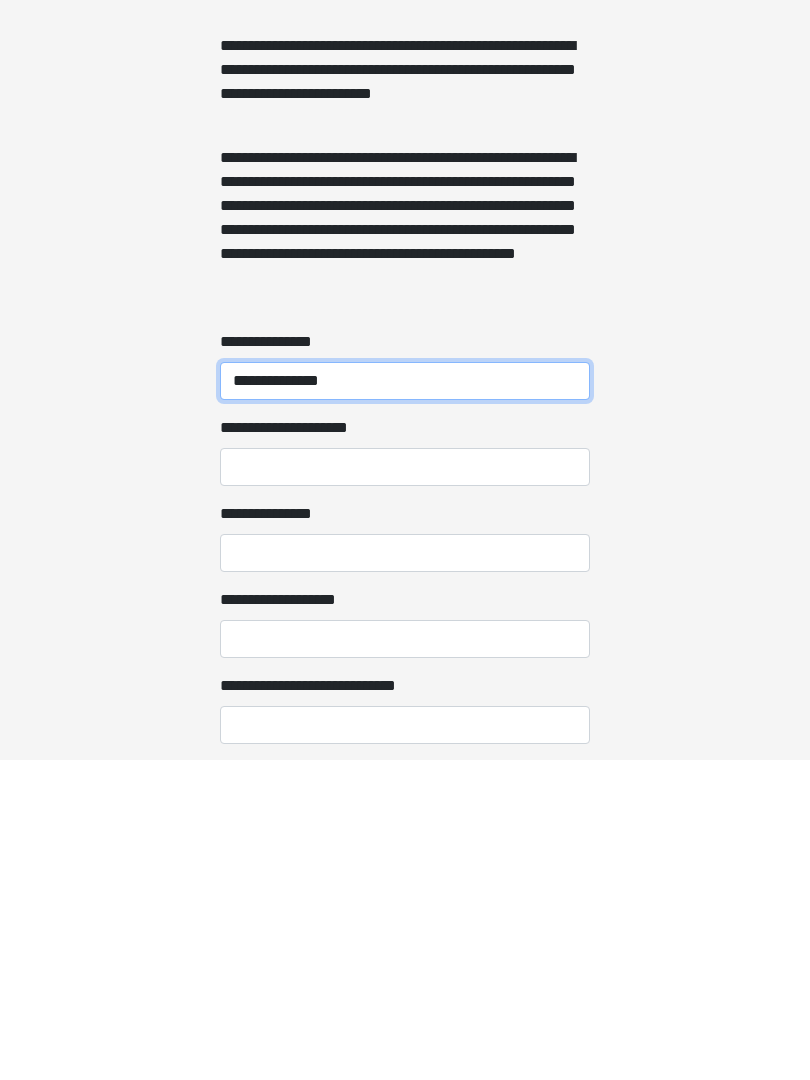 type on "**********" 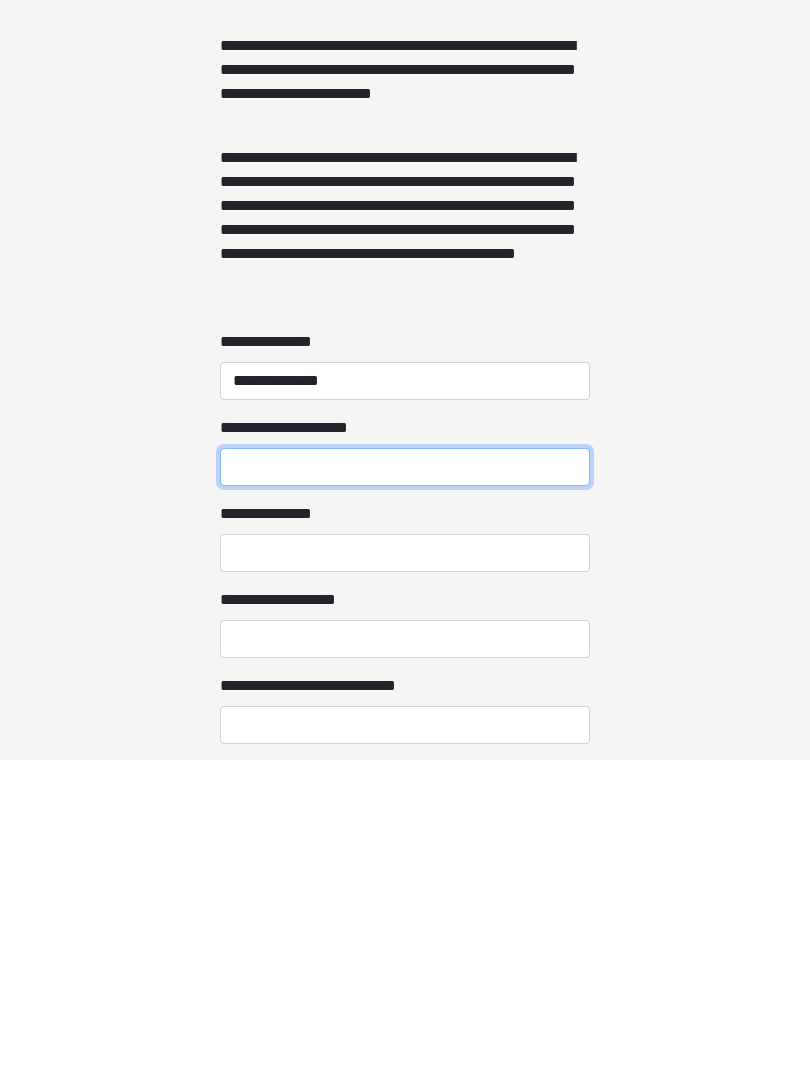 click on "**********" at bounding box center (405, 787) 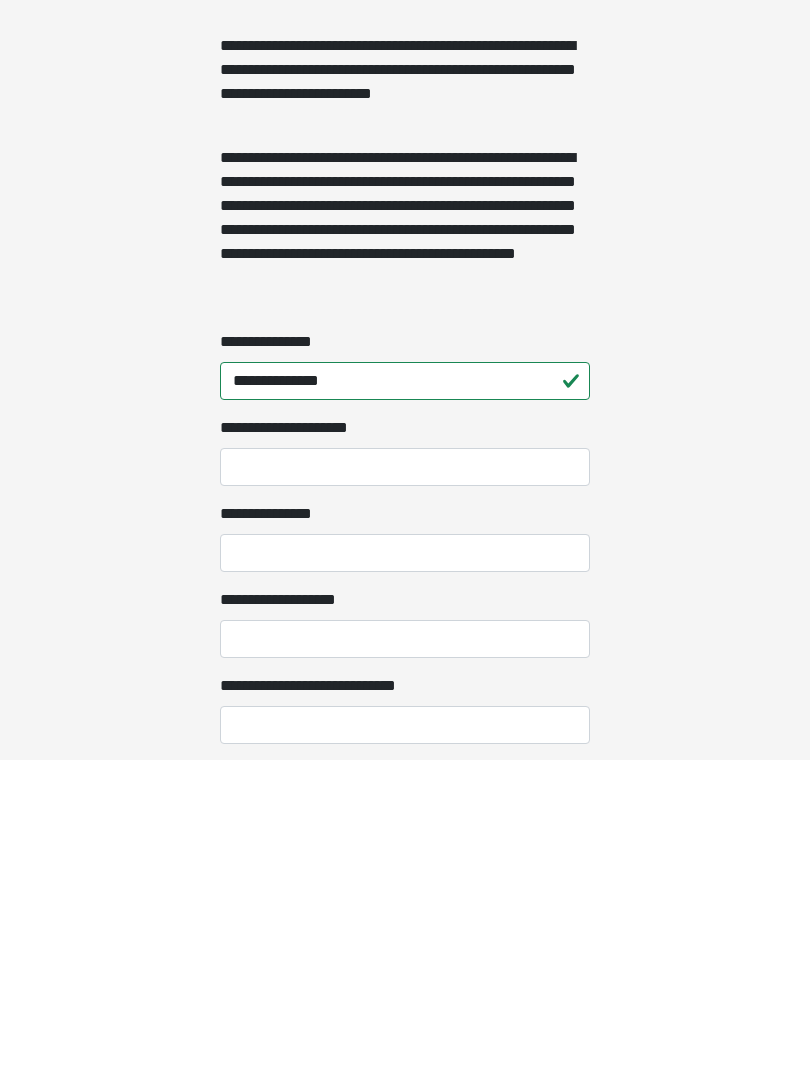click on "**********" at bounding box center (405, 873) 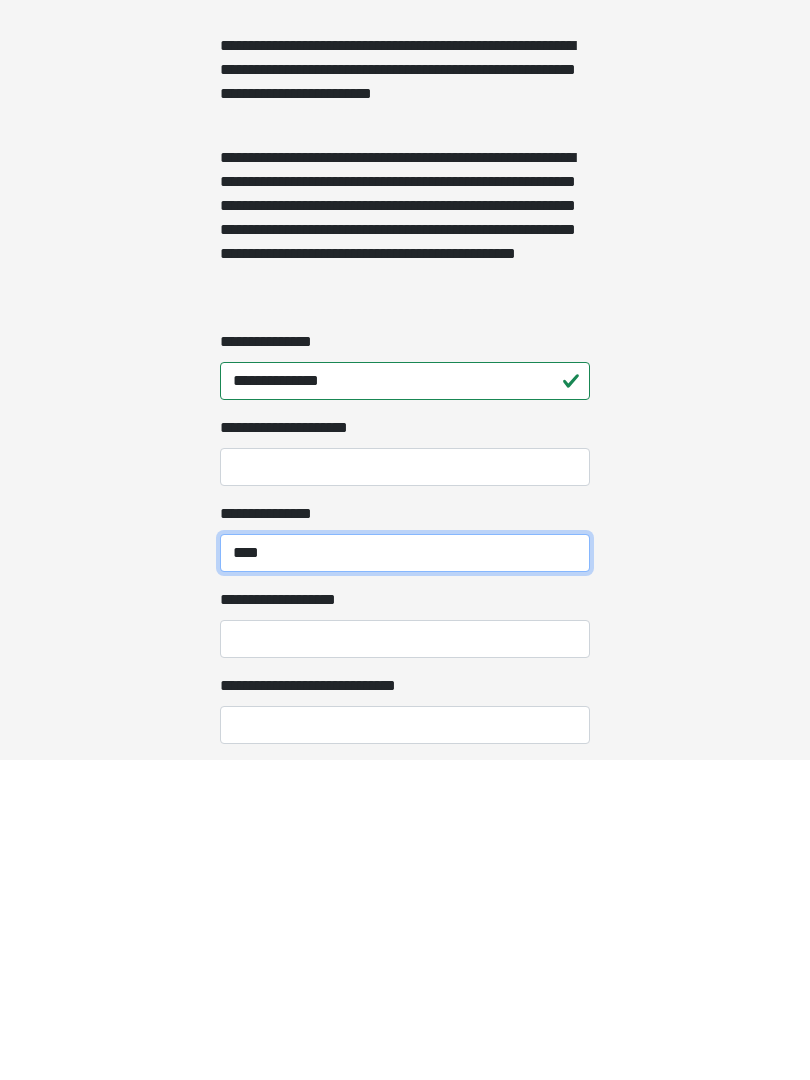 type on "****" 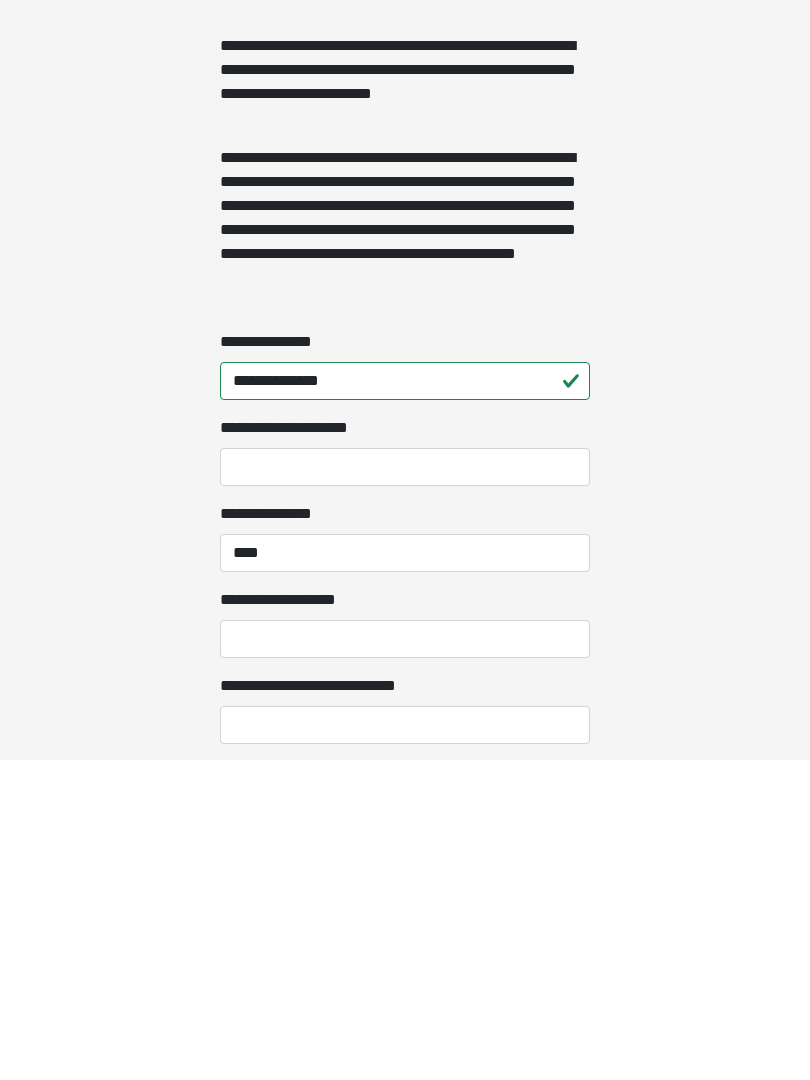 click on "**********" at bounding box center [405, 959] 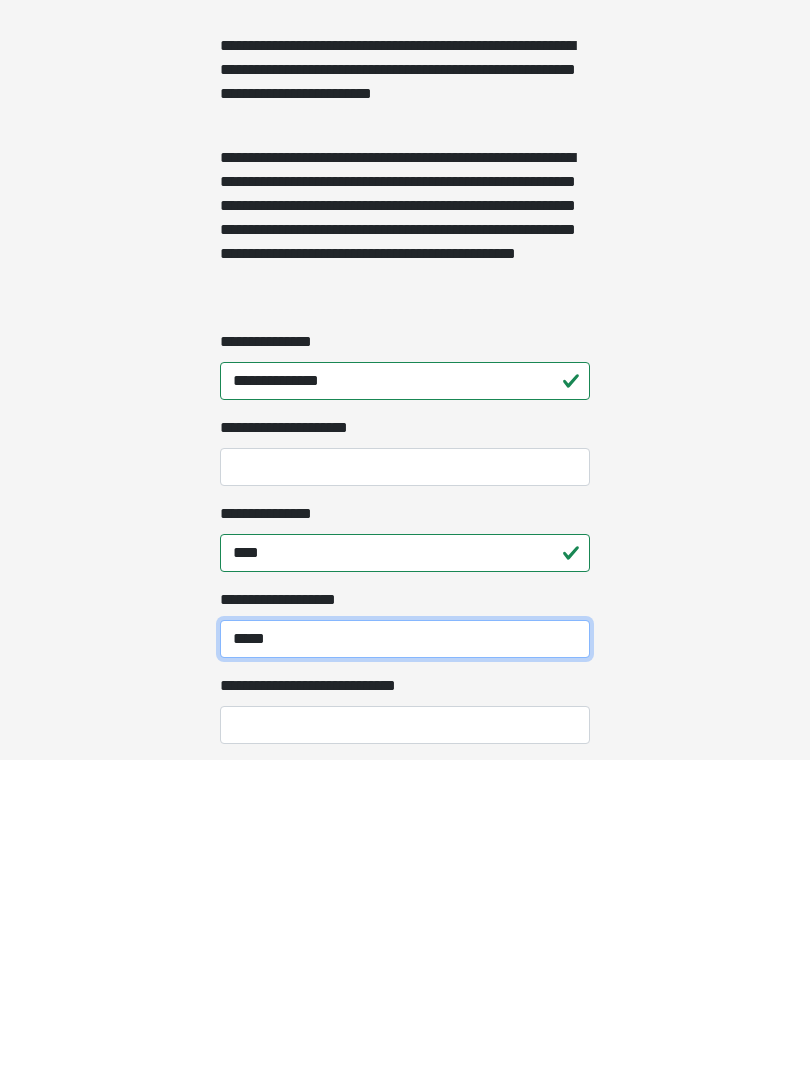 type on "*****" 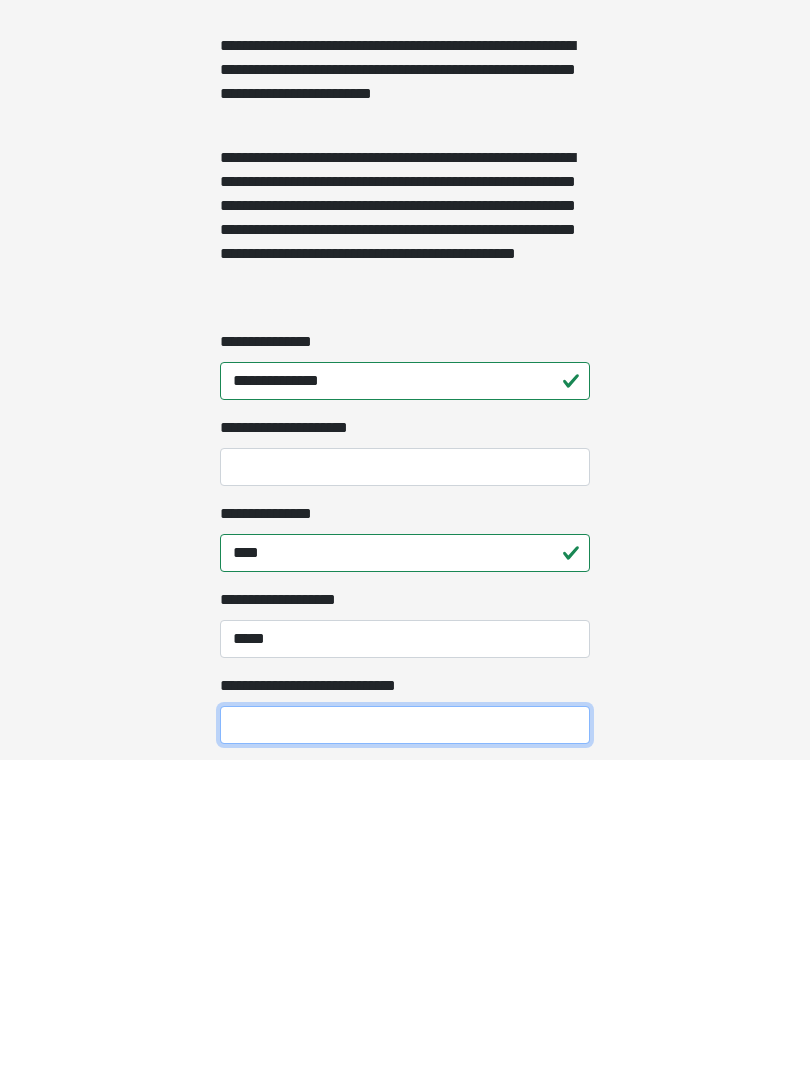 click on "**********" at bounding box center [405, 1045] 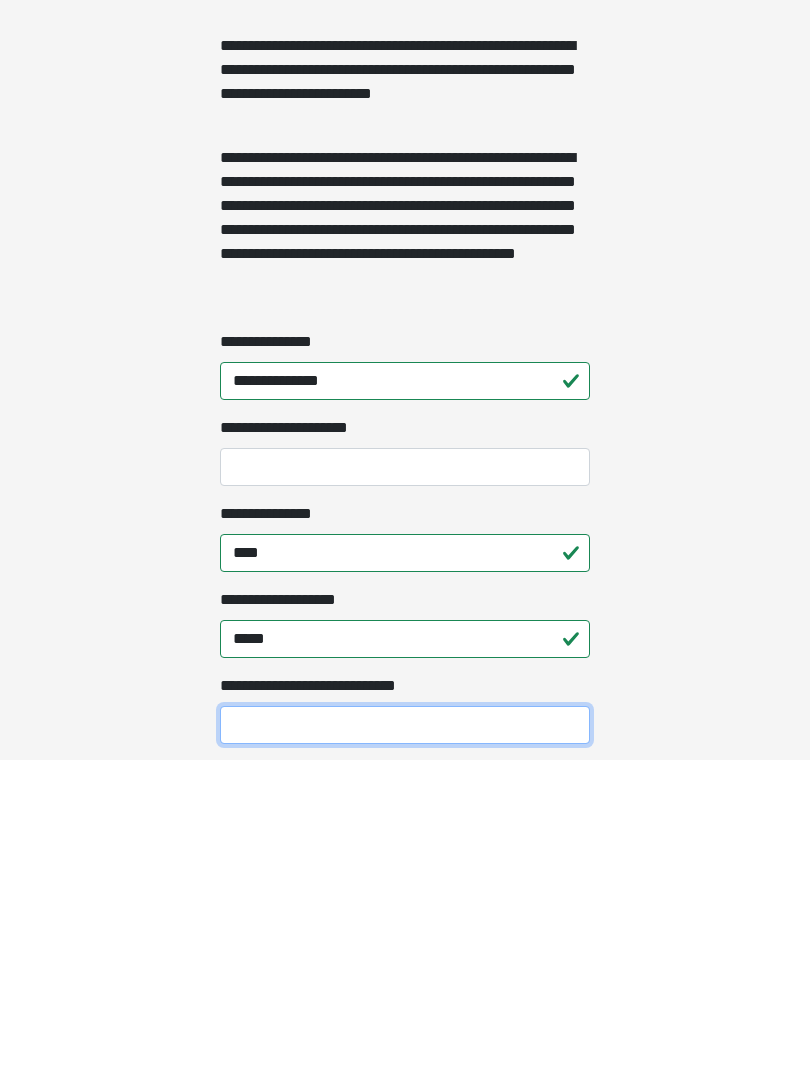 scroll, scrollTop: 1432, scrollLeft: 0, axis: vertical 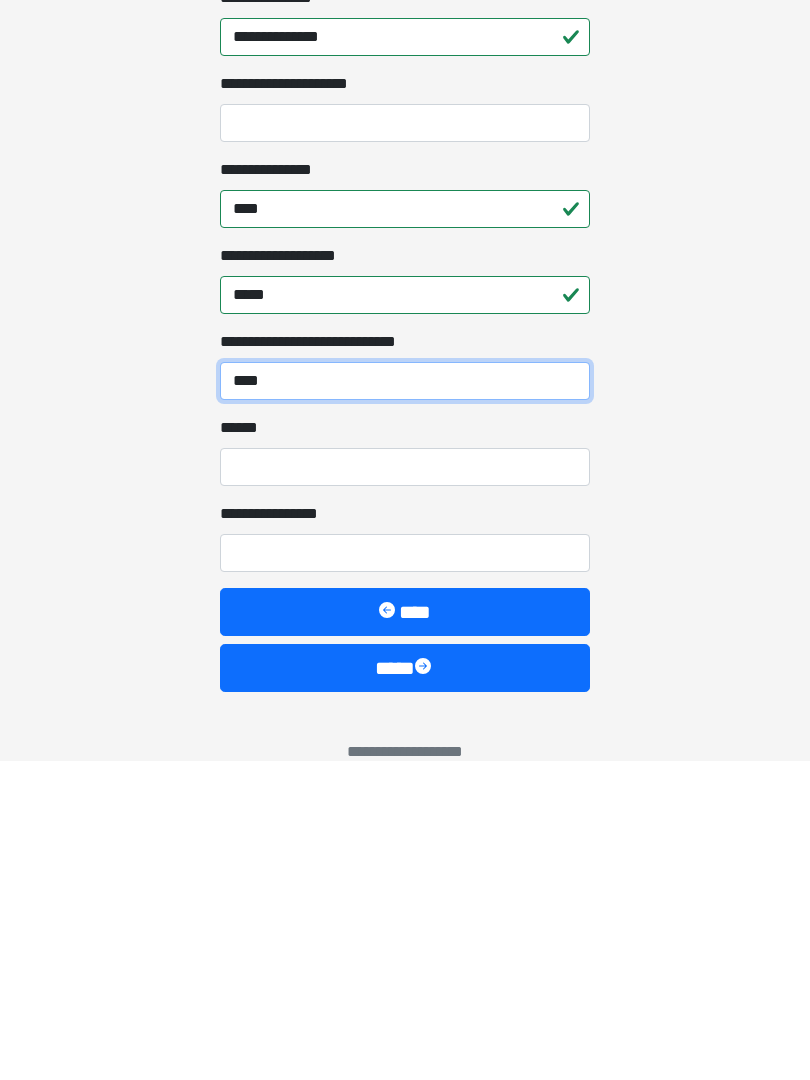 type on "****" 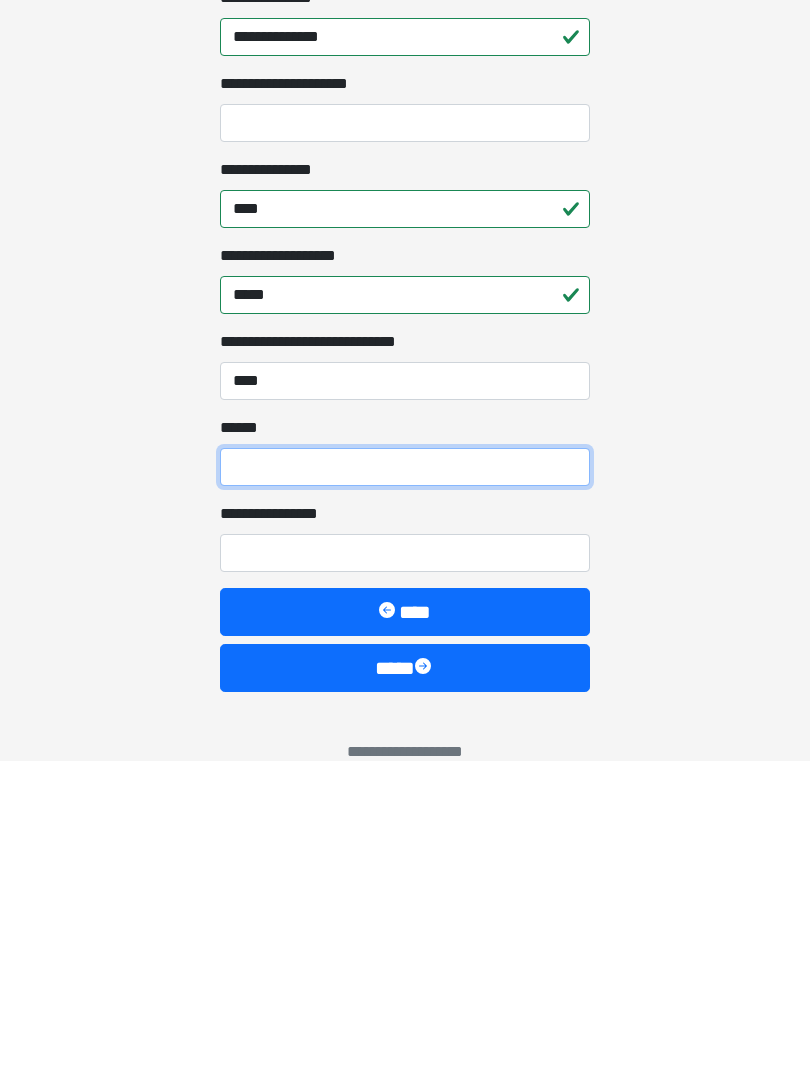 click on "**** *" at bounding box center [405, 787] 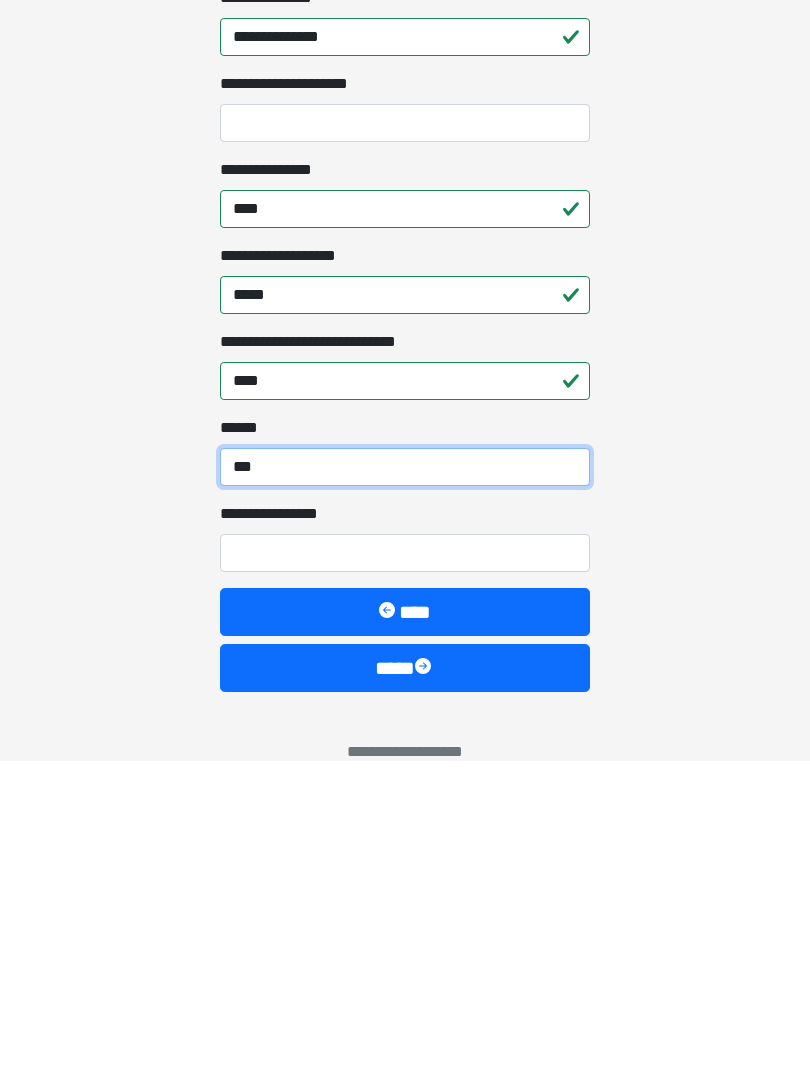 type on "***" 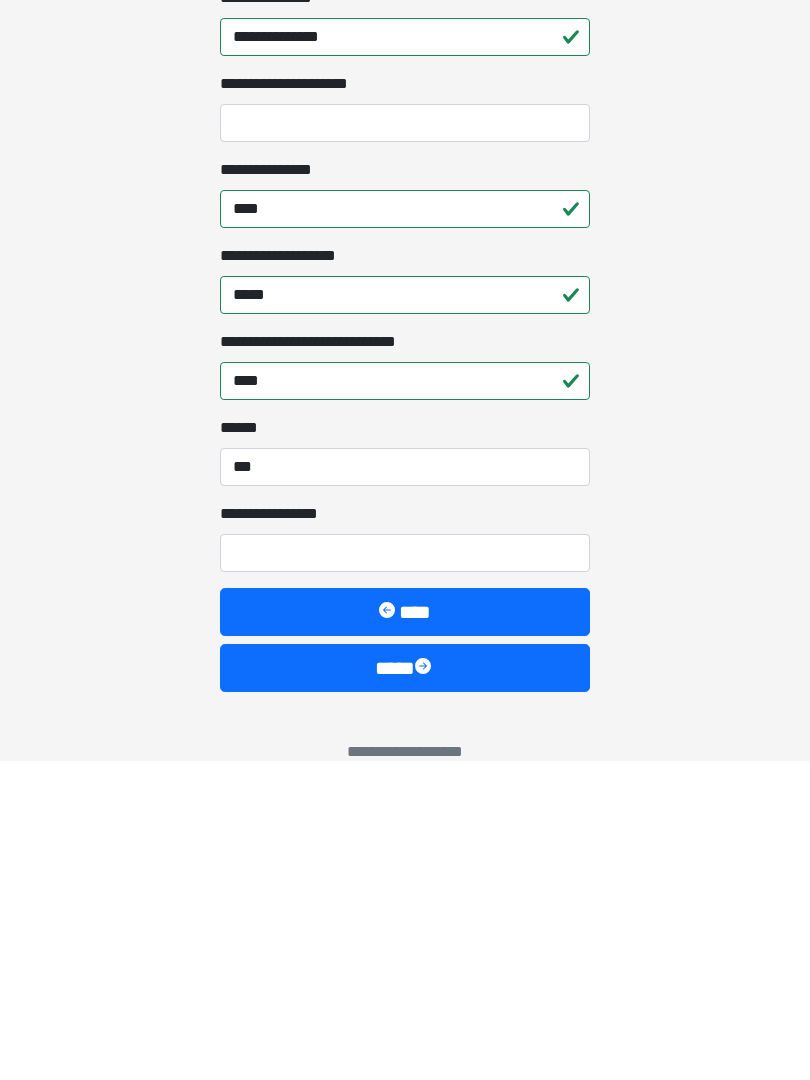 click on "**********" at bounding box center [405, 873] 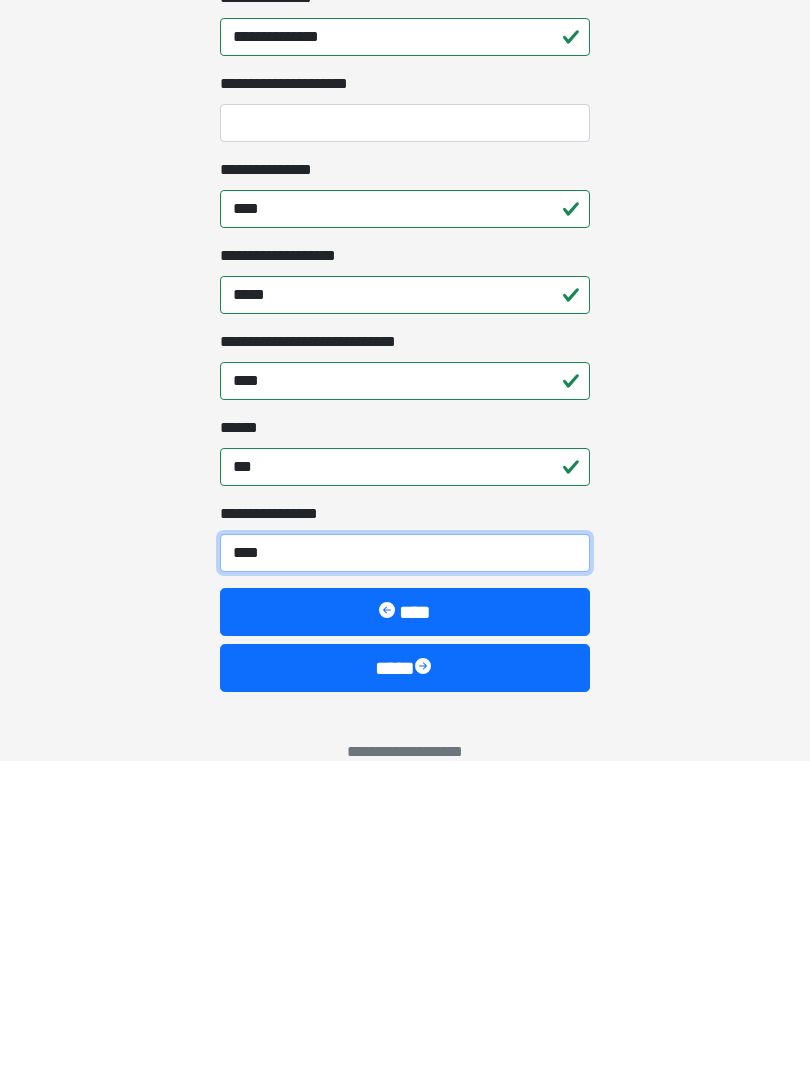 type on "*****" 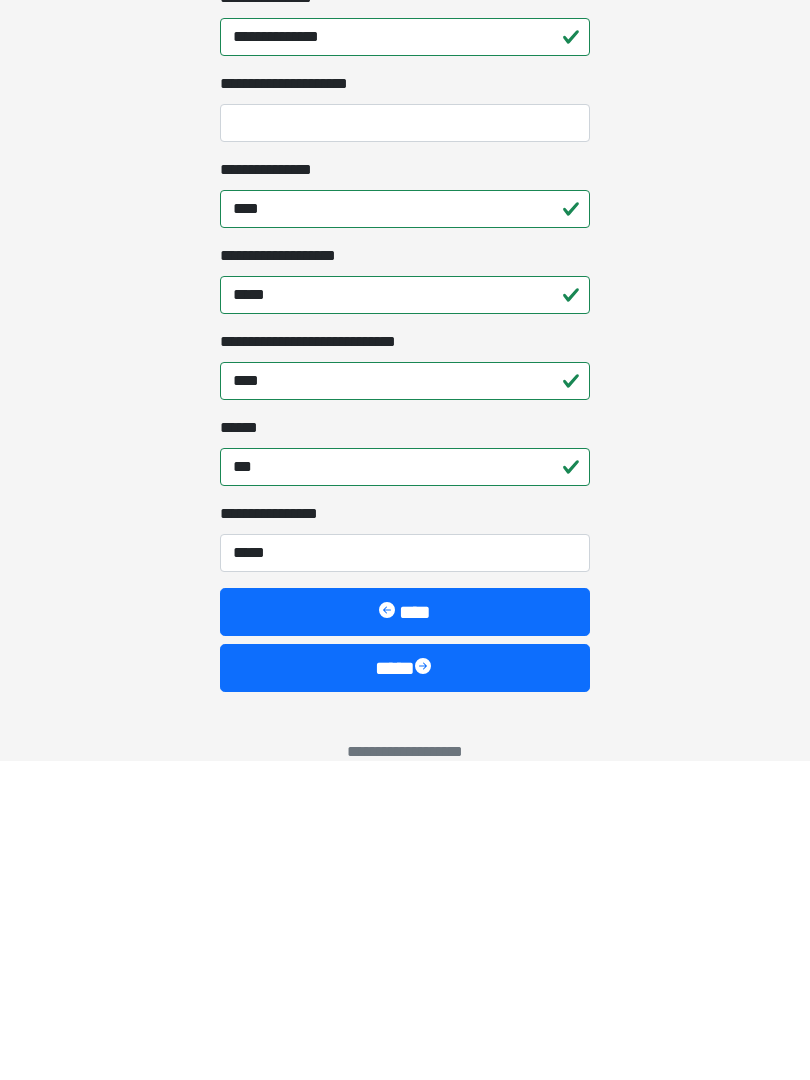 click on "****" at bounding box center [405, 988] 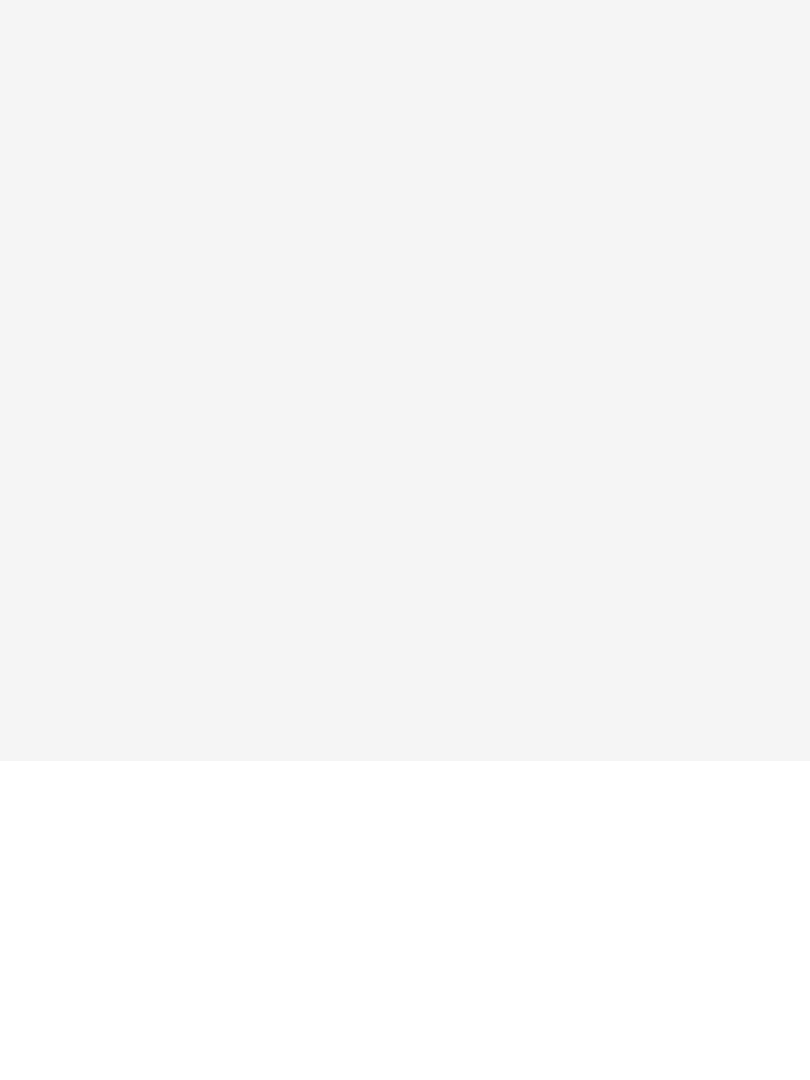 scroll, scrollTop: 0, scrollLeft: 0, axis: both 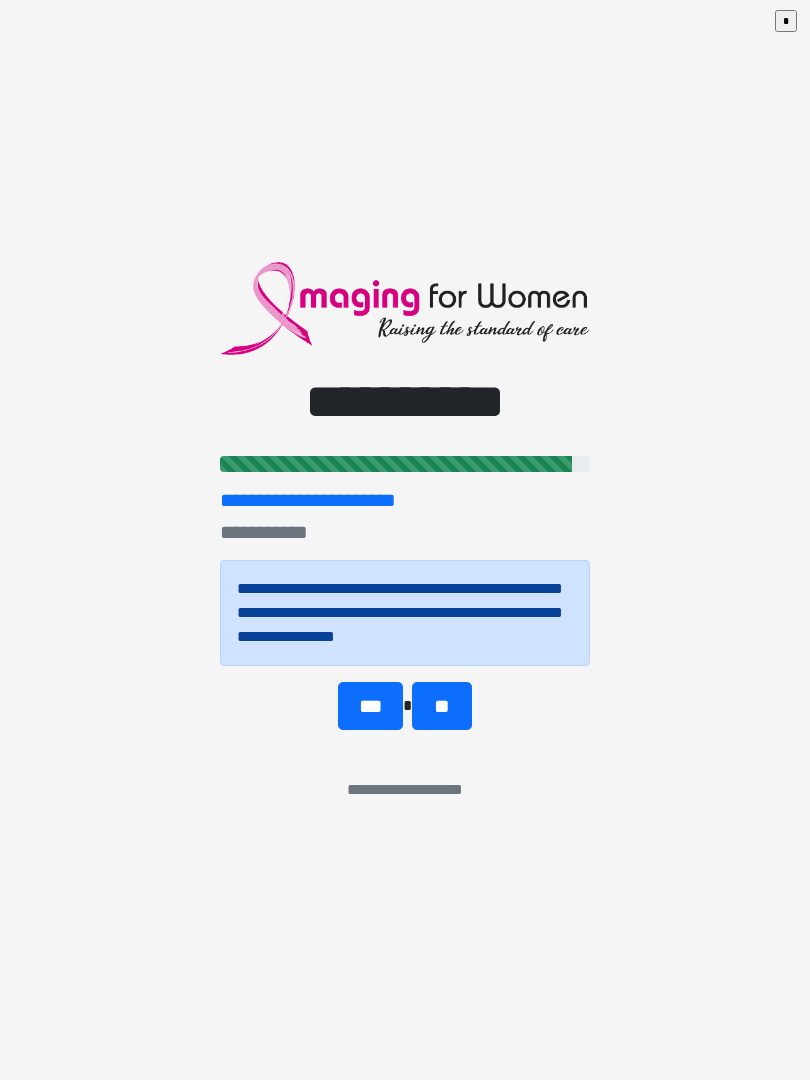 click on "***" at bounding box center (370, 706) 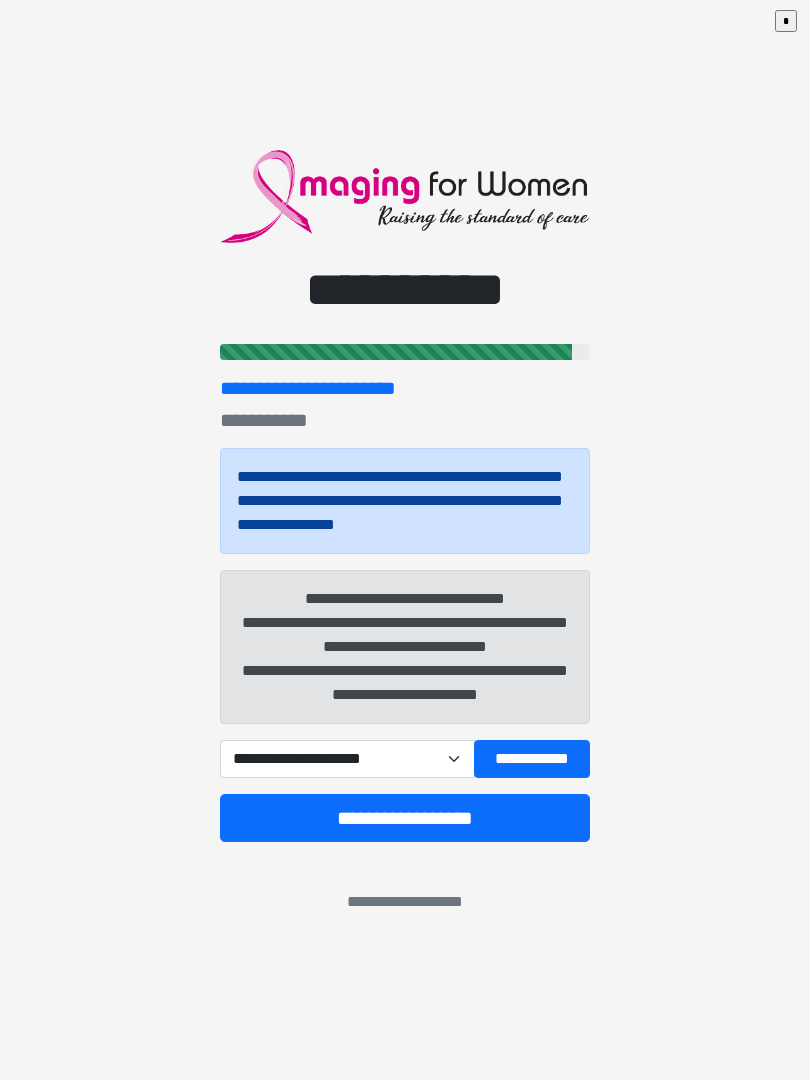 click on "**********" at bounding box center (347, 759) 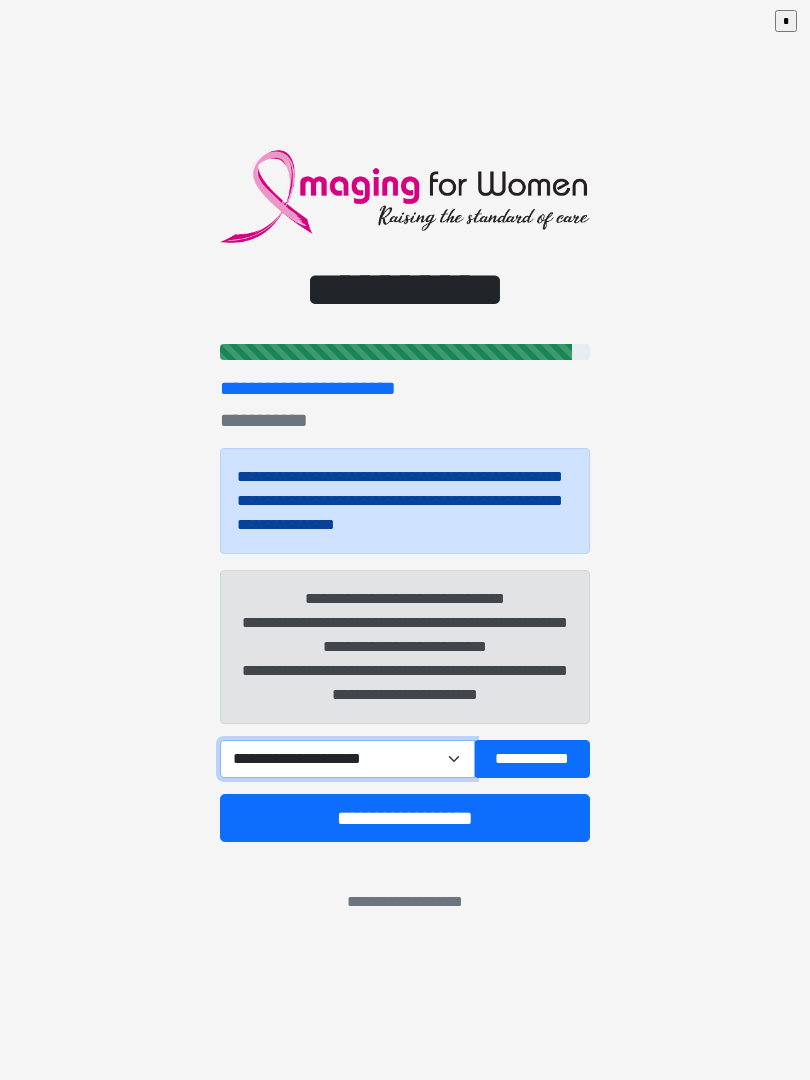 select on "****" 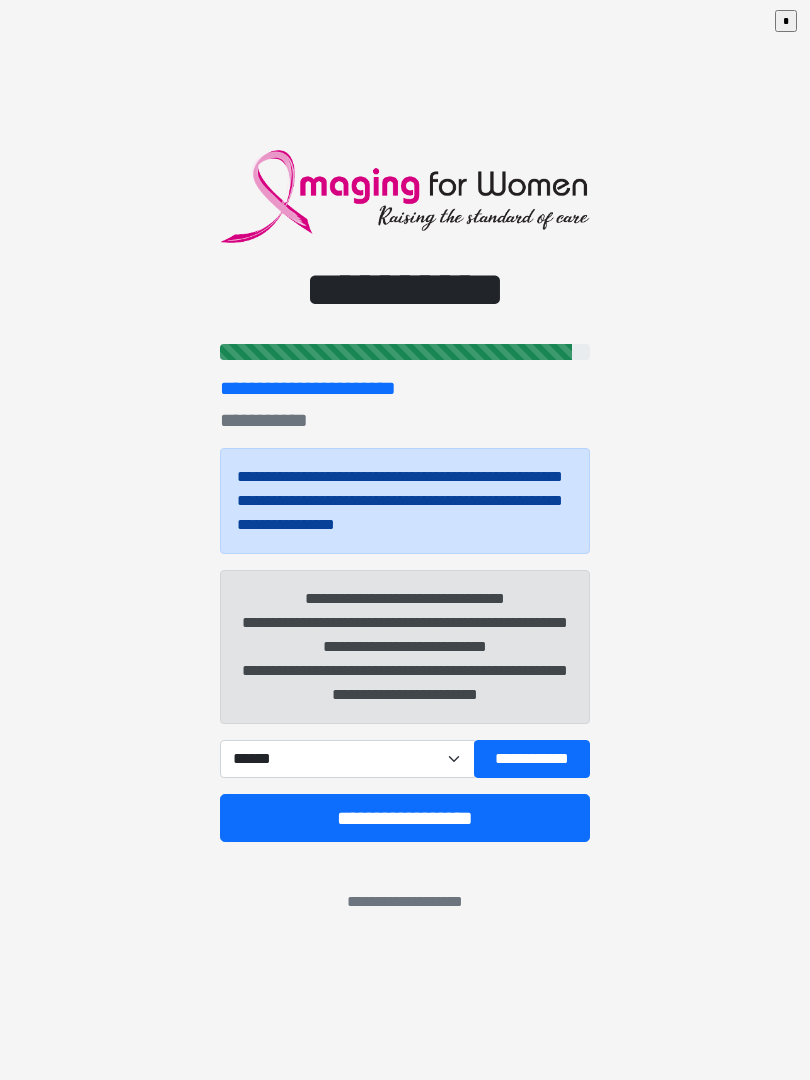 click on "**********" at bounding box center (532, 759) 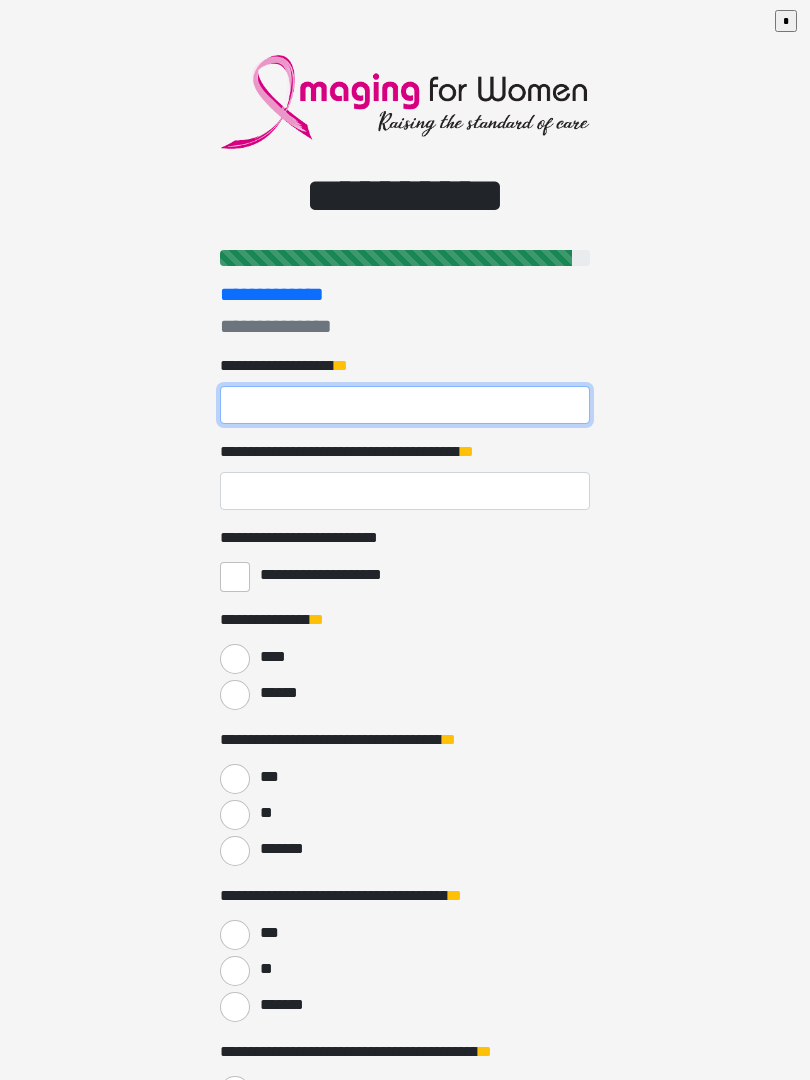 click on "**********" at bounding box center (405, 405) 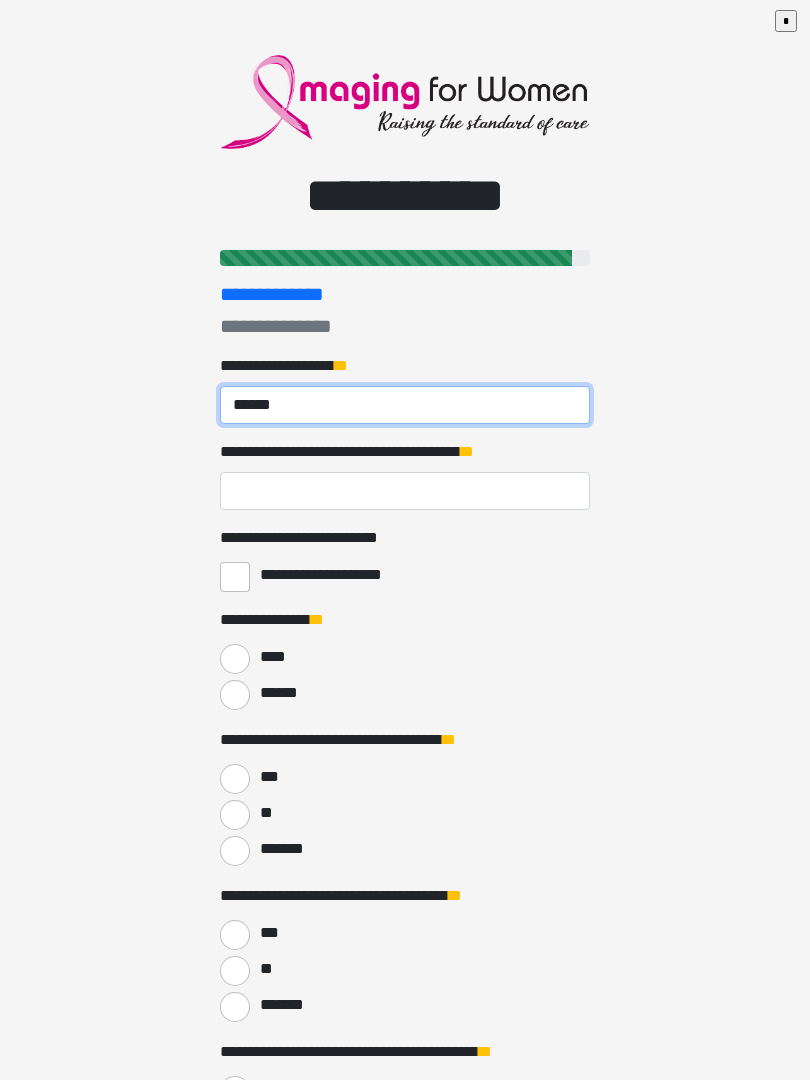 type on "******" 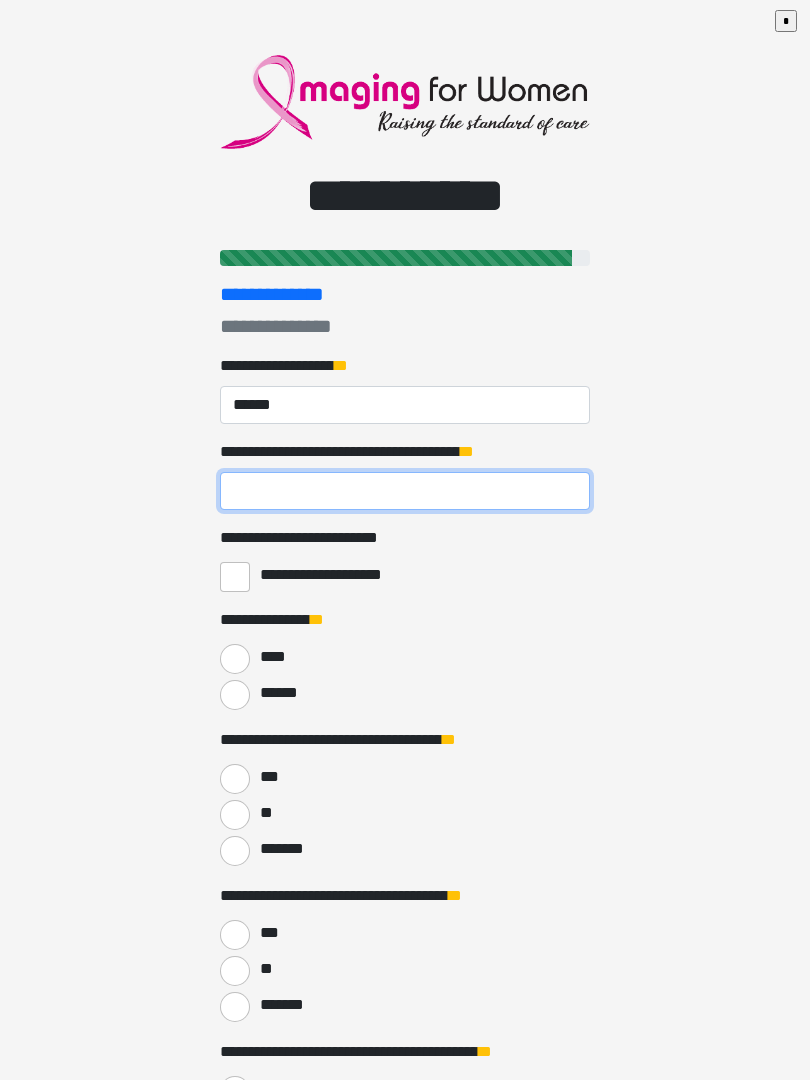 click on "**********" at bounding box center [405, 491] 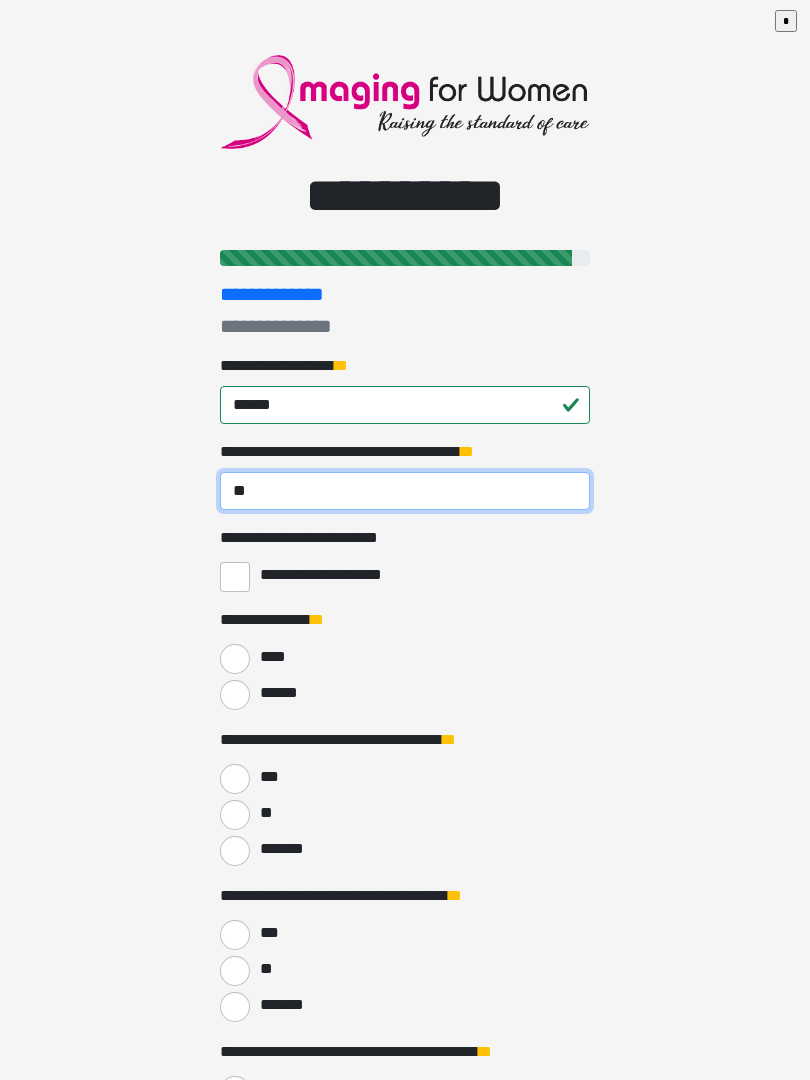 type on "**" 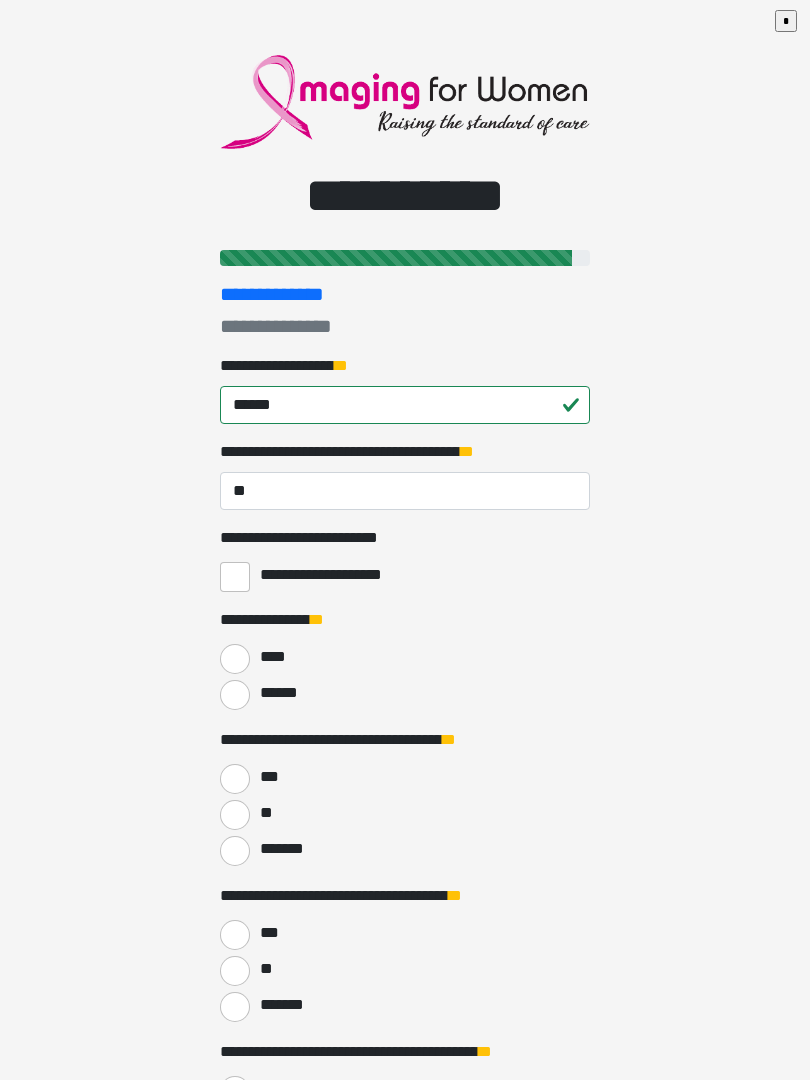 click on "**********" at bounding box center (235, 577) 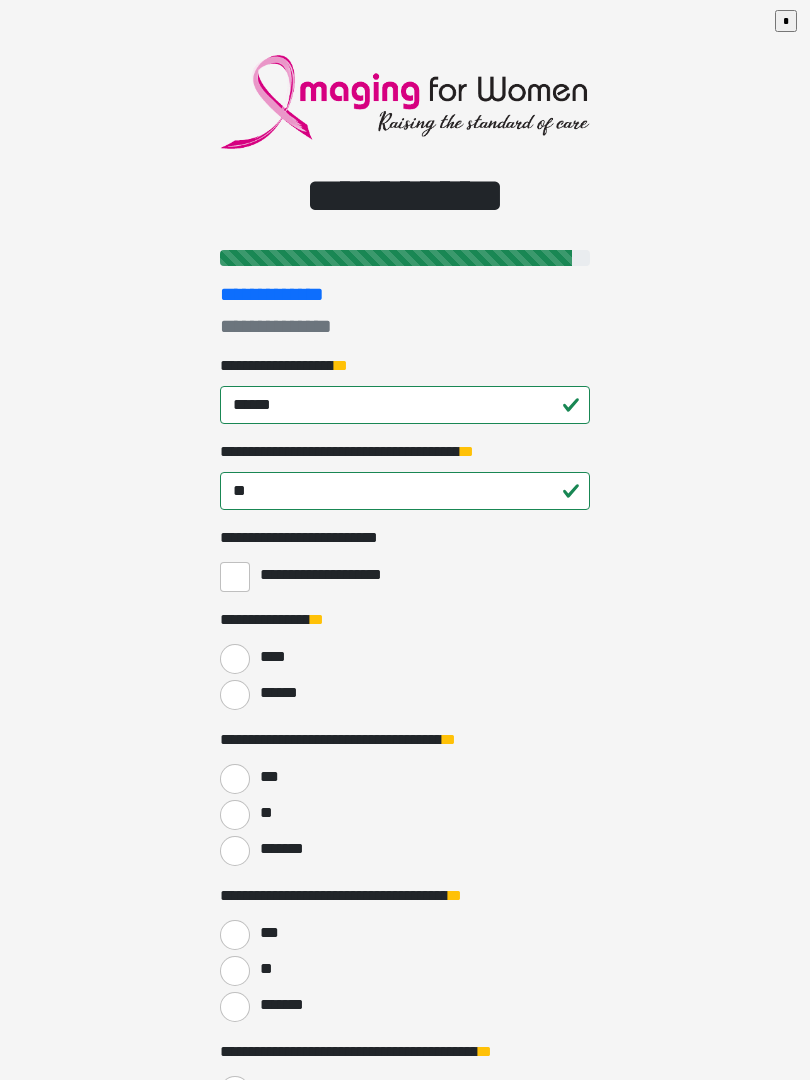 click on "******" at bounding box center [235, 695] 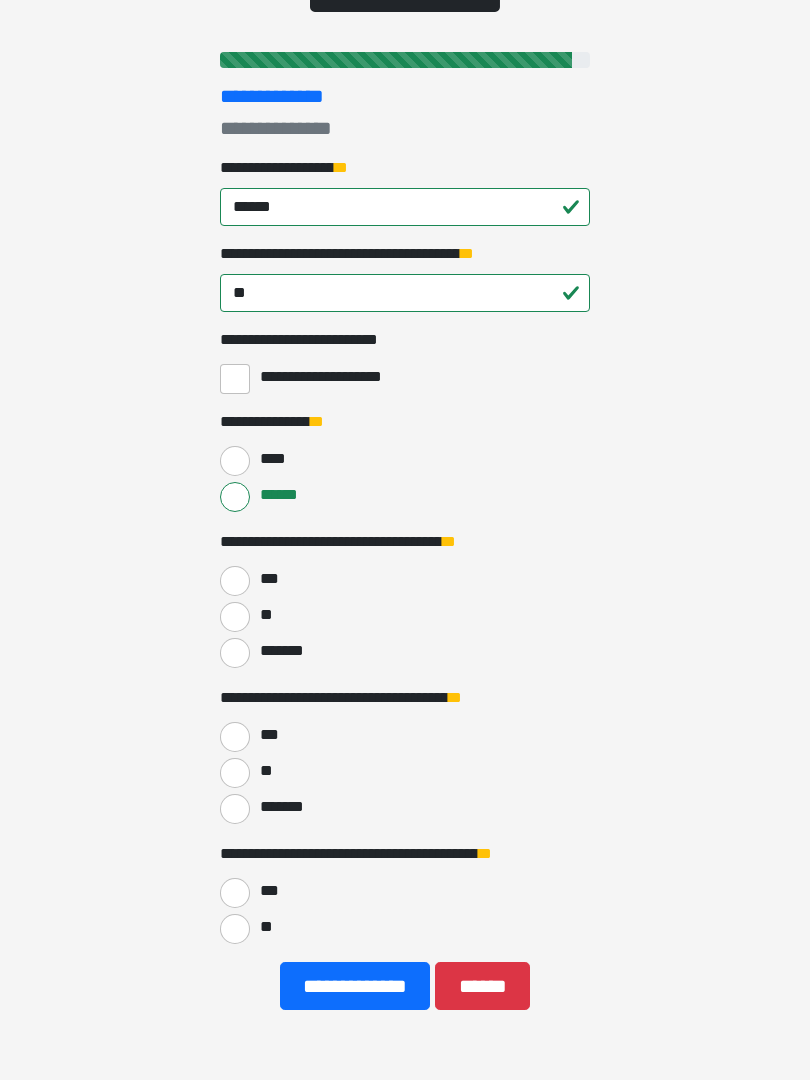 scroll, scrollTop: 247, scrollLeft: 0, axis: vertical 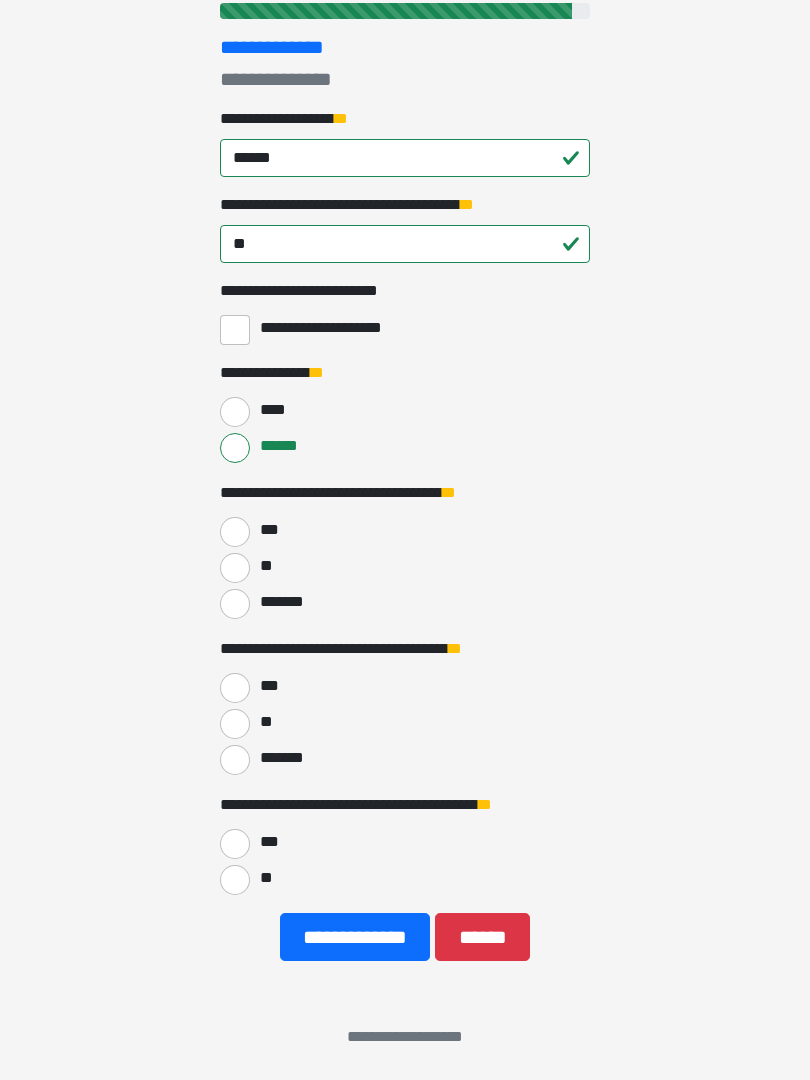 click on "***" at bounding box center [235, 532] 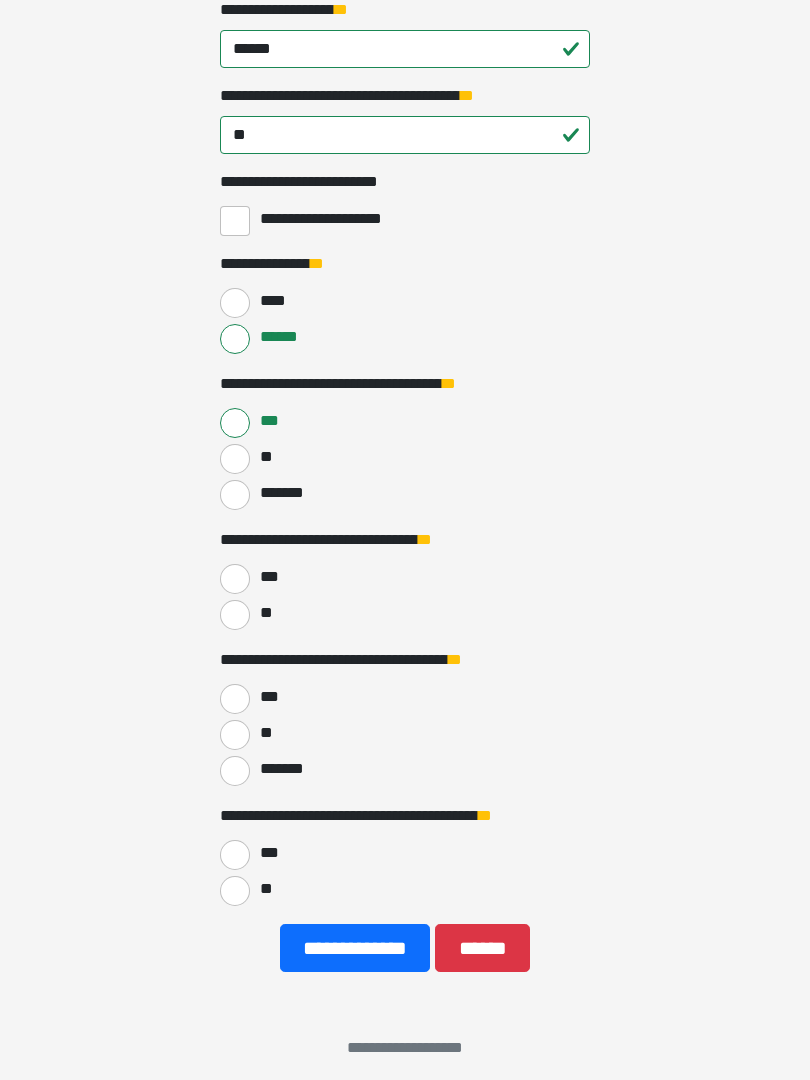 scroll, scrollTop: 367, scrollLeft: 0, axis: vertical 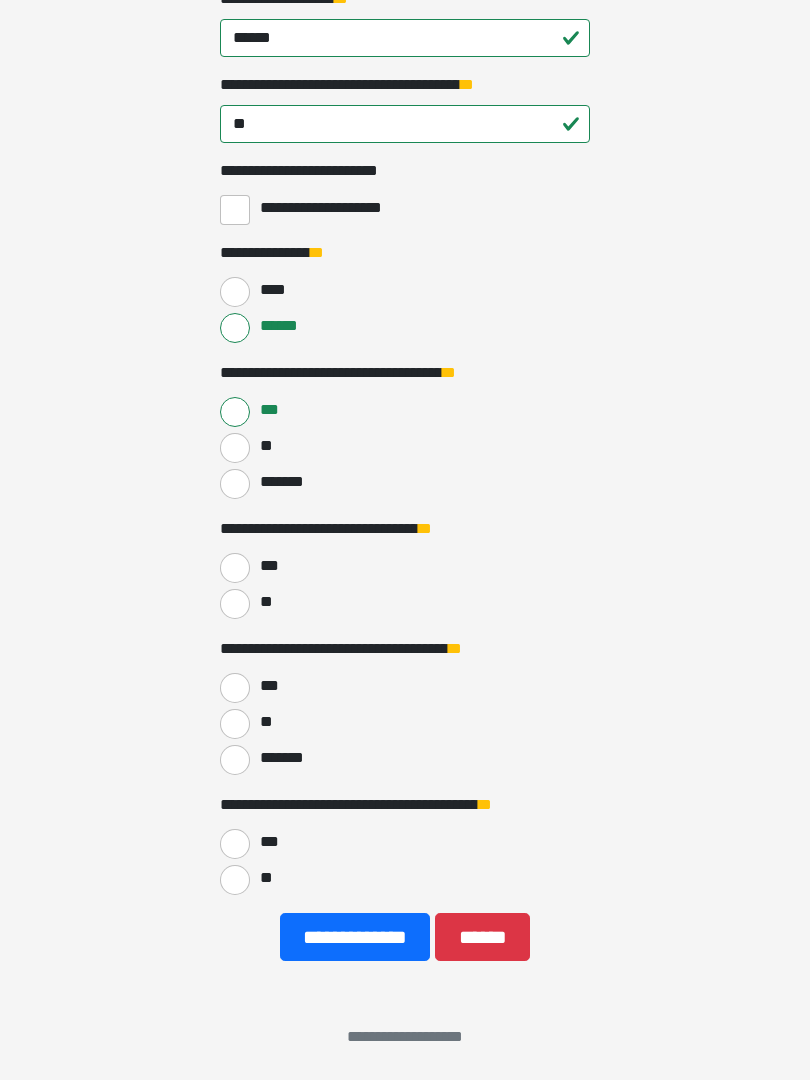 click on "**" at bounding box center (265, 602) 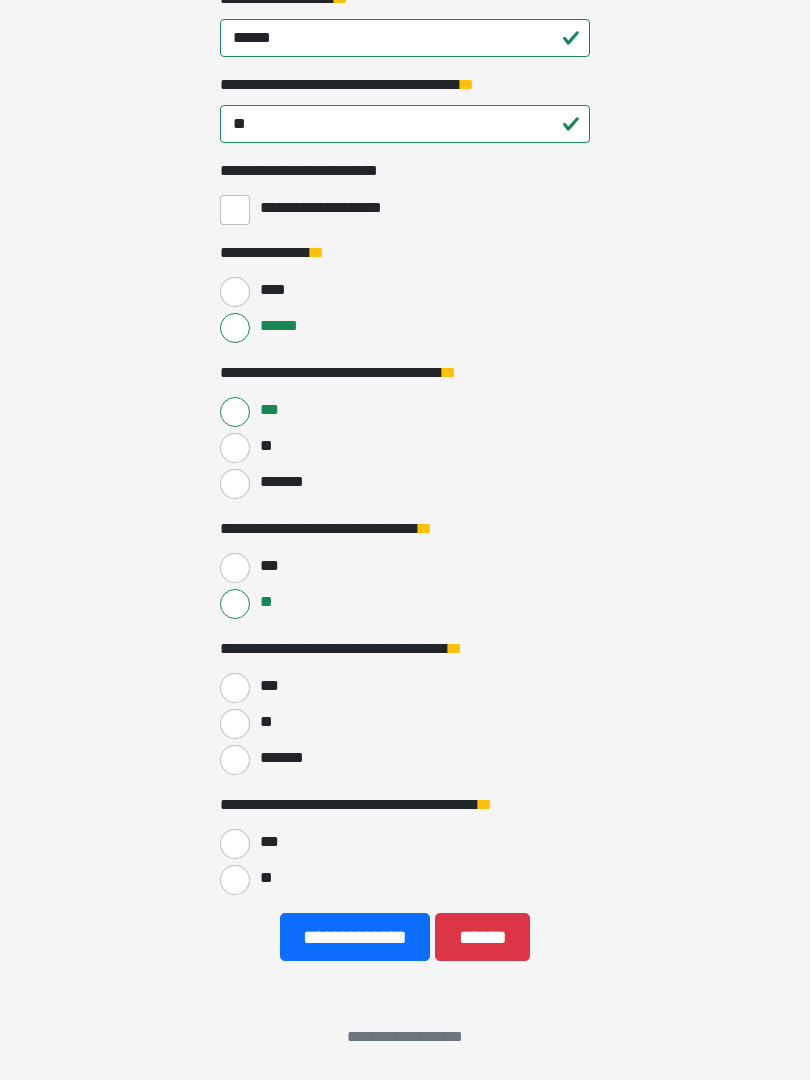click on "*******" at bounding box center (235, 760) 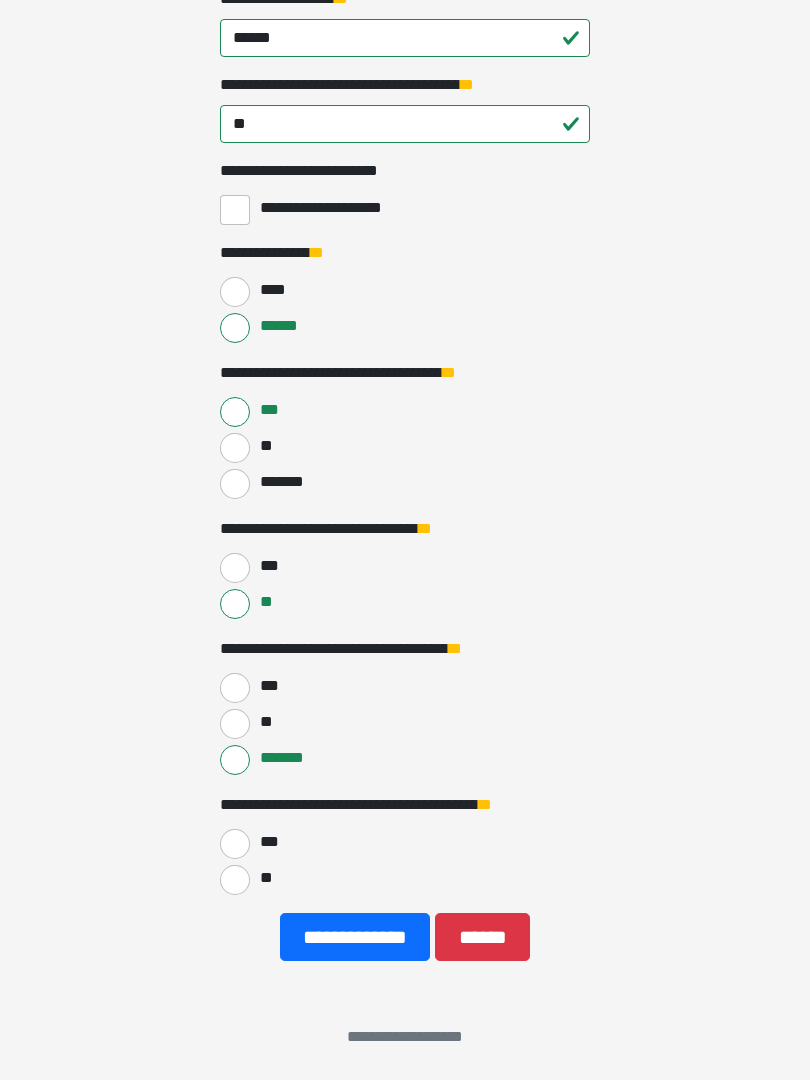 click on "**" at bounding box center [235, 724] 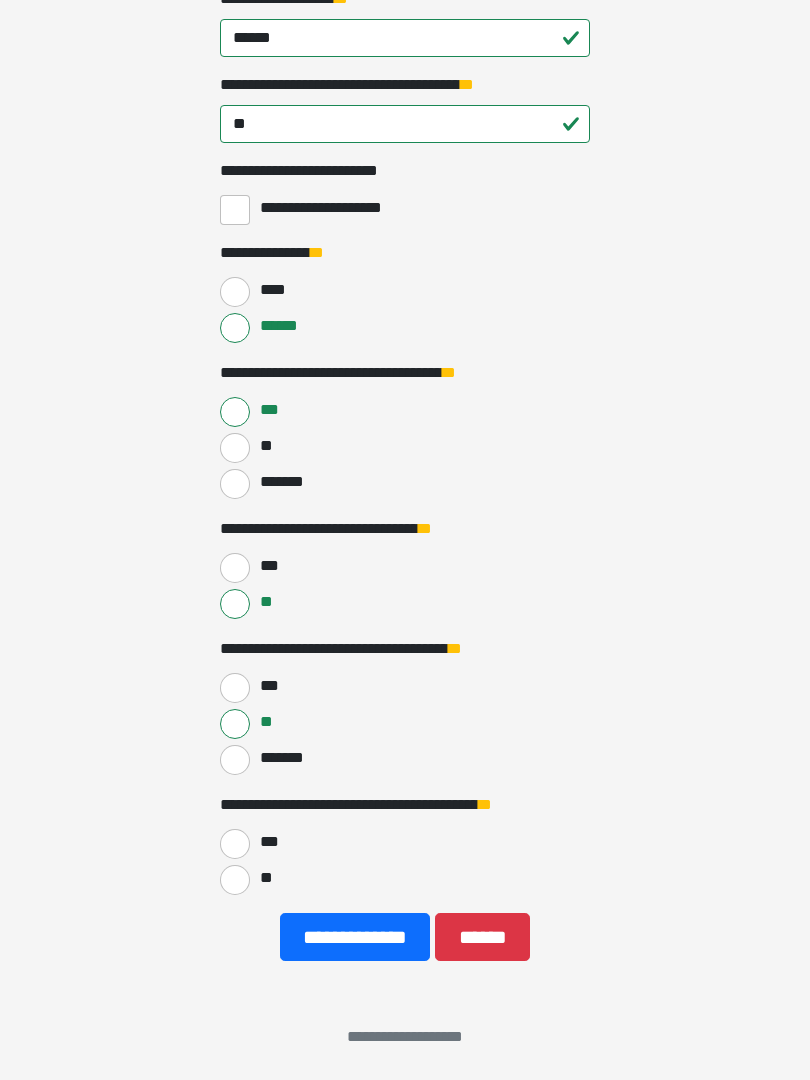 click on "**" at bounding box center (235, 880) 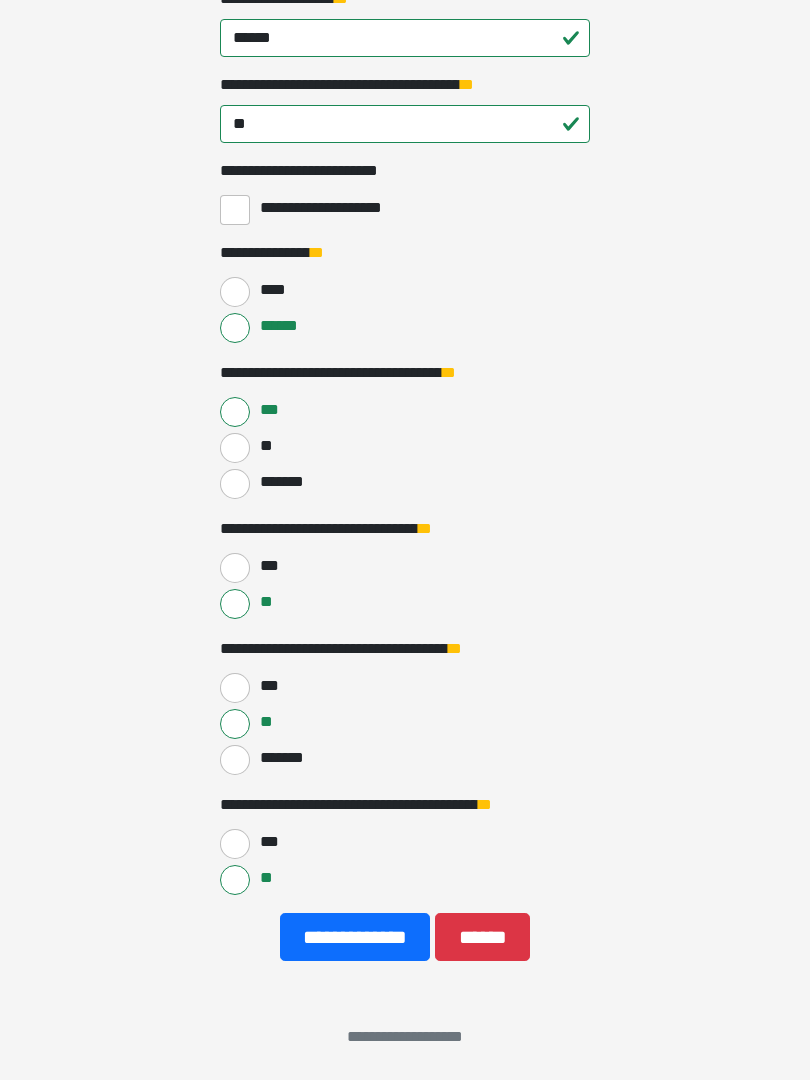 click on "**********" at bounding box center (355, 937) 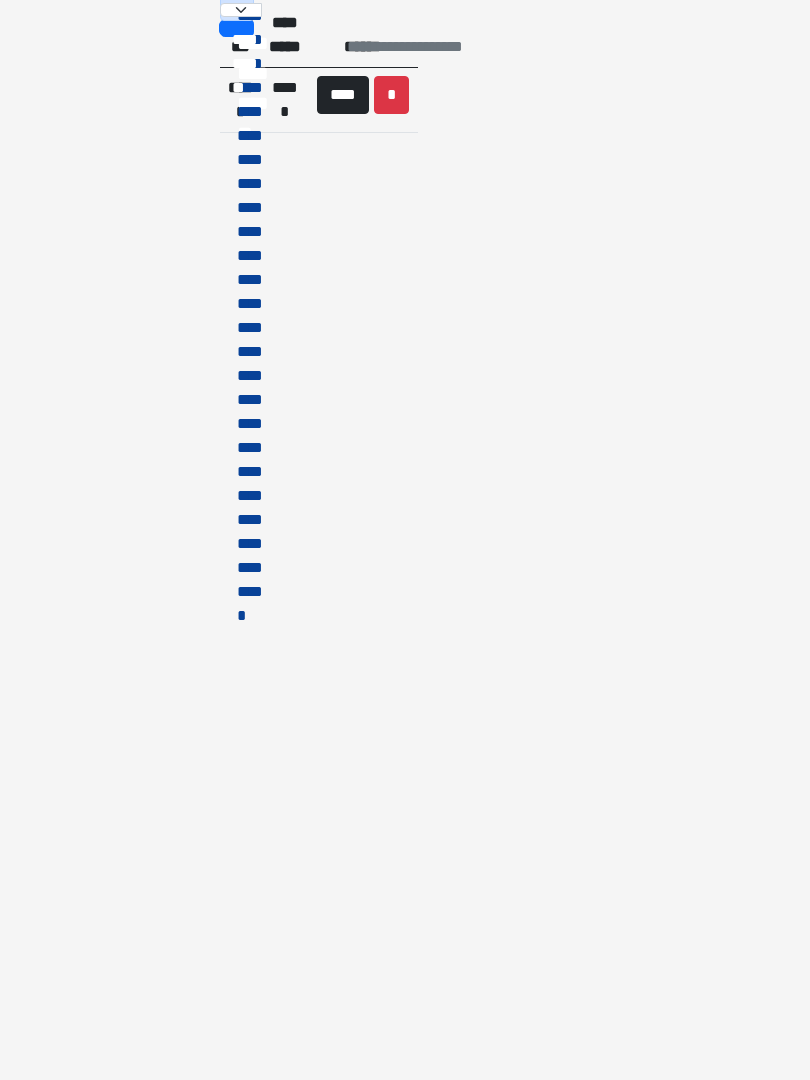 scroll, scrollTop: 0, scrollLeft: 0, axis: both 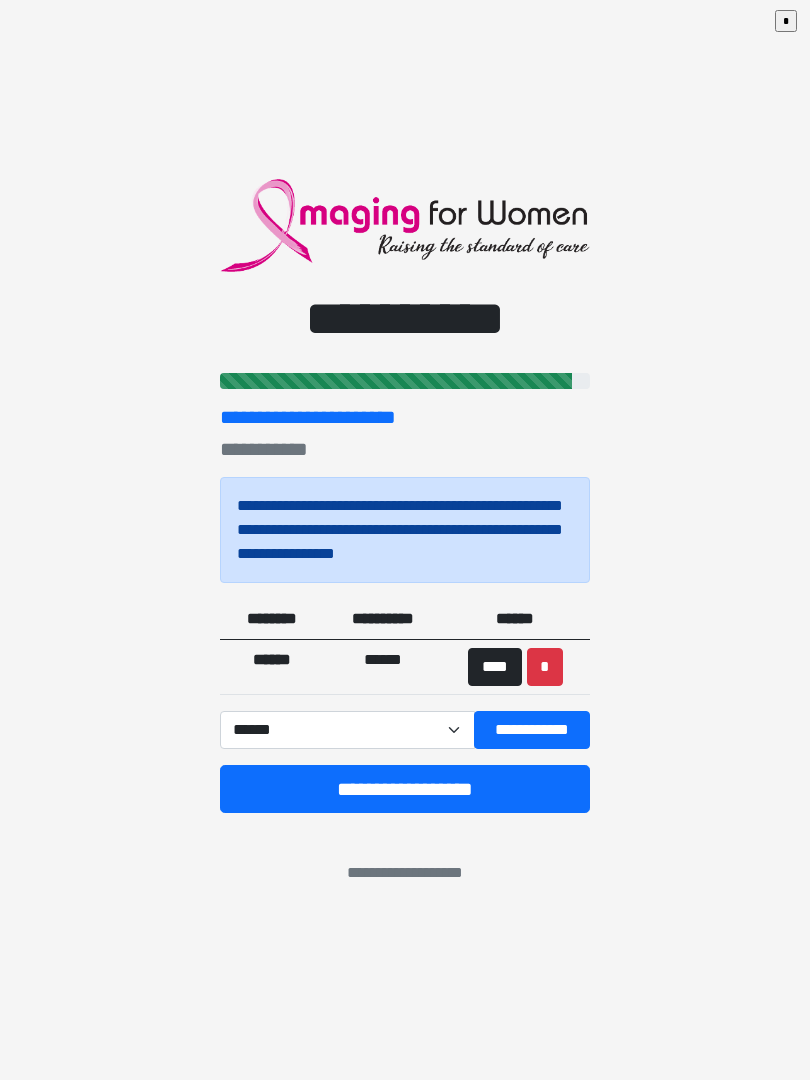 click on "**********" at bounding box center [405, 789] 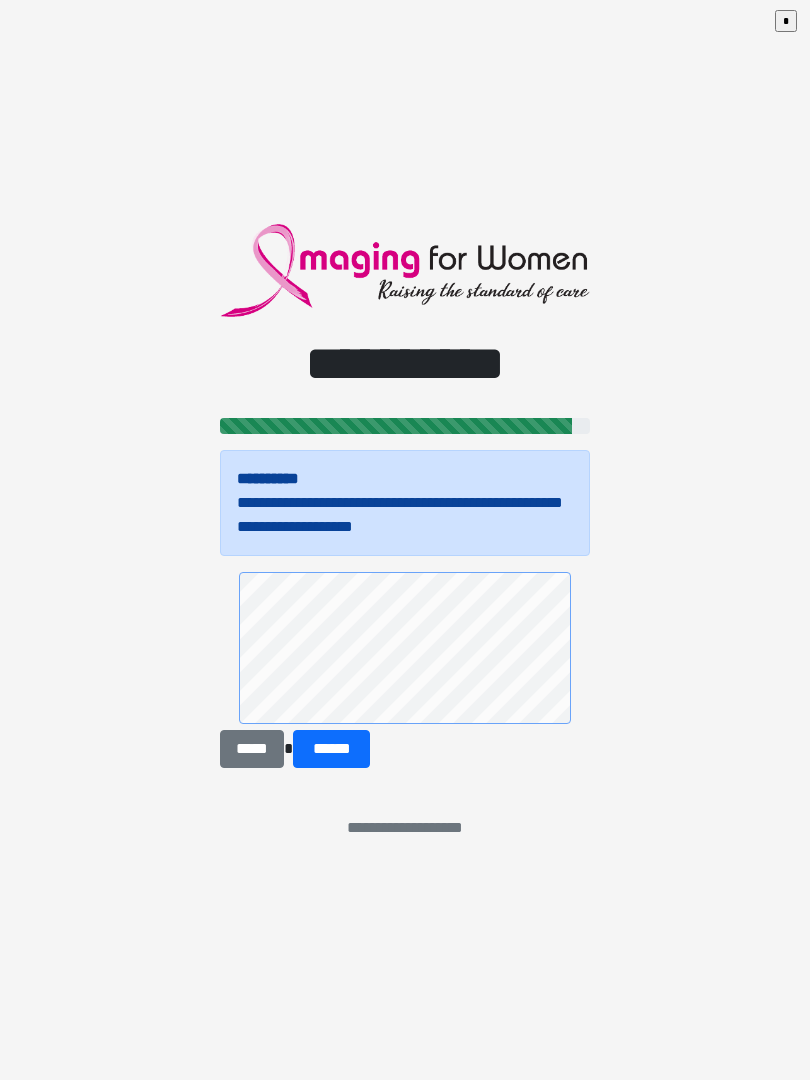 click on "******" at bounding box center (331, 749) 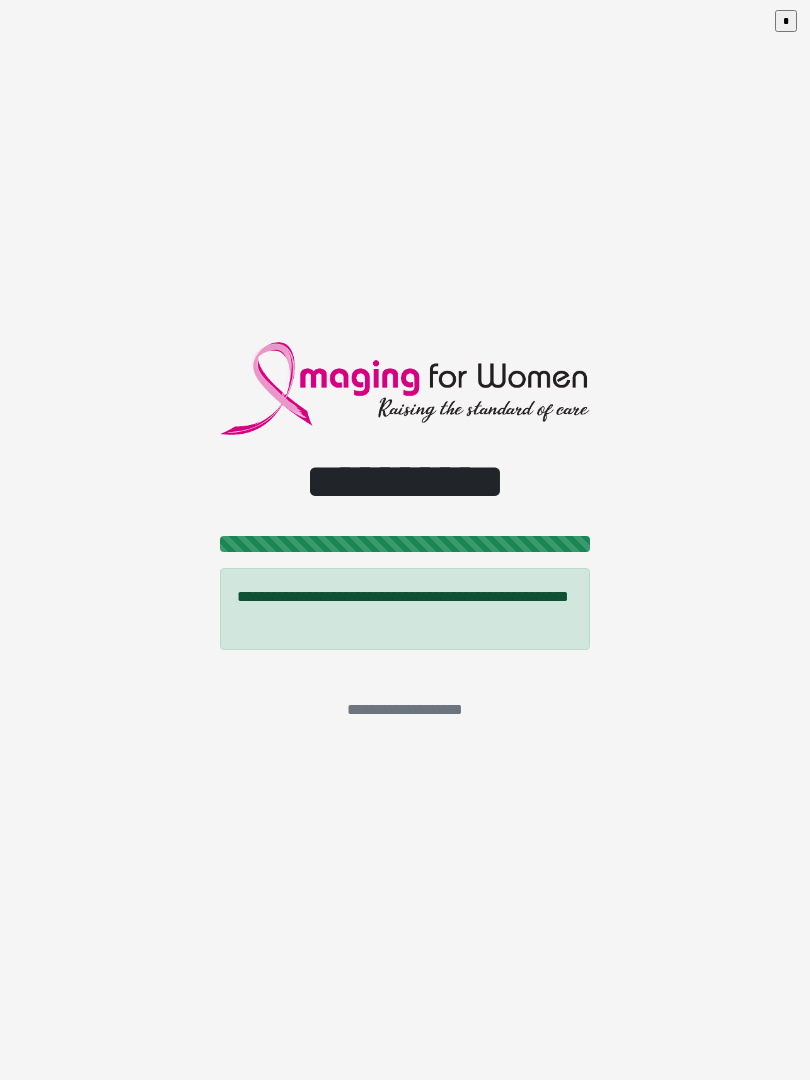 click on "**********" at bounding box center [405, 540] 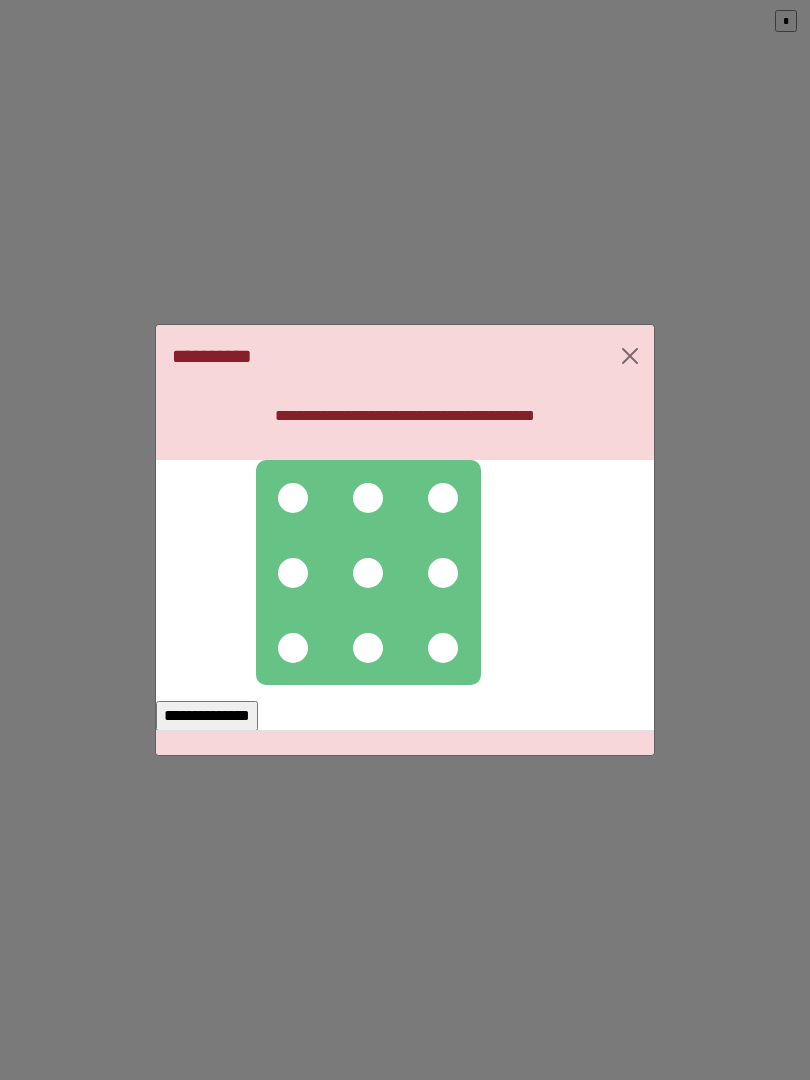 click at bounding box center (293, 498) 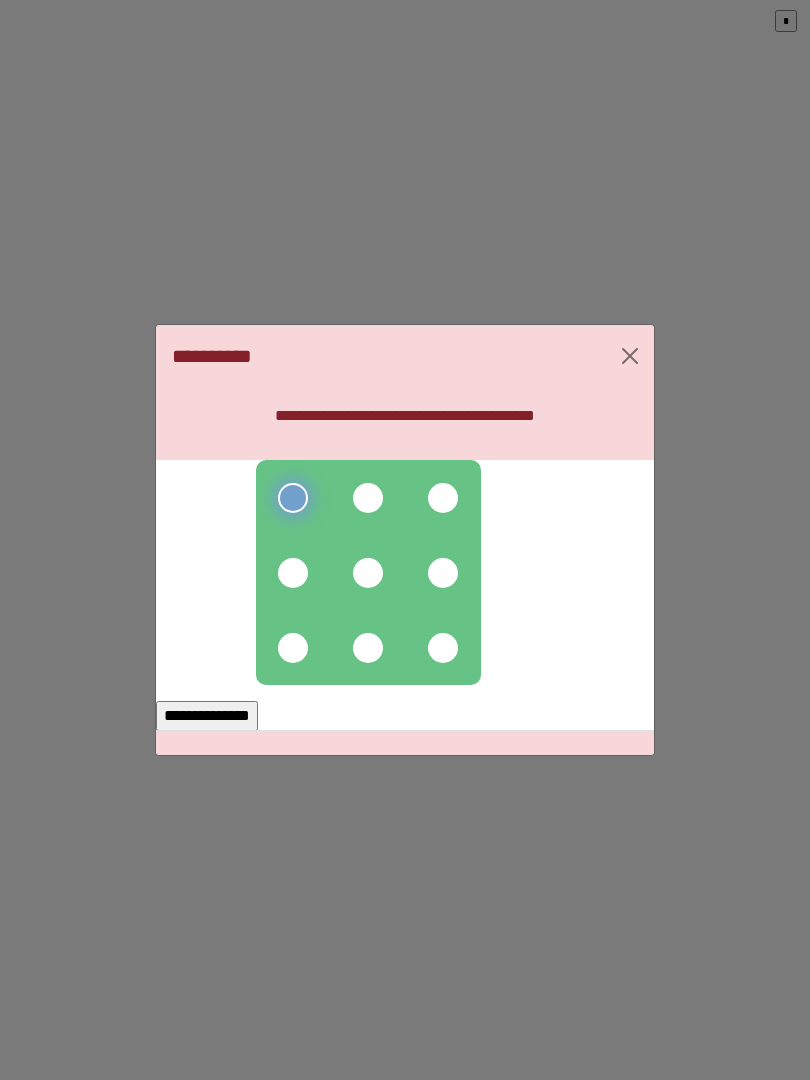 click at bounding box center [368, 498] 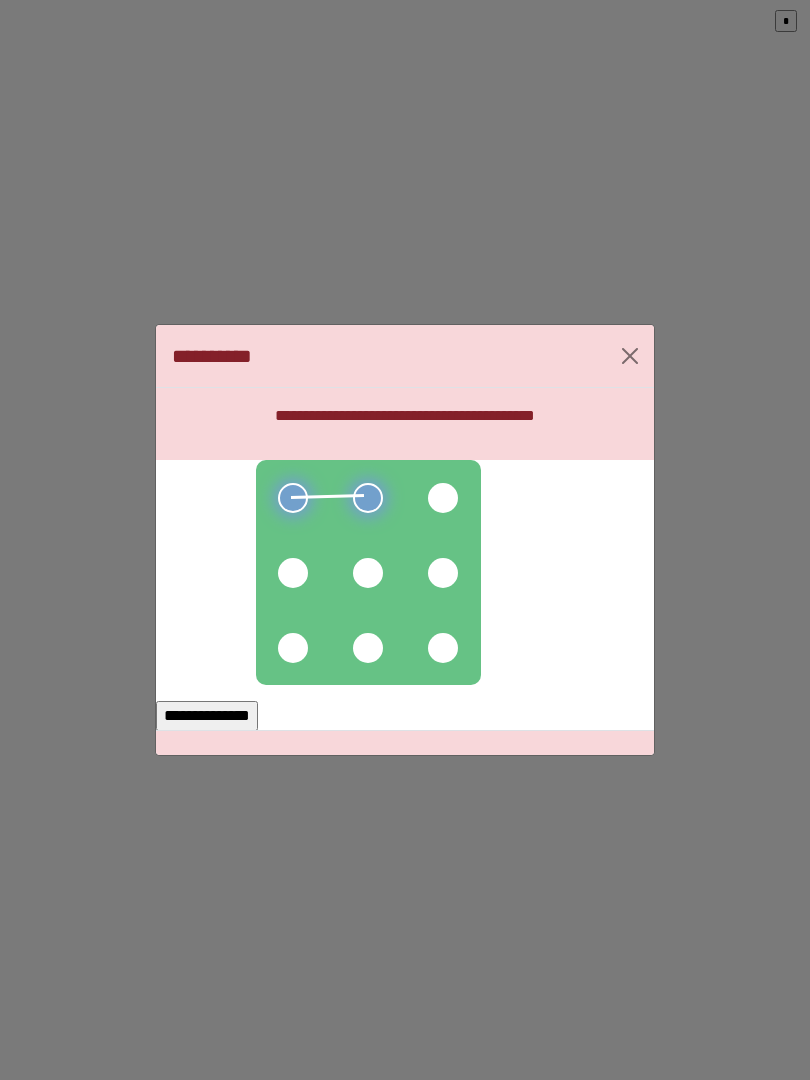 click at bounding box center [293, 573] 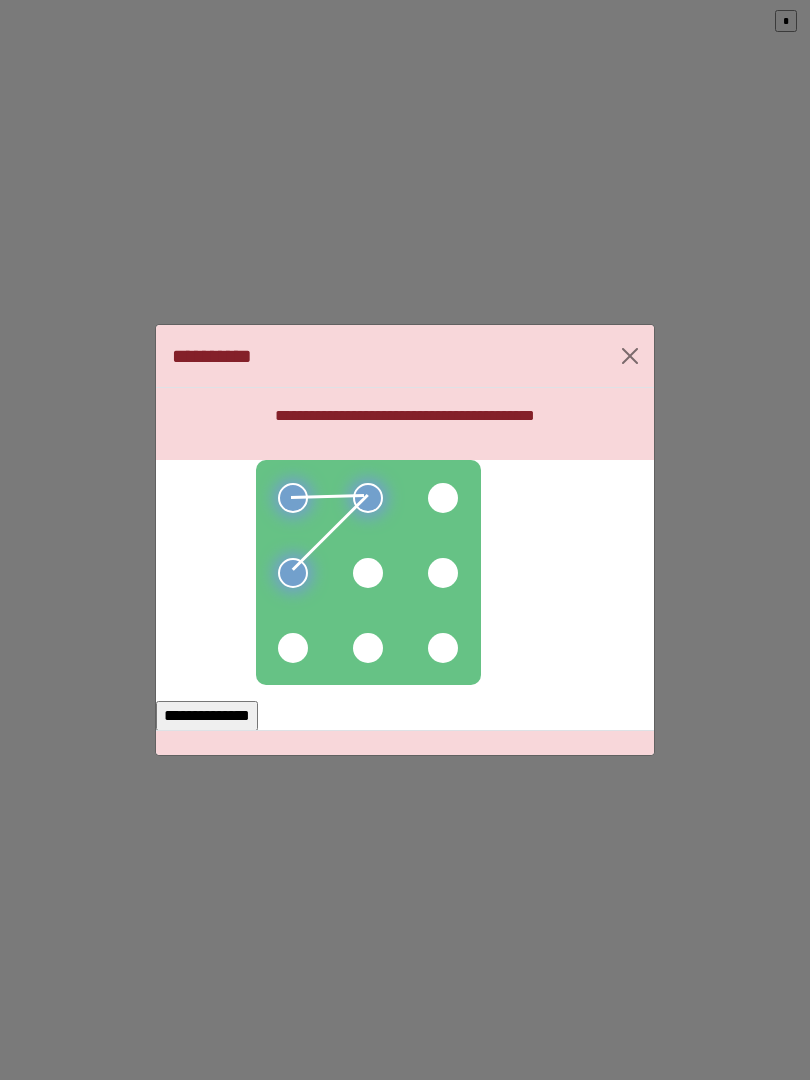 click at bounding box center [368, 573] 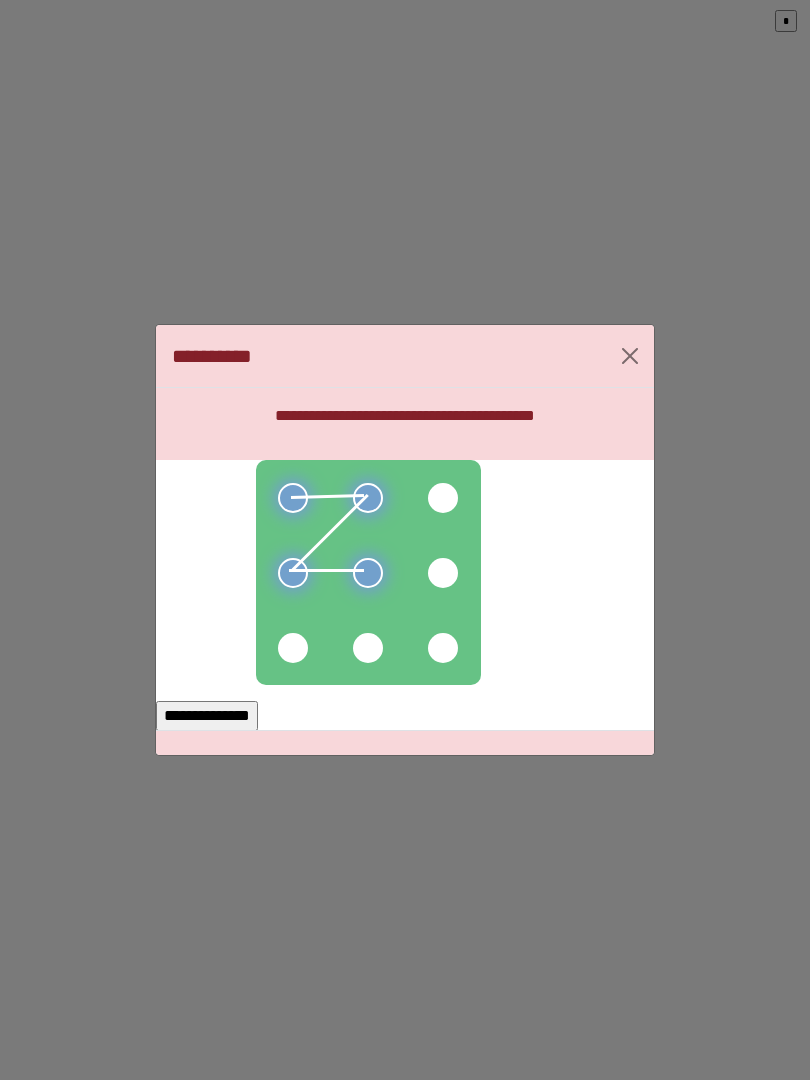 click at bounding box center [293, 648] 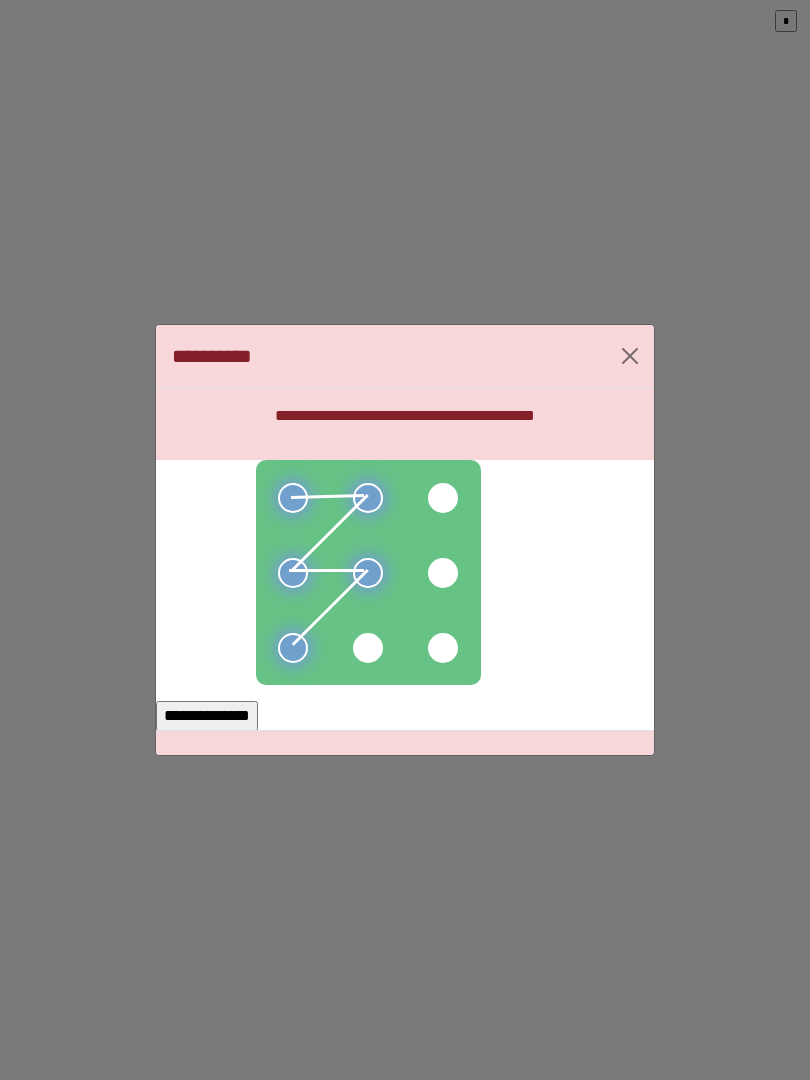 click on "**********" at bounding box center [207, 716] 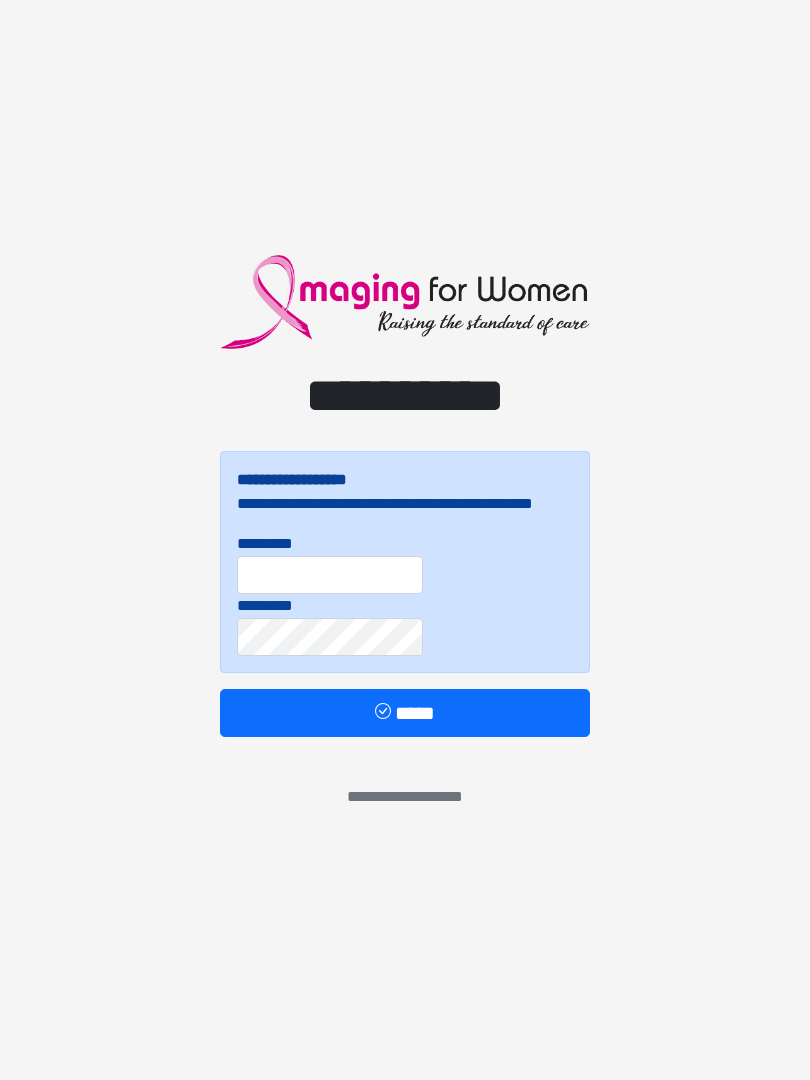 scroll, scrollTop: 0, scrollLeft: 0, axis: both 